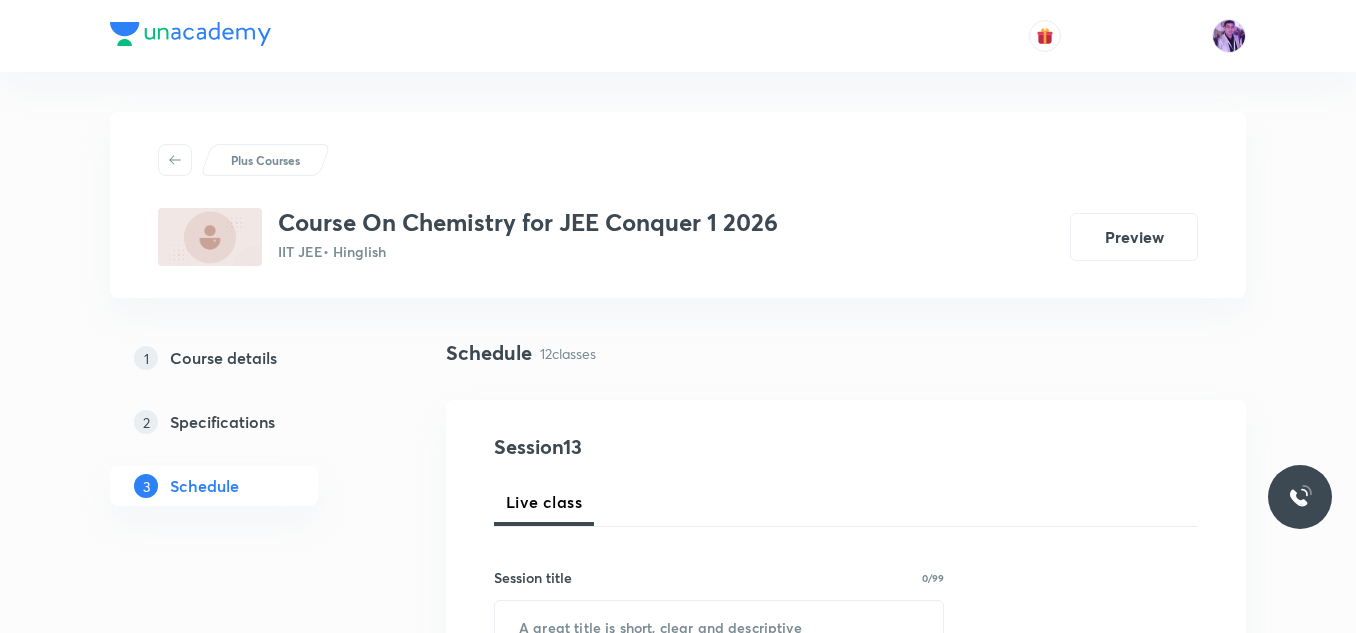 scroll, scrollTop: 2830, scrollLeft: 0, axis: vertical 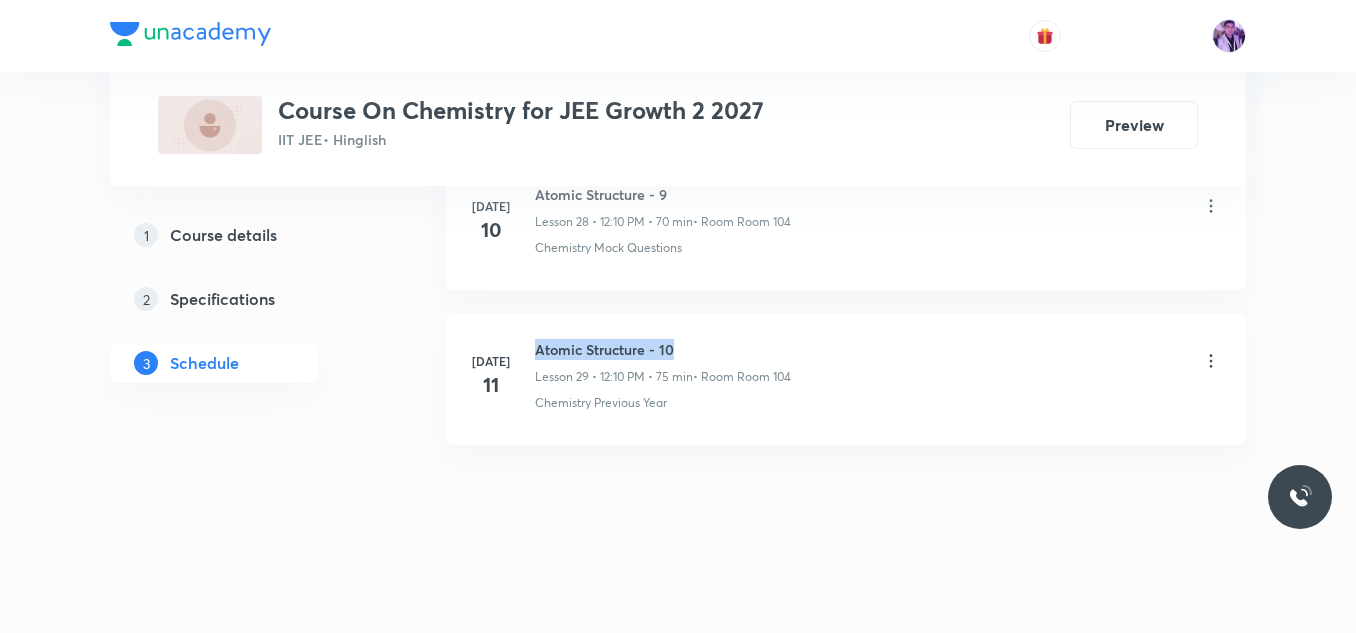 drag, startPoint x: 535, startPoint y: 348, endPoint x: 717, endPoint y: 352, distance: 182.04395 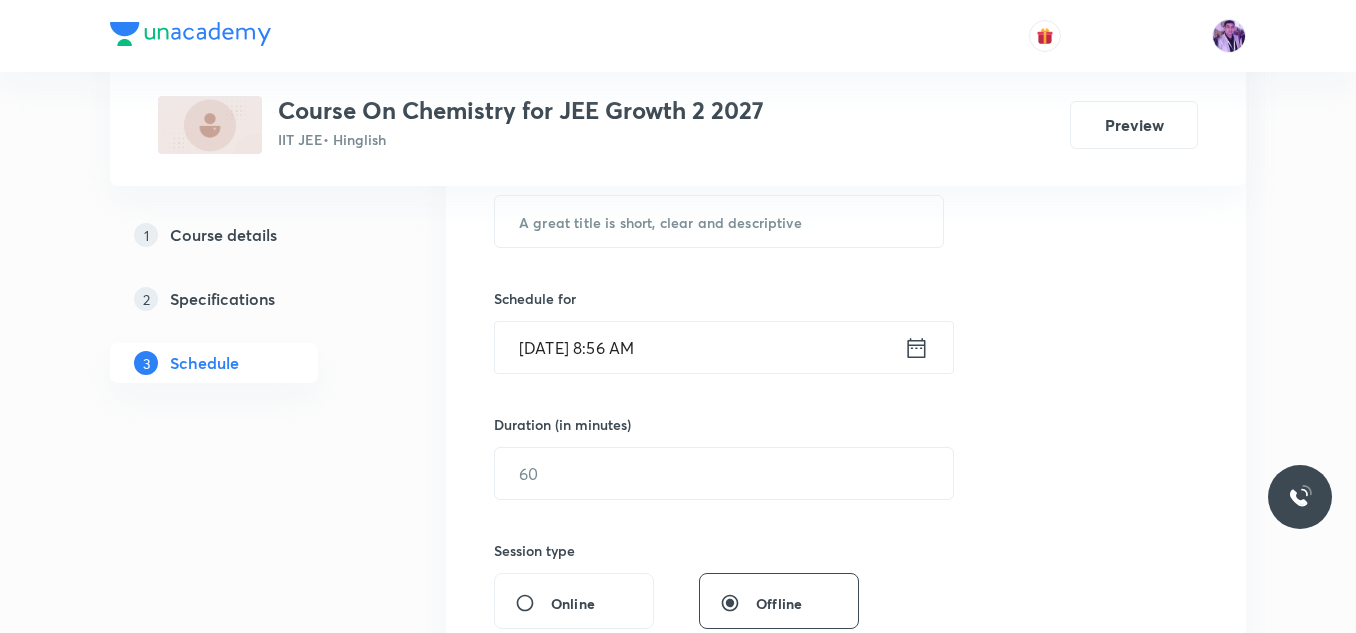 scroll, scrollTop: 164, scrollLeft: 0, axis: vertical 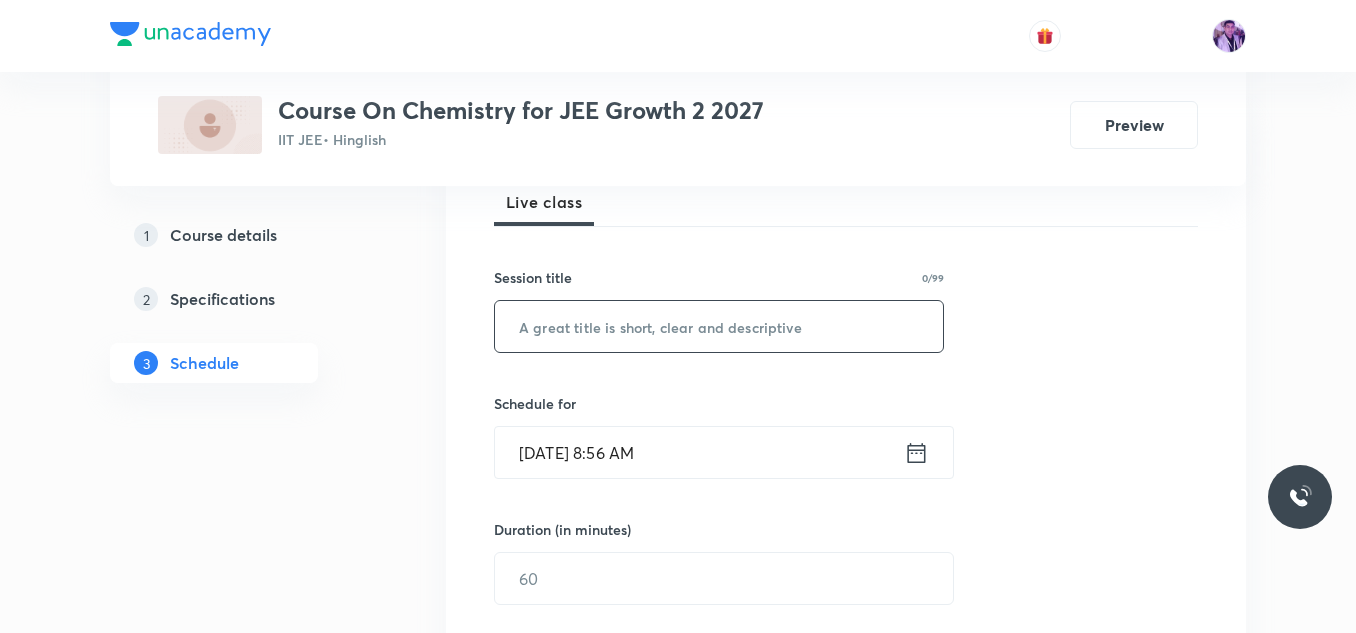 click at bounding box center [719, 326] 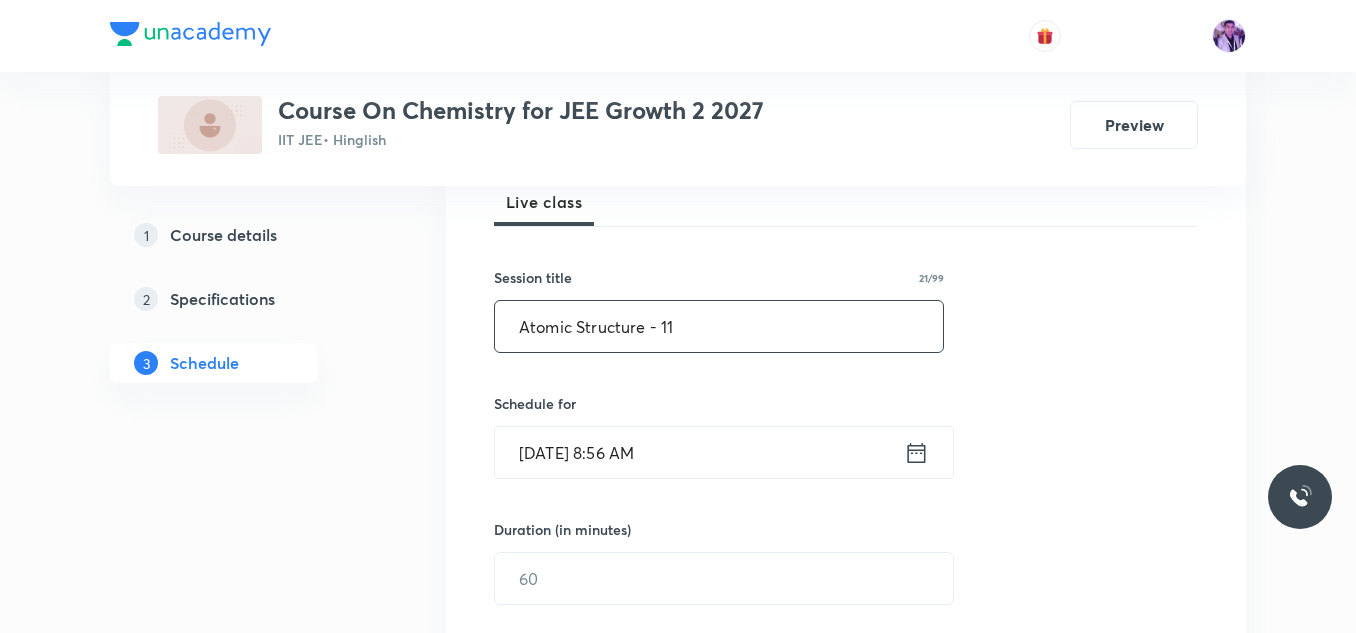 type on "Atomic Structure - 11" 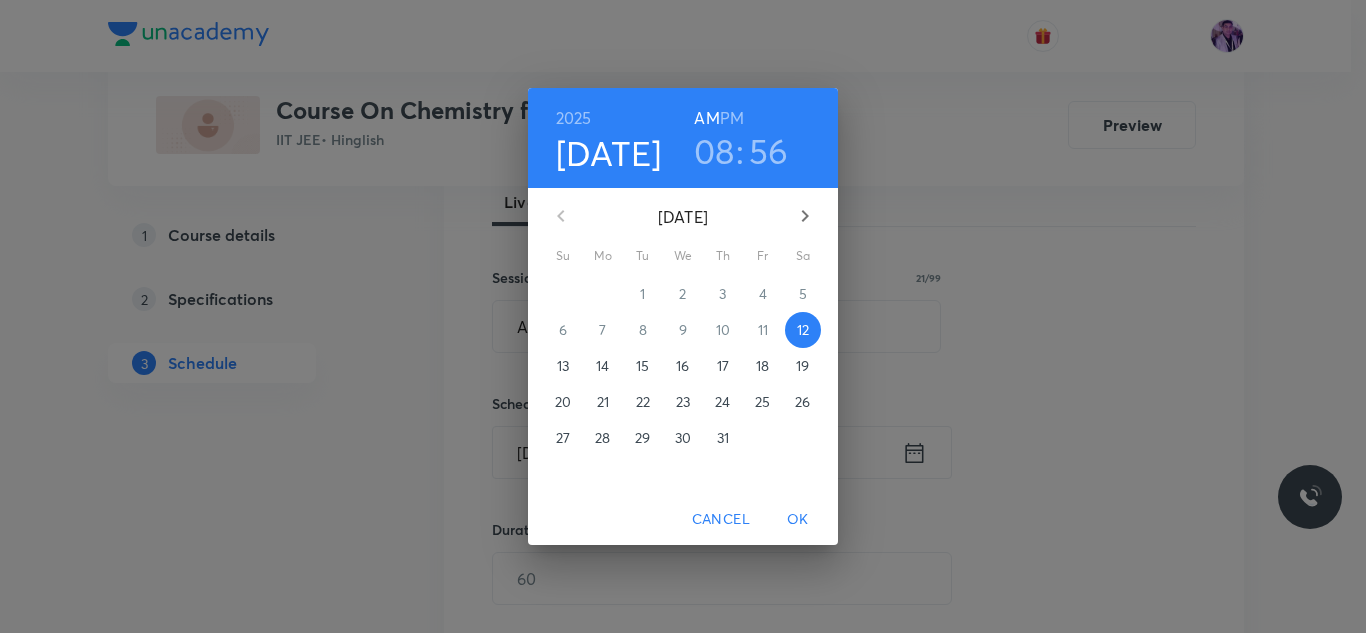 click on "08" at bounding box center (714, 151) 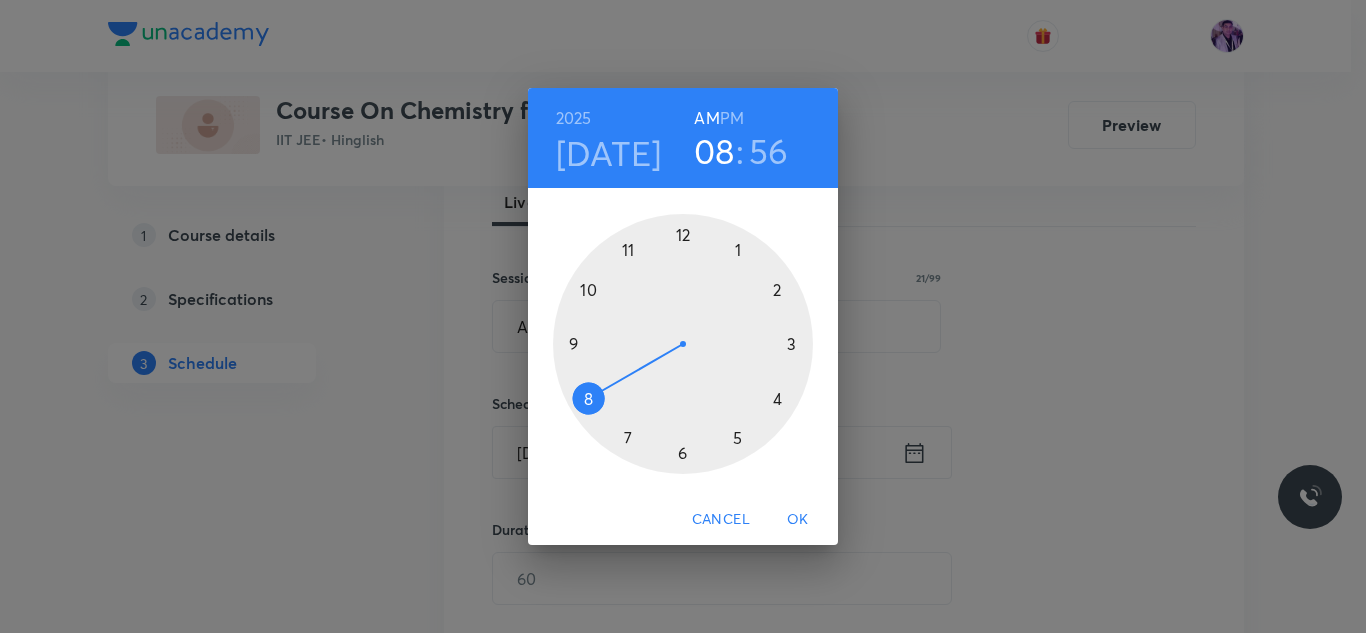 click at bounding box center (683, 344) 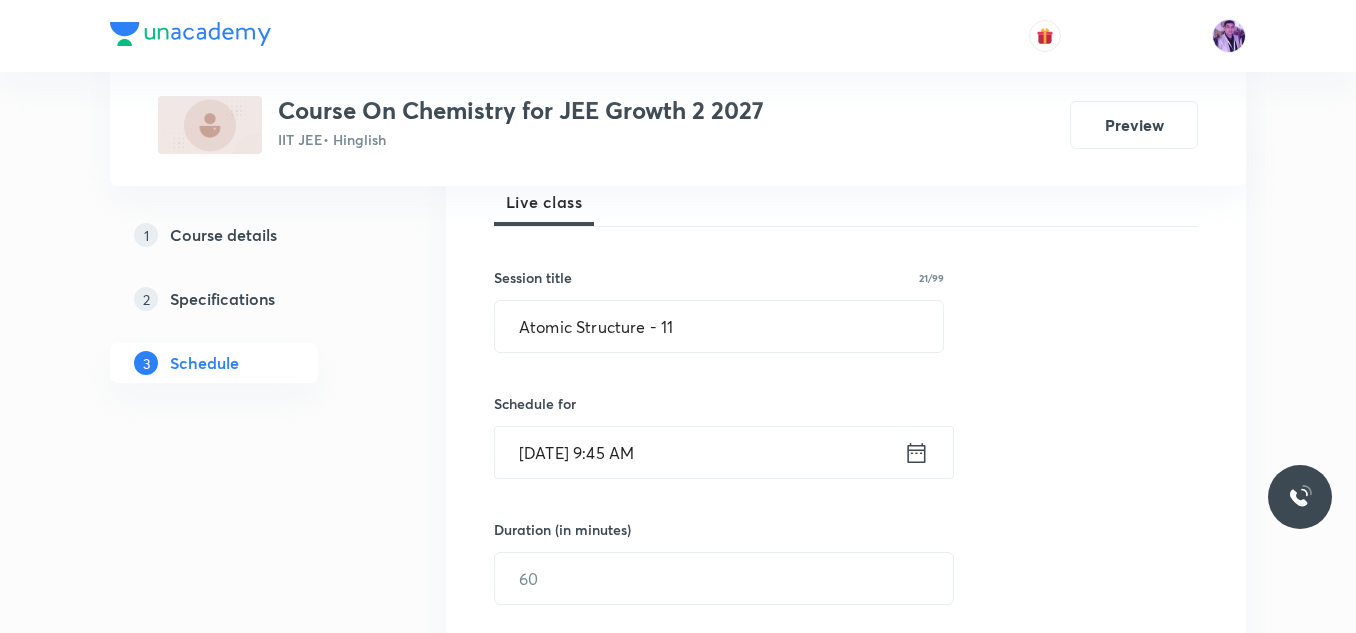 click on "Jul 12, 2025, 9:45 AM" at bounding box center (699, 452) 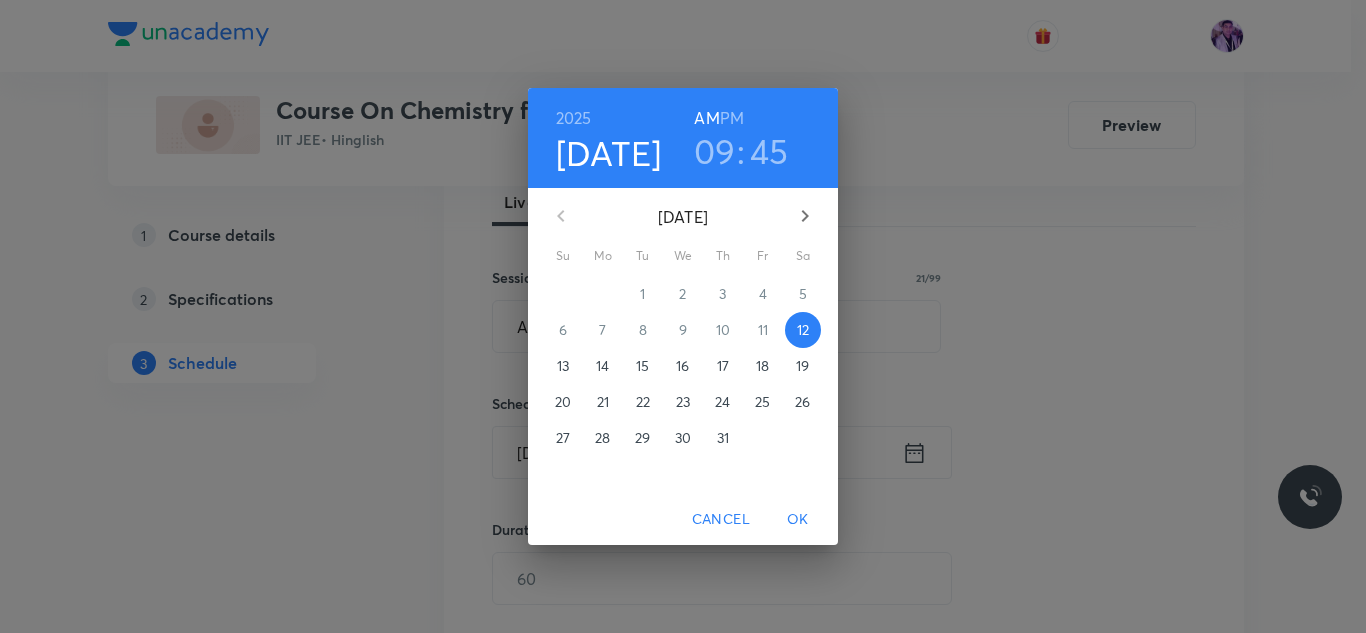 click on "45" at bounding box center [769, 151] 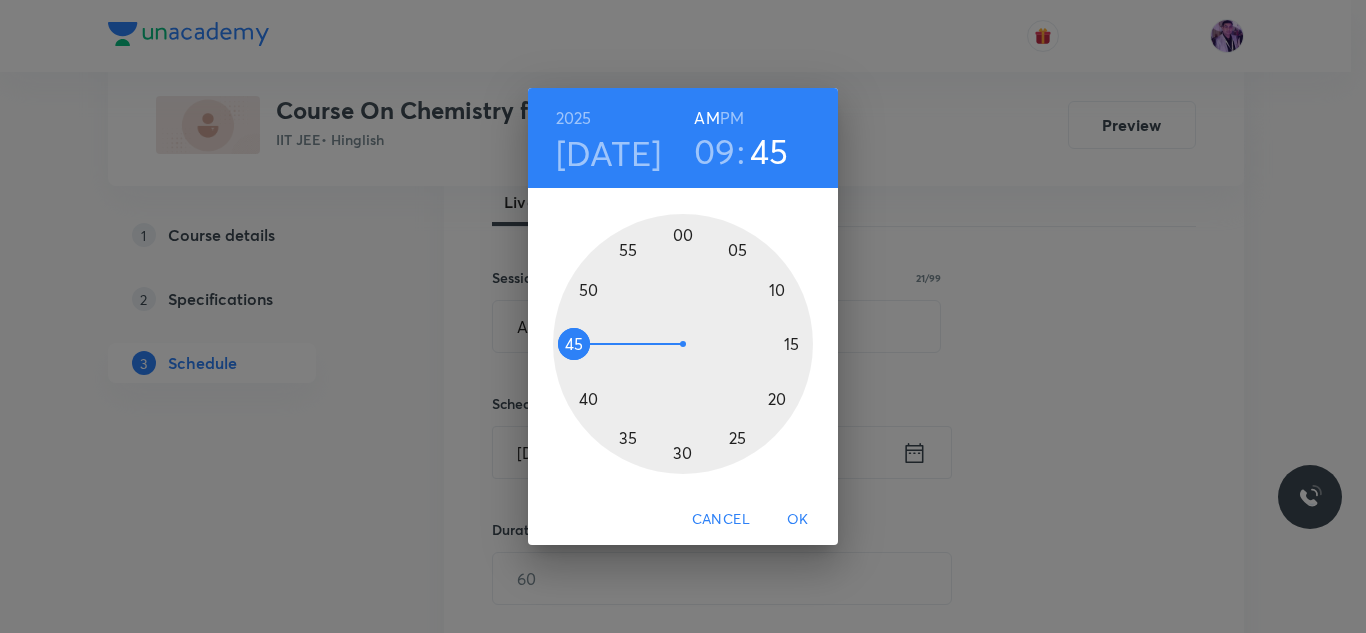 click at bounding box center (683, 344) 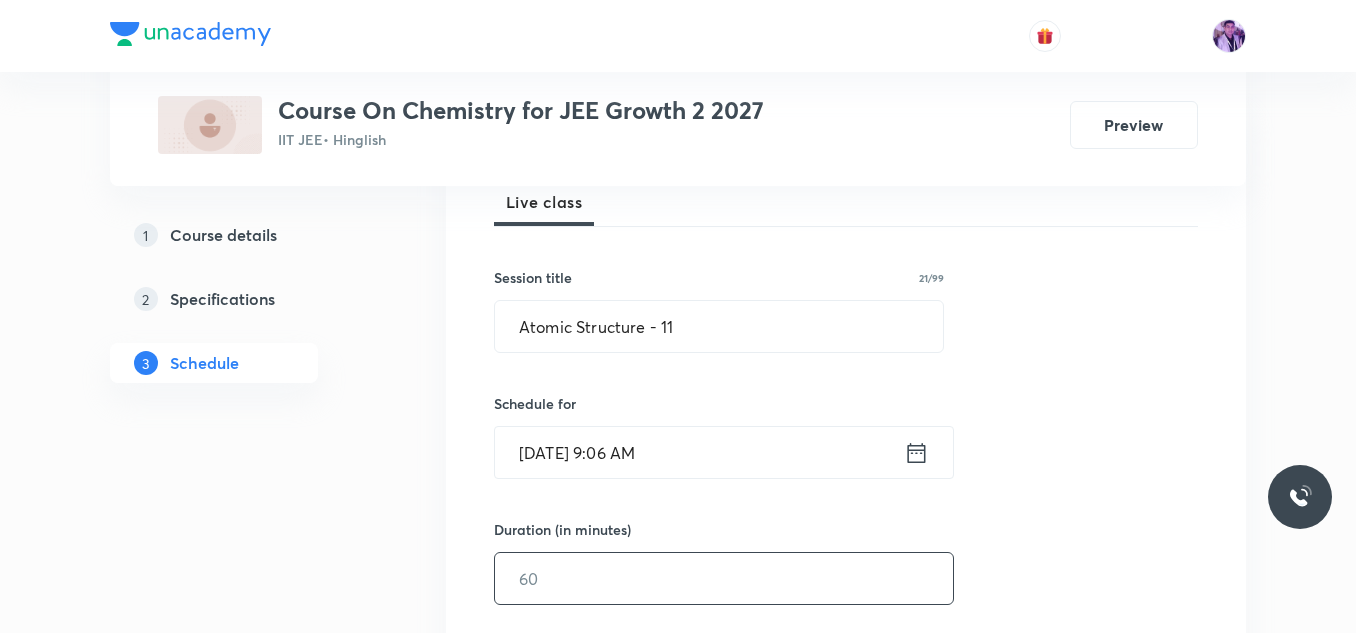 click at bounding box center (724, 578) 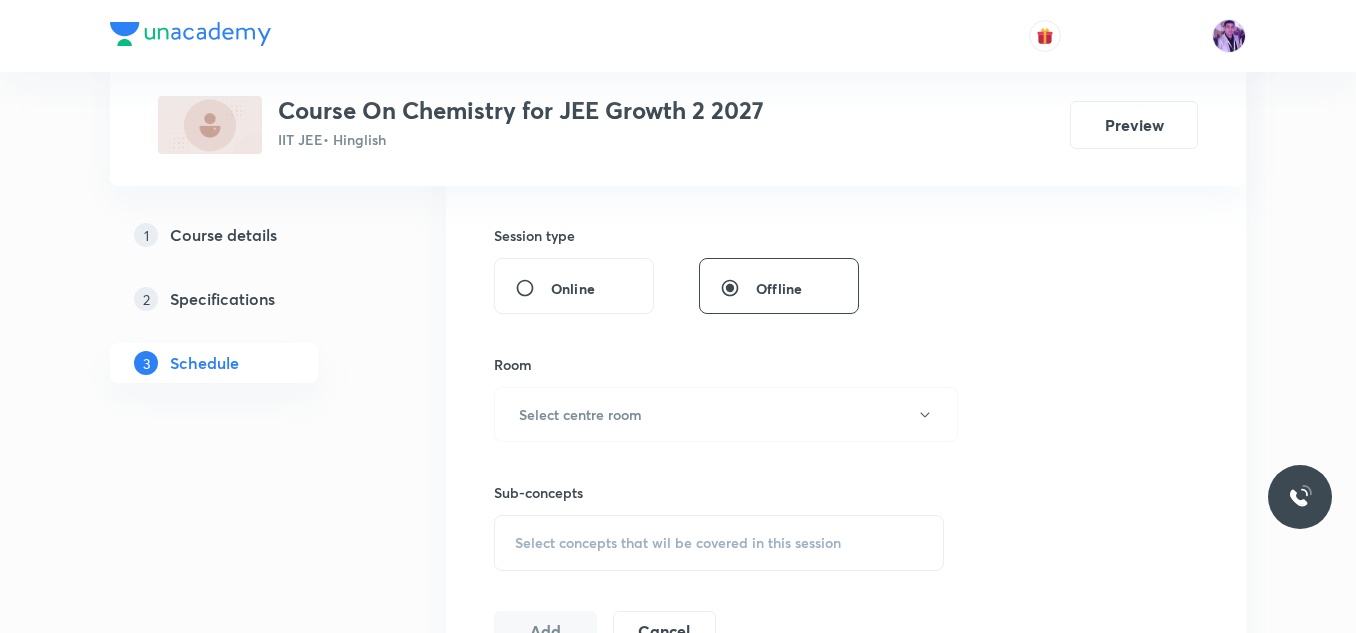 scroll, scrollTop: 800, scrollLeft: 0, axis: vertical 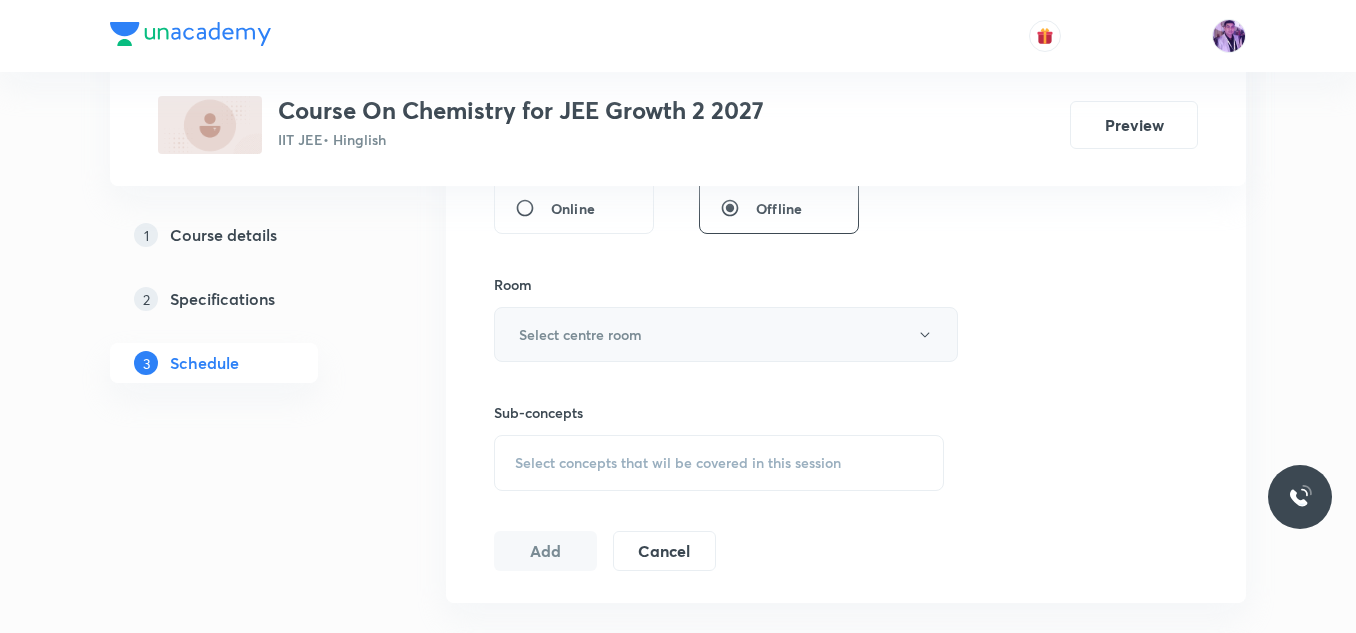 type on "80" 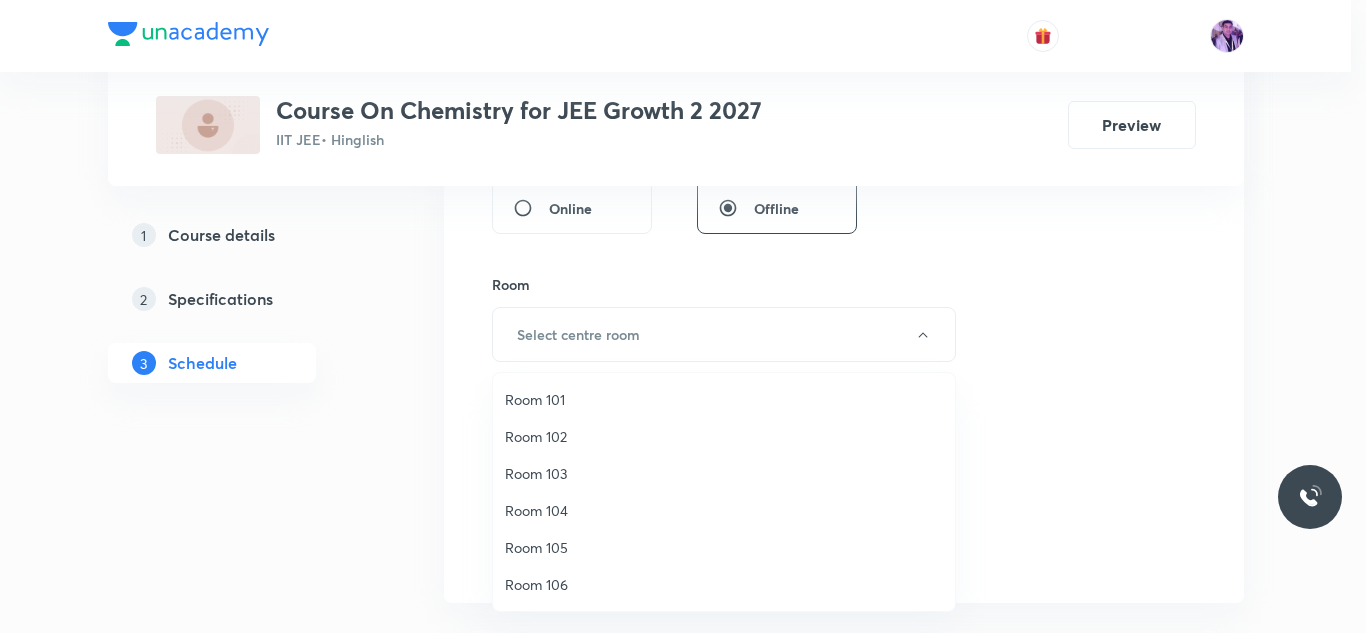 click on "Room 104" at bounding box center (724, 510) 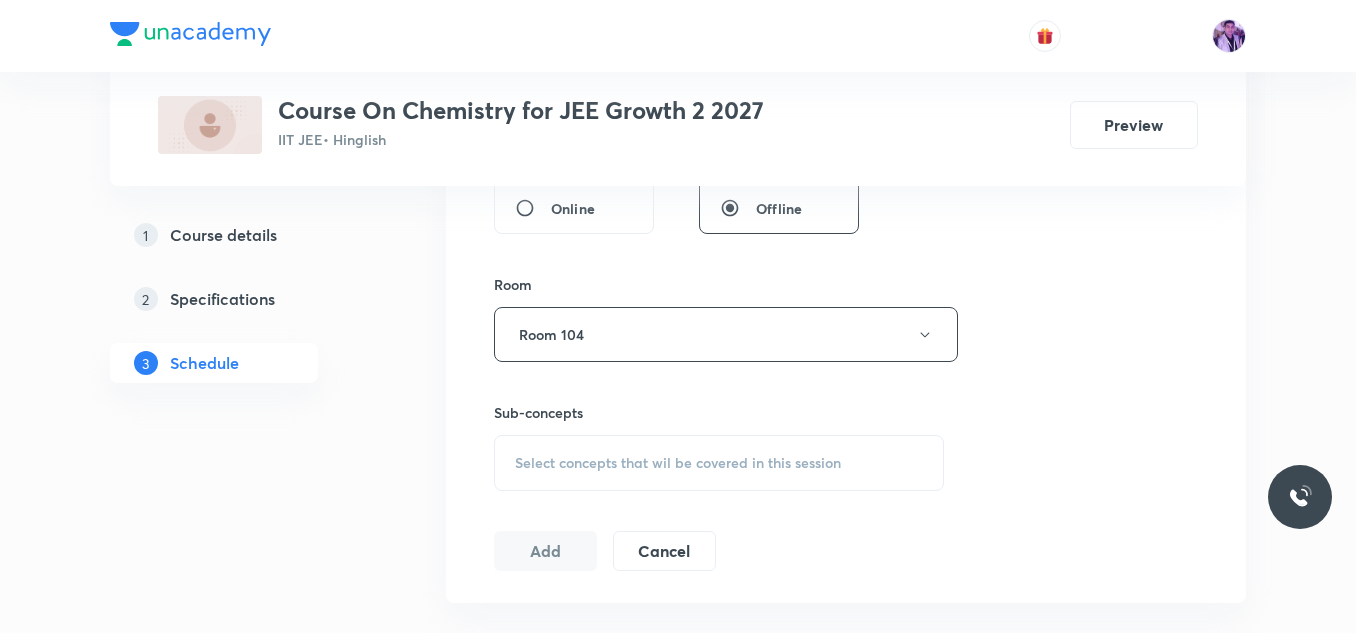drag, startPoint x: 573, startPoint y: 511, endPoint x: 581, endPoint y: 483, distance: 29.12044 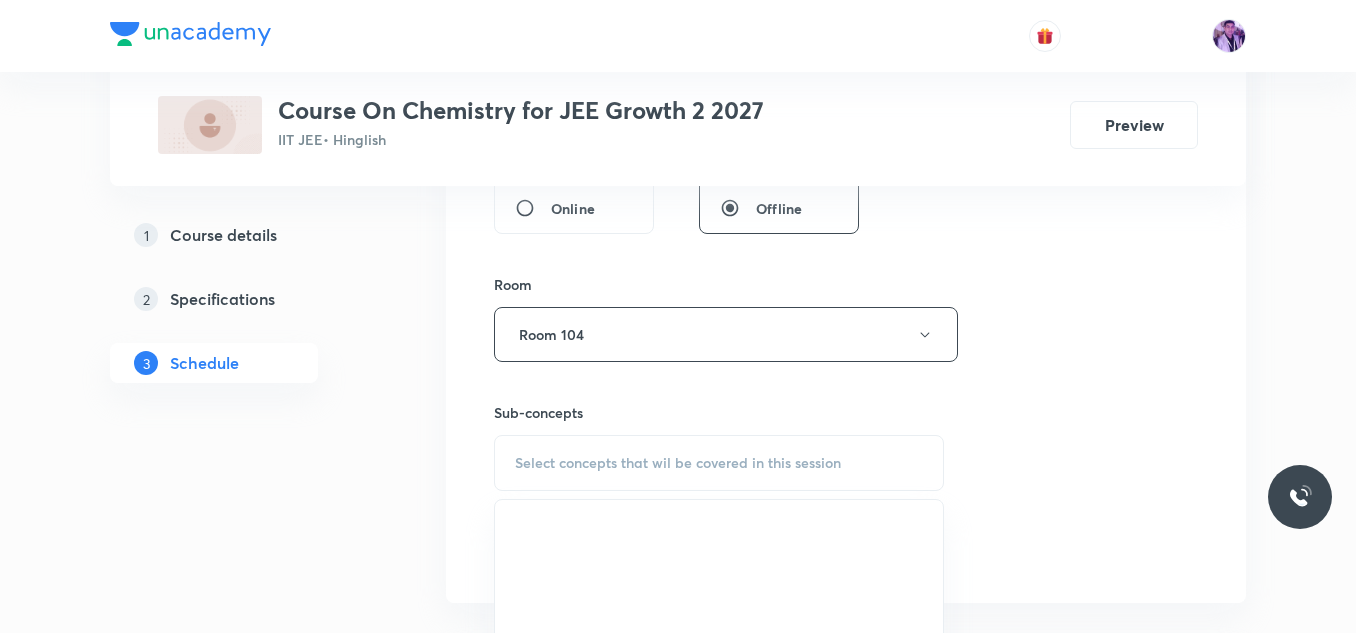 click on "Select concepts that wil be covered in this session" at bounding box center [678, 463] 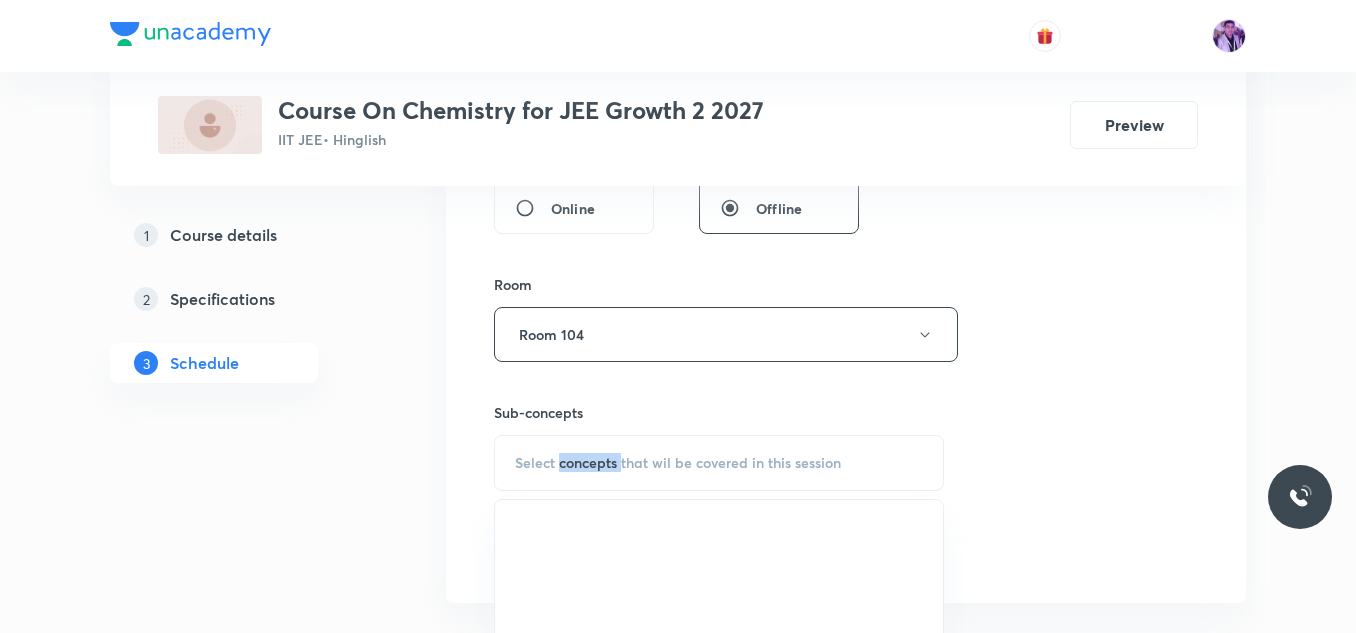 click on "Select concepts that wil be covered in this session" at bounding box center [678, 463] 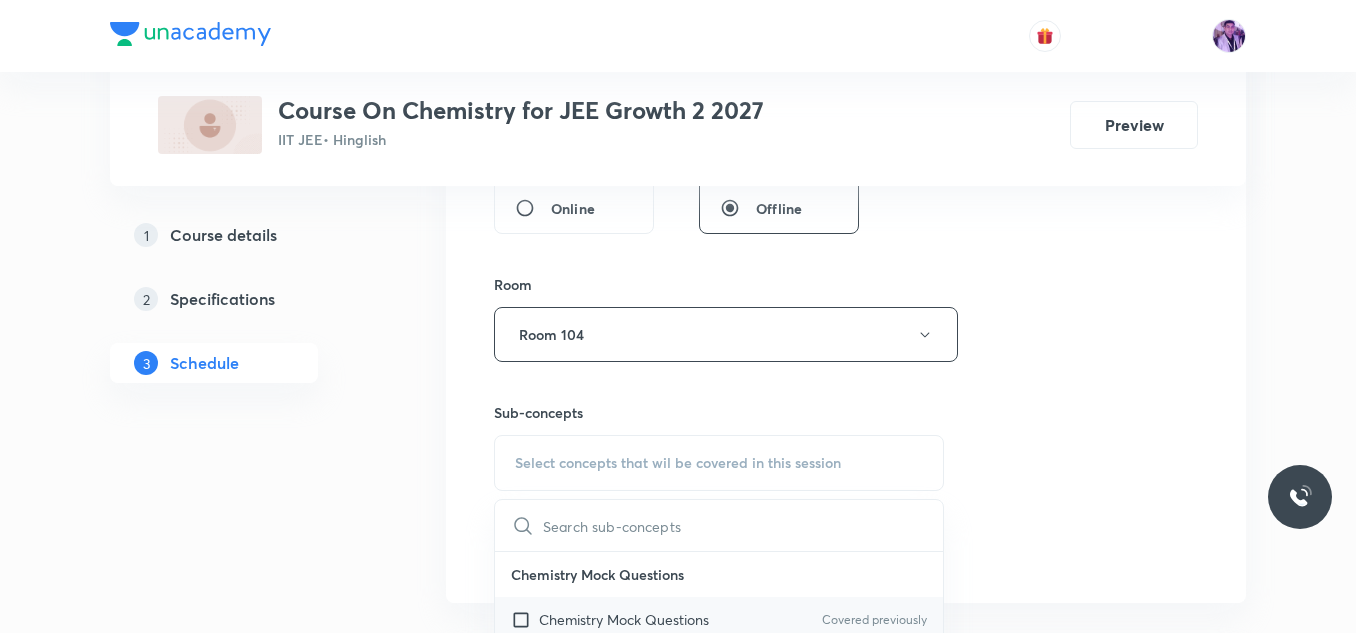 click on "Chemistry Mock Questions Covered previously" at bounding box center (719, 619) 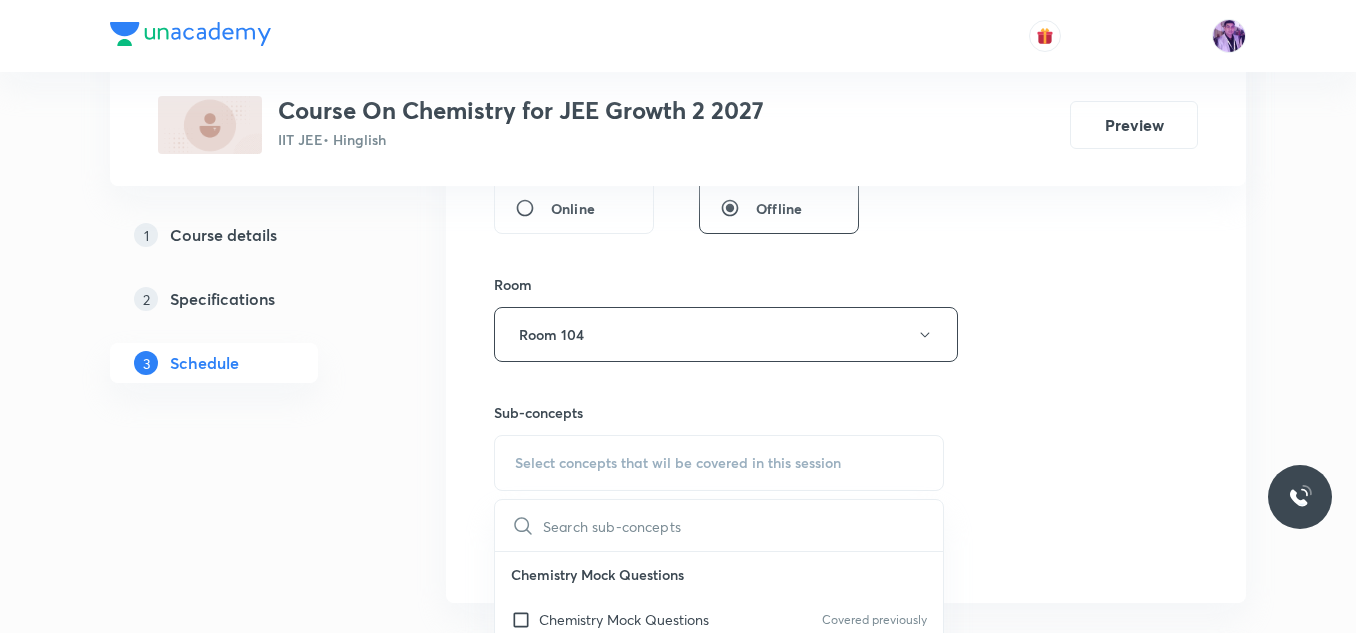 checkbox on "true" 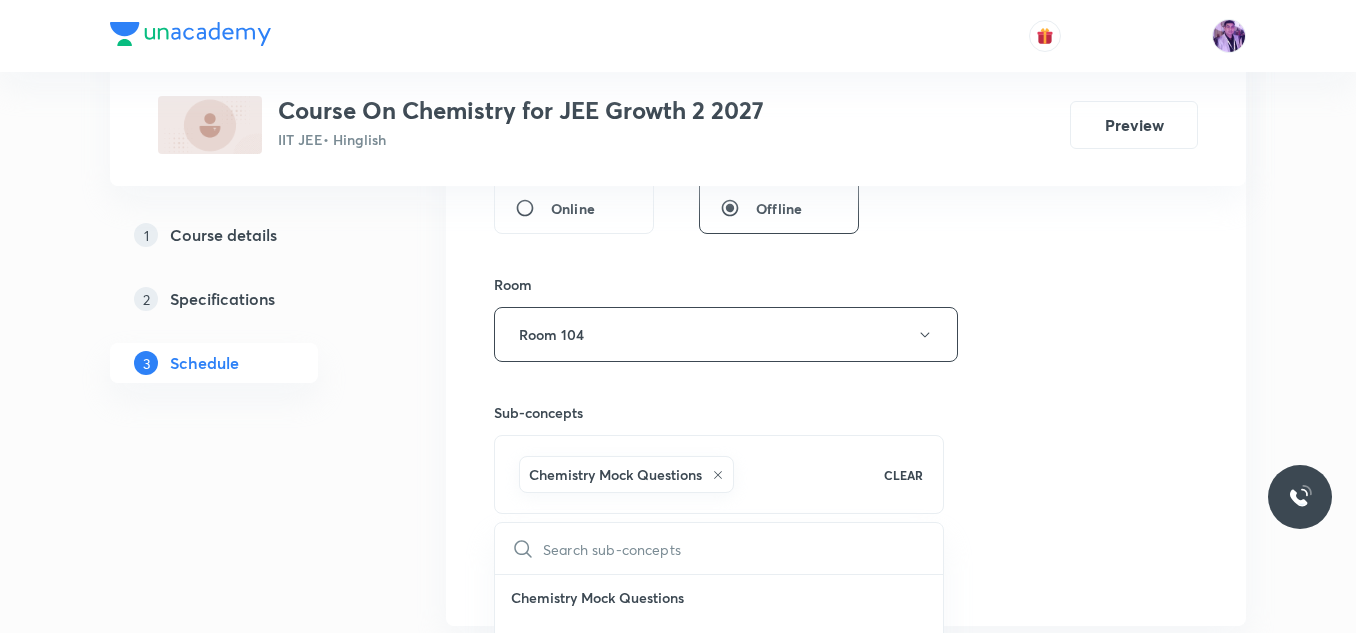click on "Plus Courses Course On Chemistry for JEE Growth 2 2027 IIT JEE  • Hinglish Preview 1 Course details 2 Specifications 3 Schedule Schedule 29  classes Session  30 Live class Session title 21/99 Atomic Structure - 11 ​ Schedule for Jul 12, 2025, 9:06 AM ​ Duration (in minutes) 80 ​   Session type Online Offline Room Room 104 Sub-concepts Chemistry Mock Questions CLEAR ​ Chemistry Mock Questions Chemistry Mock Questions Covered previously Chemistry Previous Year Chemistry Previous Year Covered previously General Topics & Mole Concept Basic Concepts Covered previously Basic Introduction Percentage Composition Stoichiometry Principle of Atom Conservation (POAC) Relation between Stoichiometric Quantities Application of Mole Concept: Gravimetric Analysis Different Laws Formula and Composition Concentration Terms Some basic concepts of Chemistry Atomic Structure Discovery Of Electron Some Prerequisites of Physics Discovery Of Protons And Neutrons Atomic Models and Theories  Nature of Waves Bohr's Model Voids" at bounding box center [678, 2298] 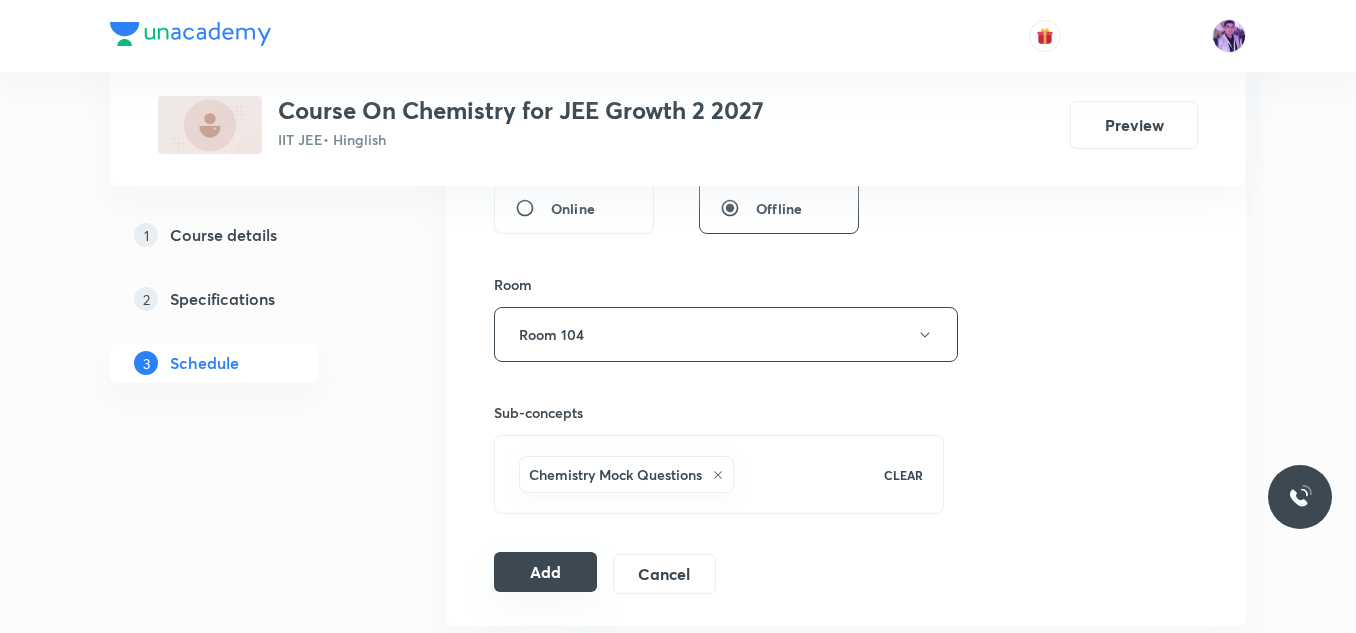 click on "Add" at bounding box center (545, 572) 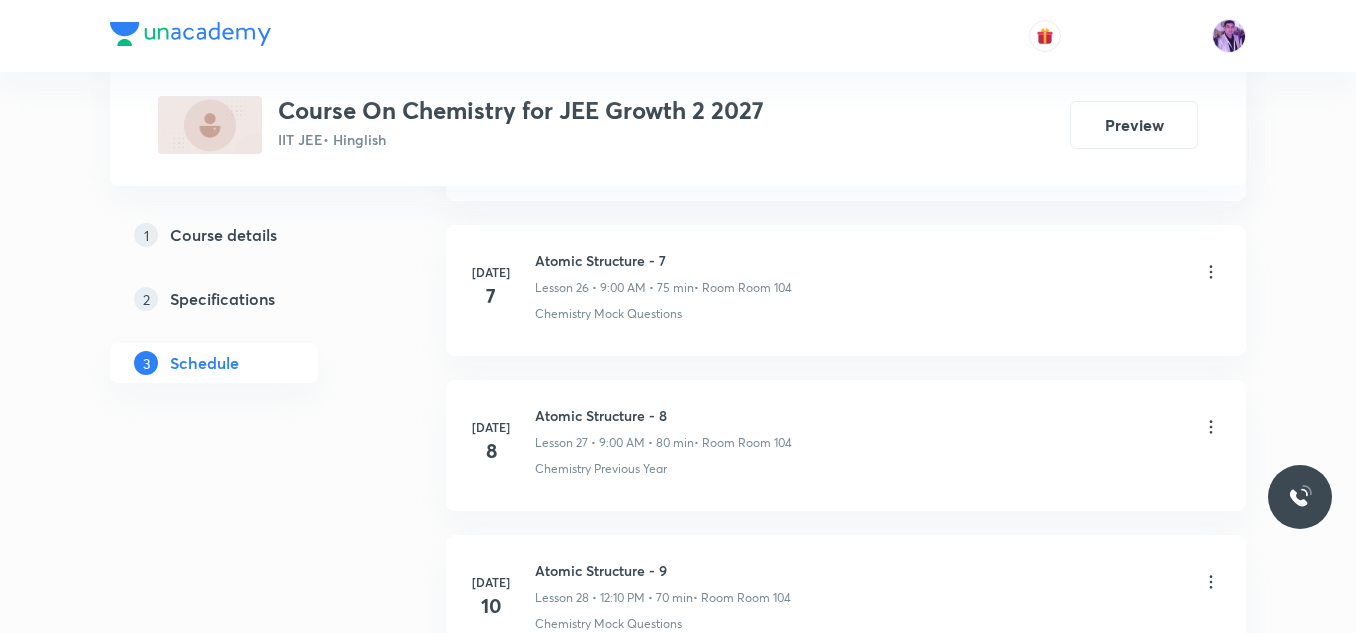 scroll, scrollTop: 4546, scrollLeft: 0, axis: vertical 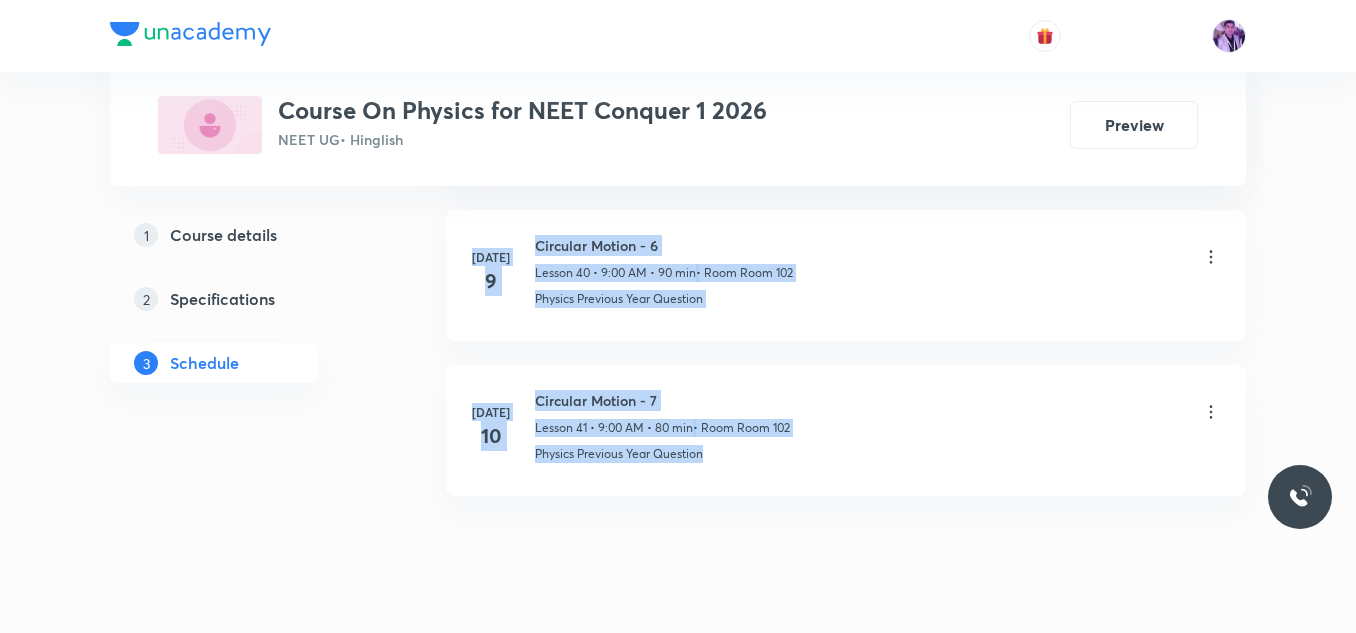 drag, startPoint x: 1365, startPoint y: 16, endPoint x: 1365, endPoint y: 132, distance: 116 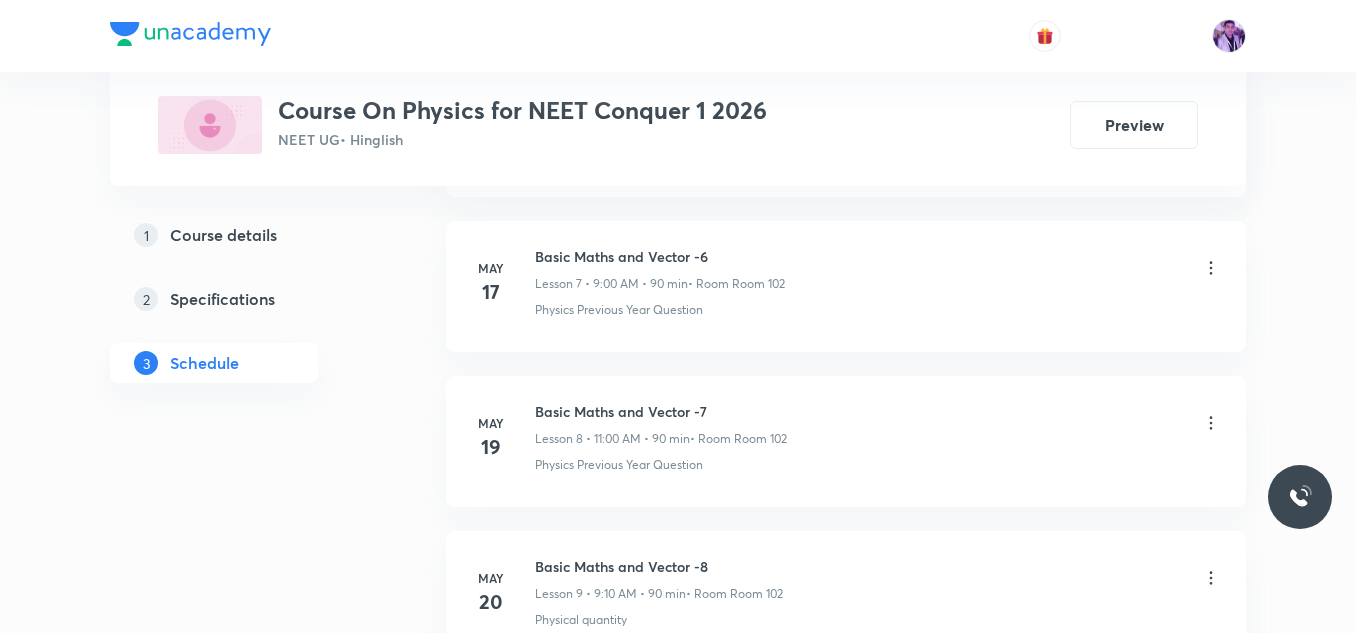 scroll, scrollTop: 0, scrollLeft: 0, axis: both 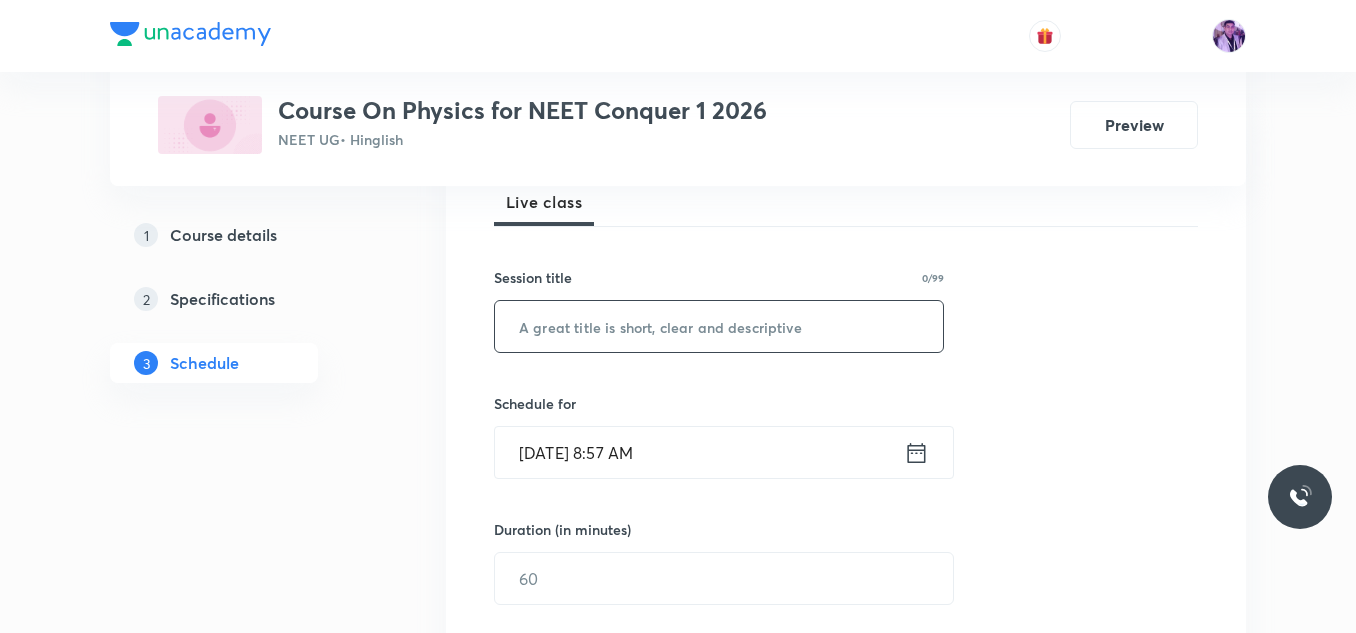 click at bounding box center [719, 326] 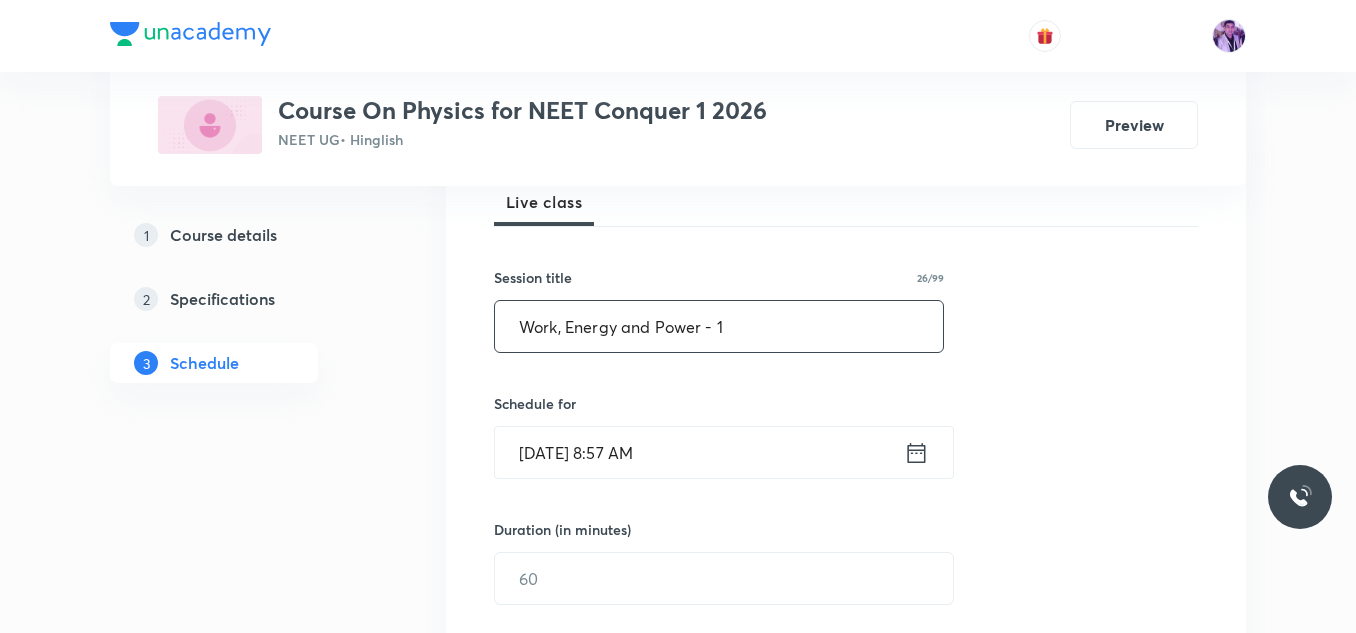 type on "Work, Energy and Power - 1" 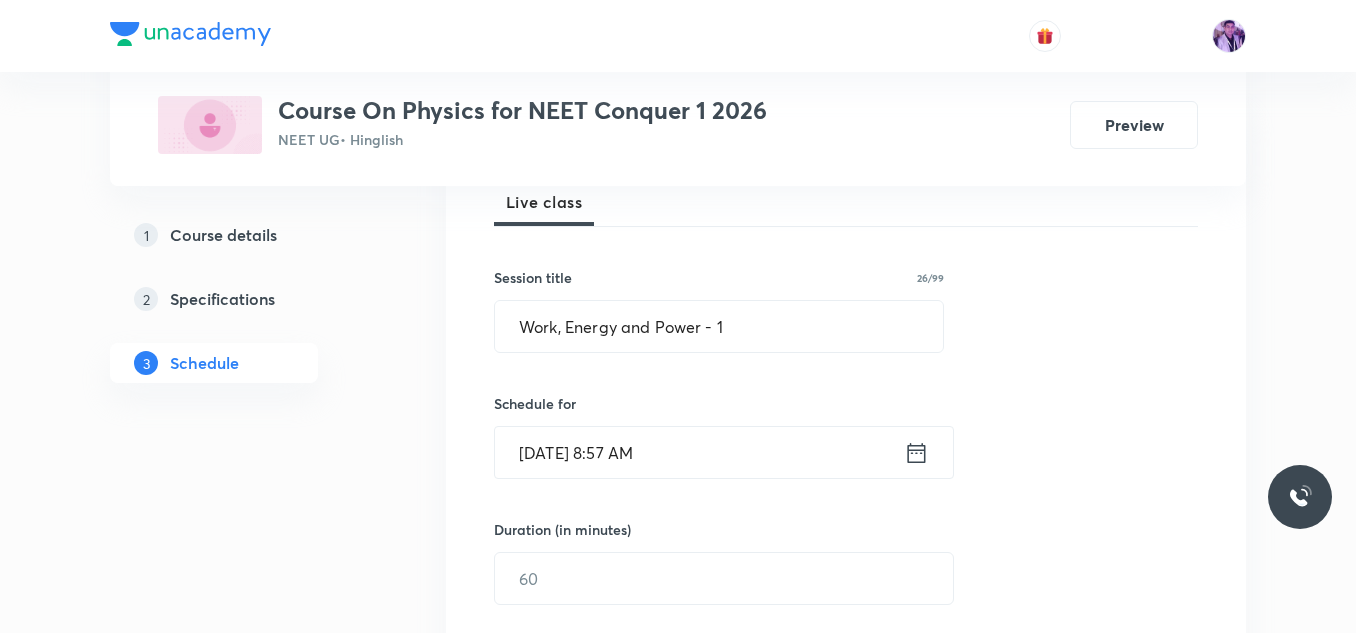 click on "Jul 12, 2025, 8:57 AM" at bounding box center [699, 452] 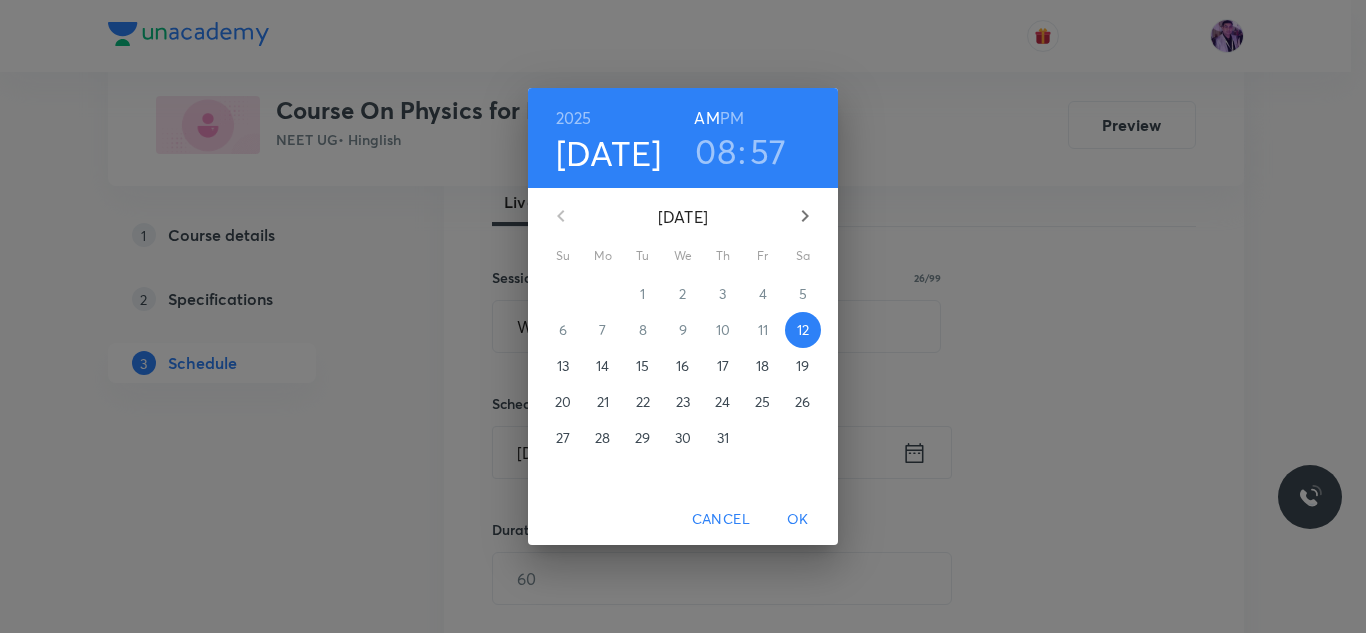 click on "08" at bounding box center [715, 151] 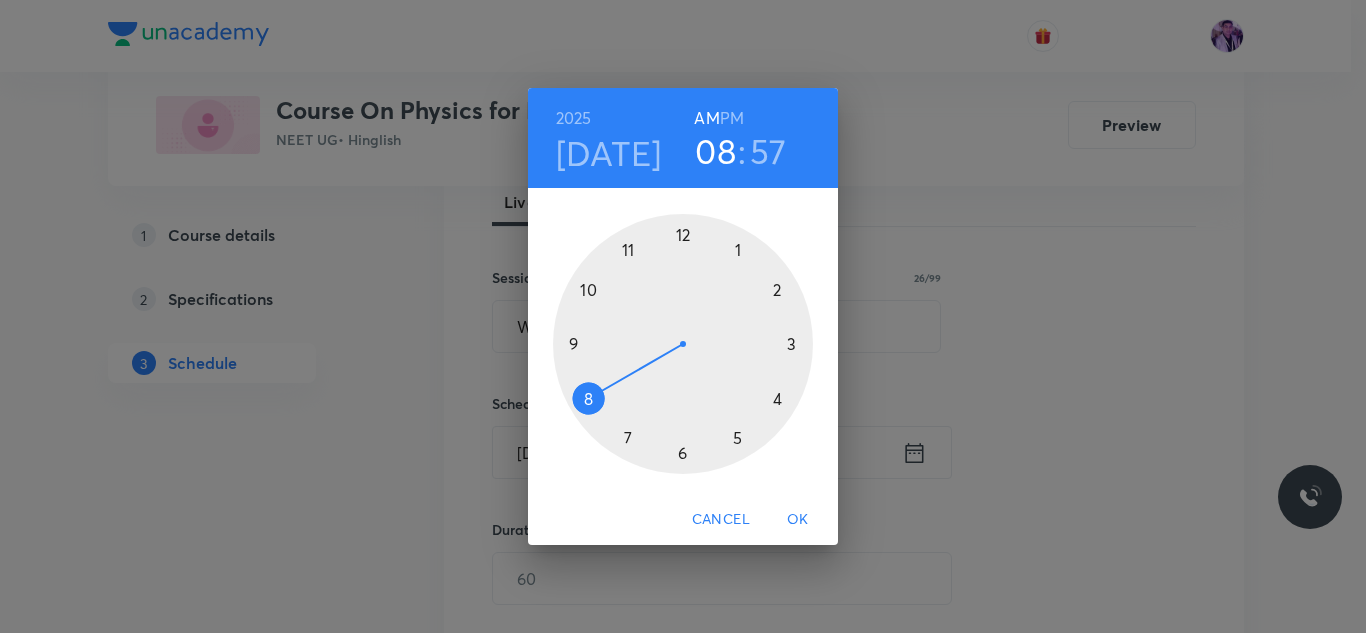 click on "08" at bounding box center [715, 151] 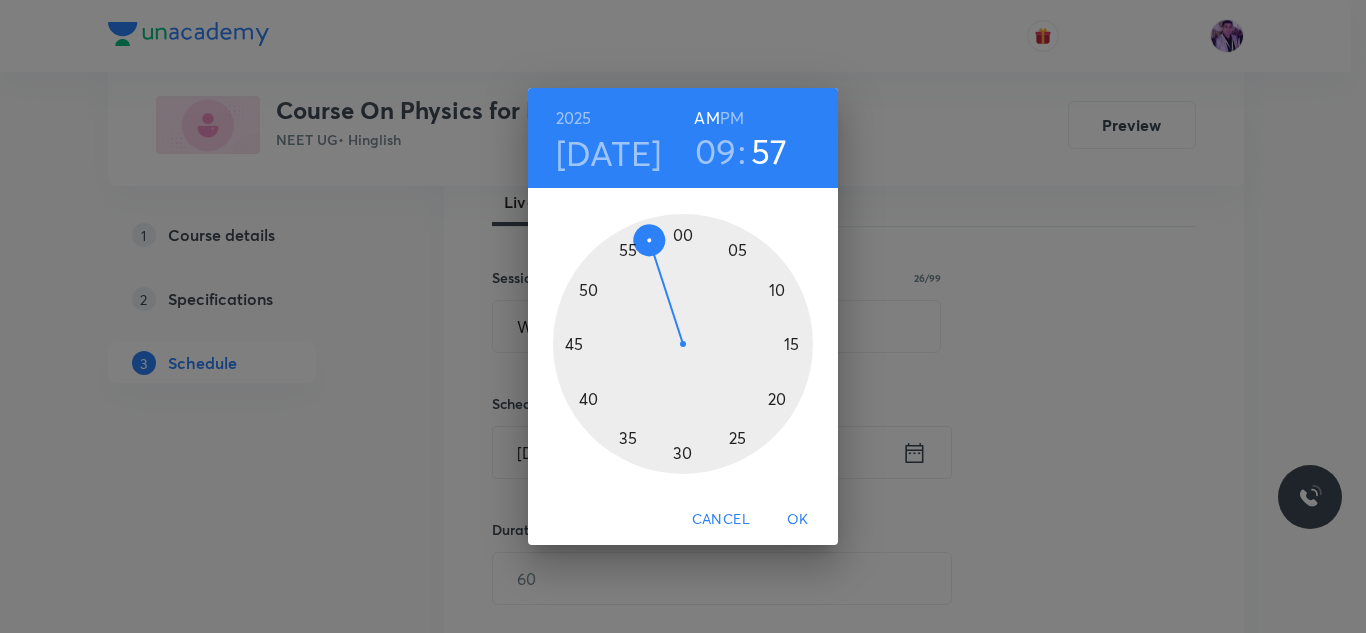 click at bounding box center (683, 344) 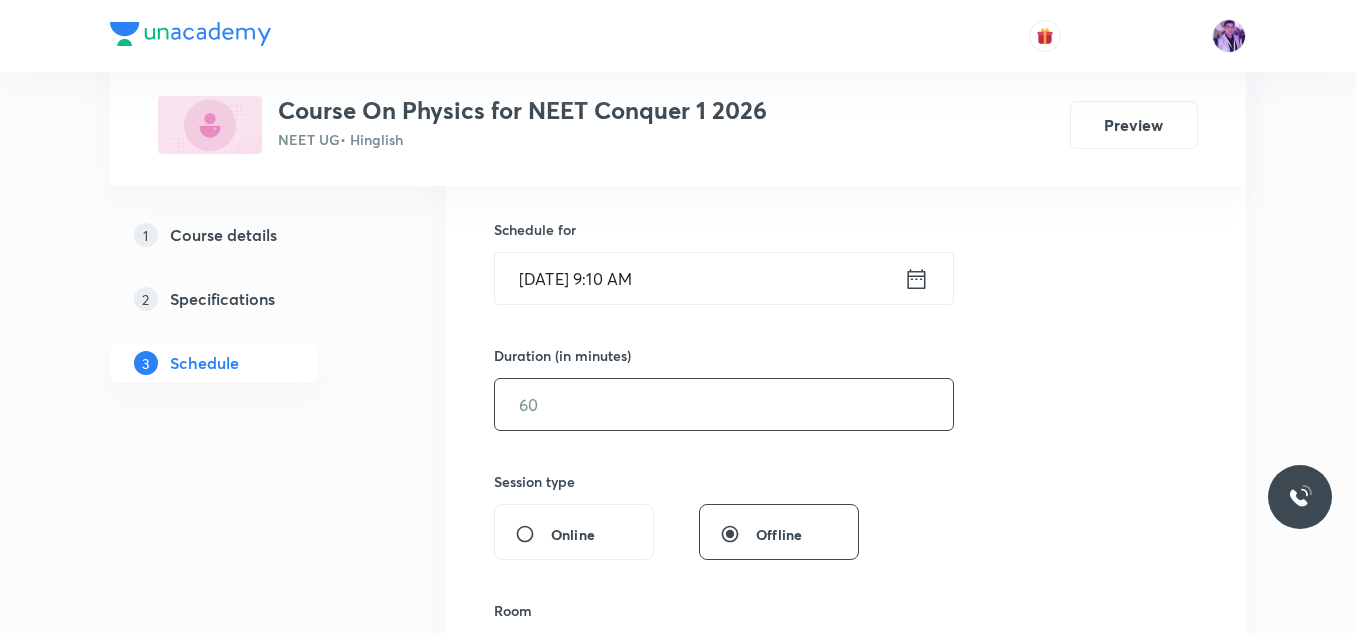 scroll, scrollTop: 500, scrollLeft: 0, axis: vertical 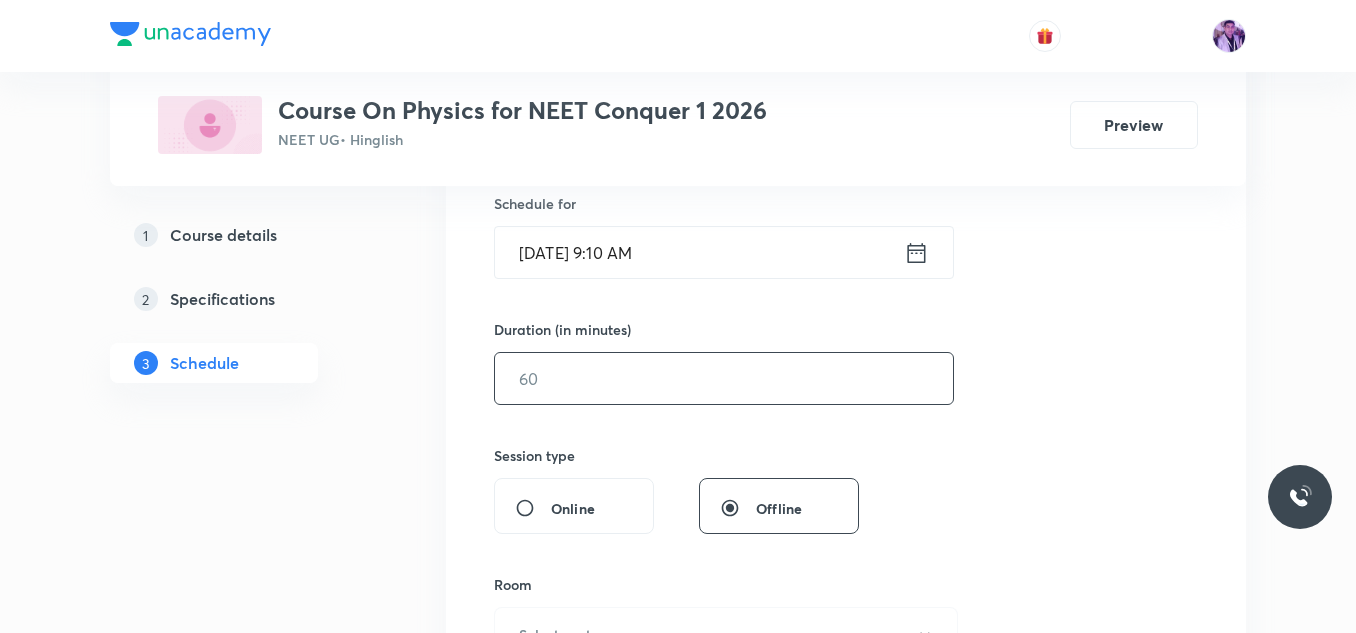 click at bounding box center (724, 378) 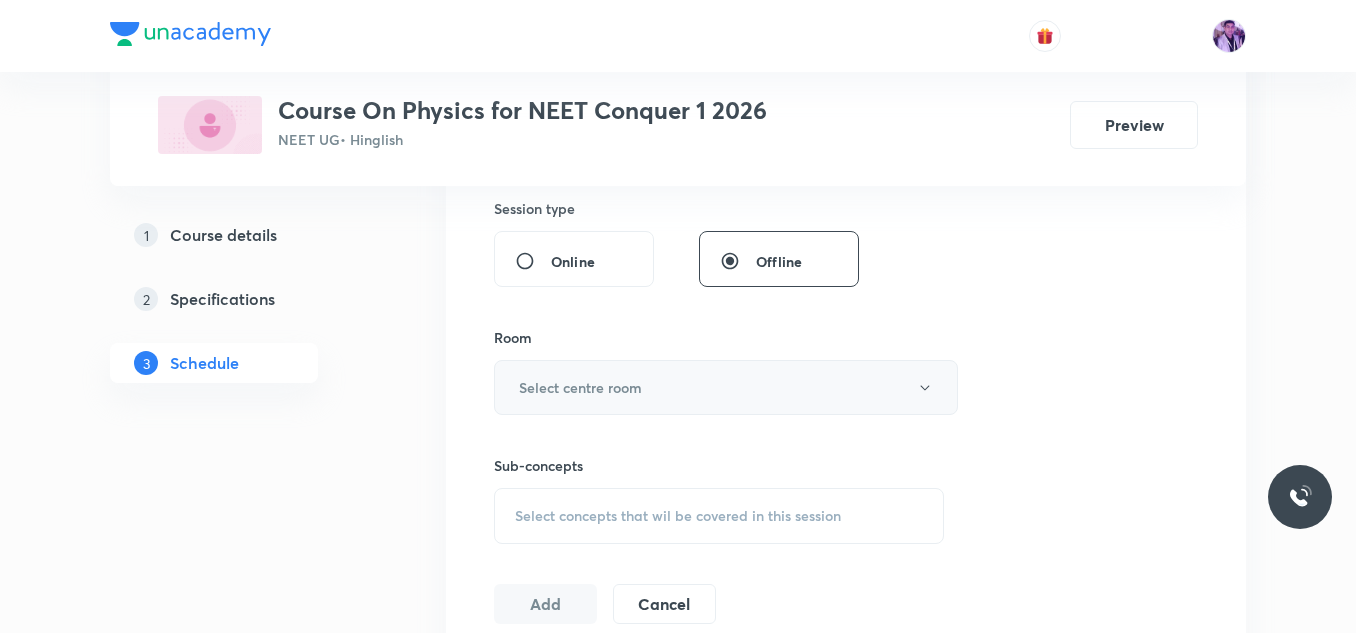 scroll, scrollTop: 800, scrollLeft: 0, axis: vertical 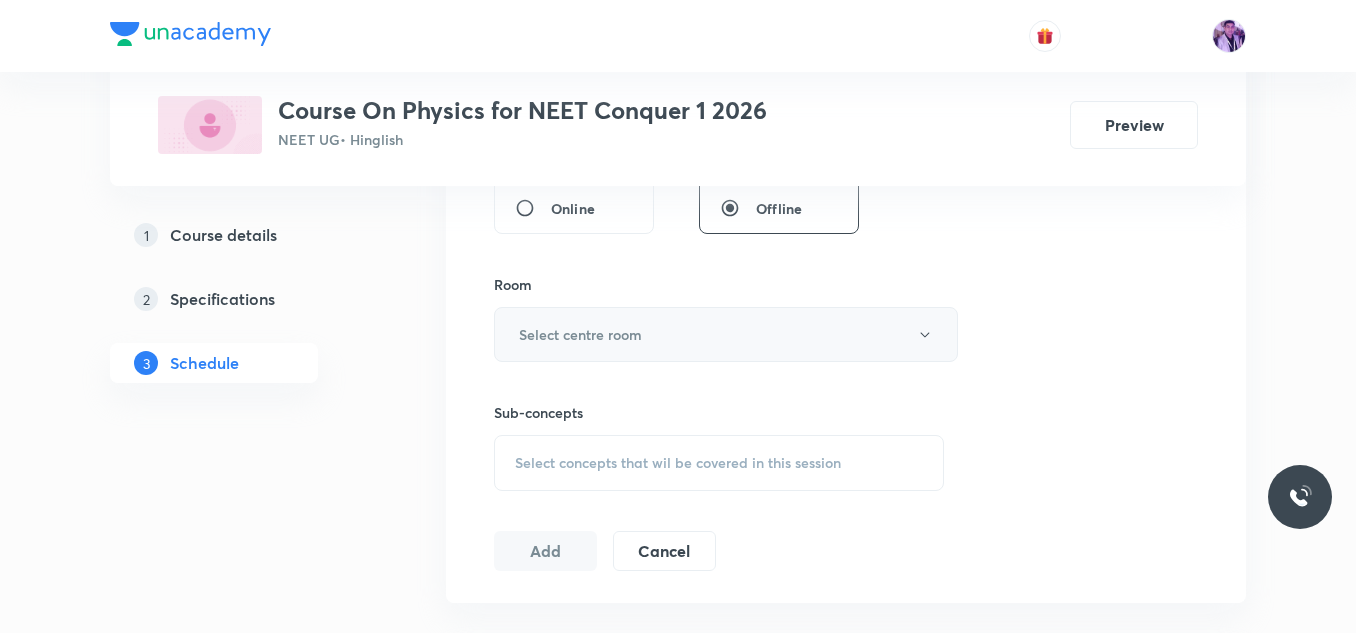 type on "80" 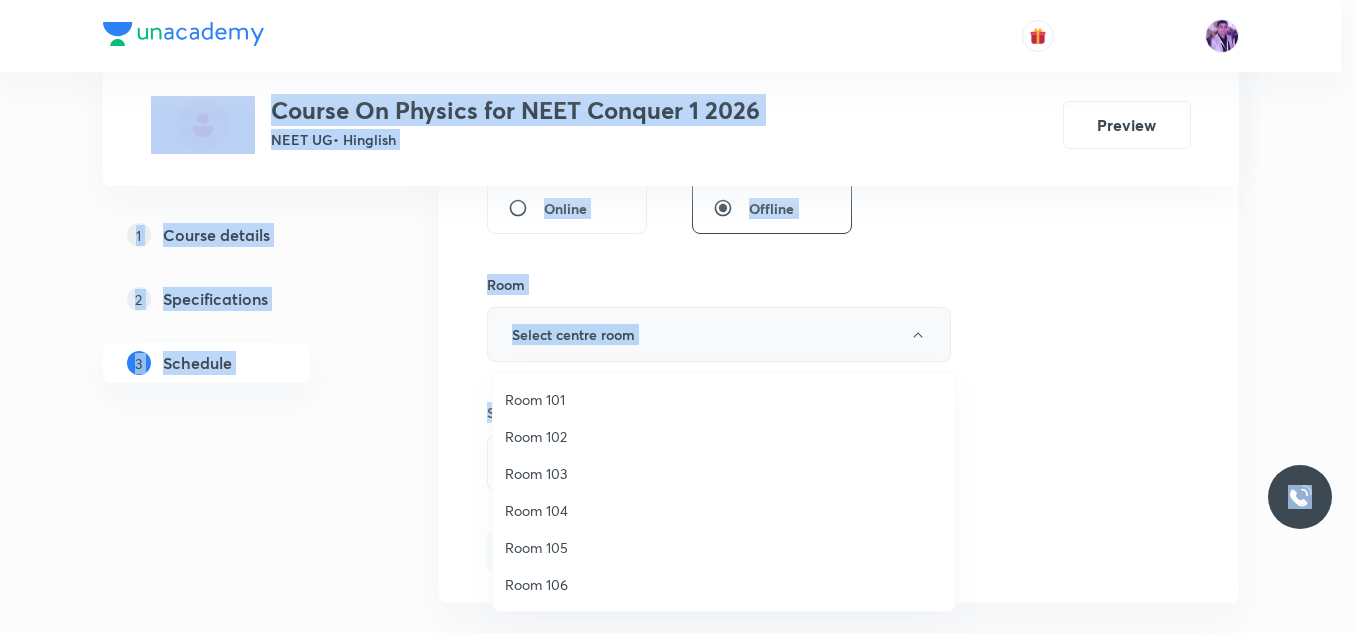 click at bounding box center (678, 316) 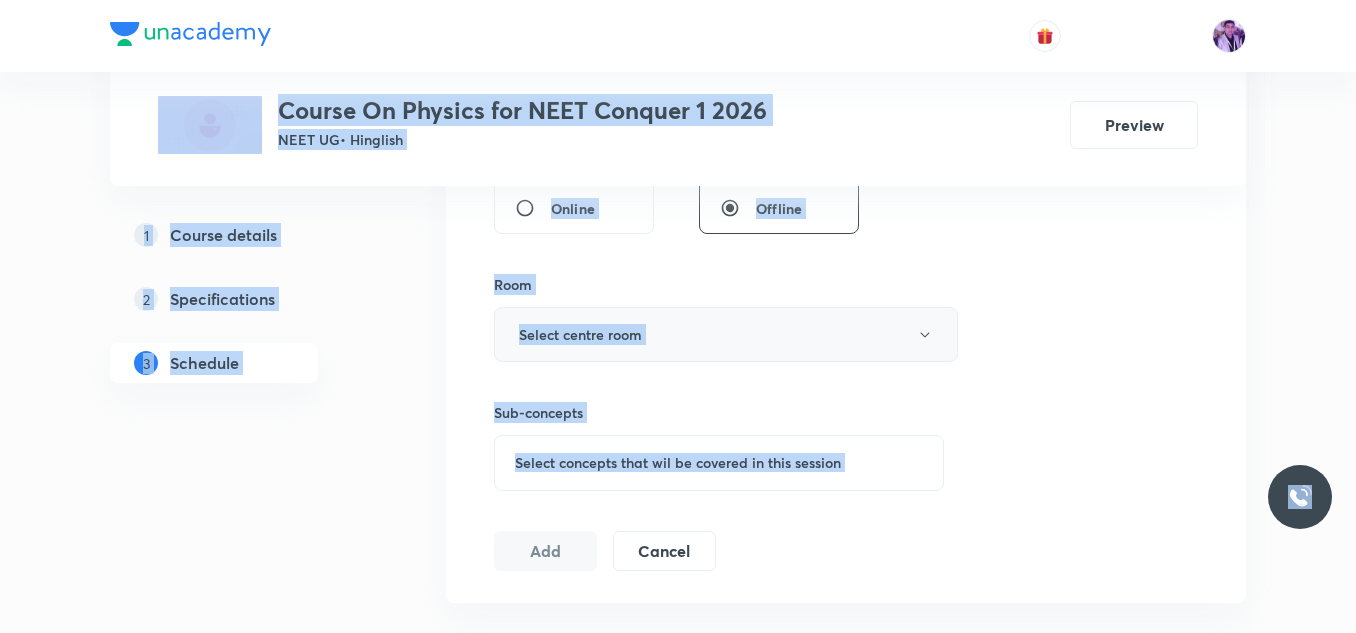 click on "Select centre room" at bounding box center (726, 334) 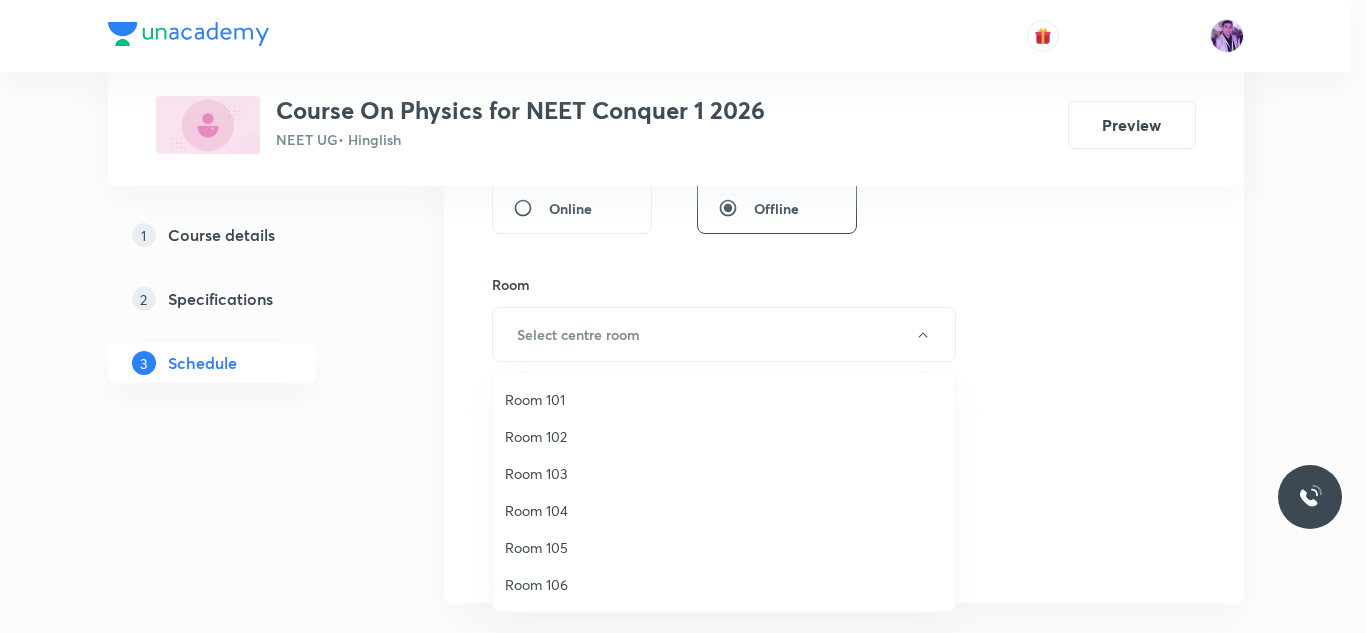 click on "Room 102" at bounding box center (724, 436) 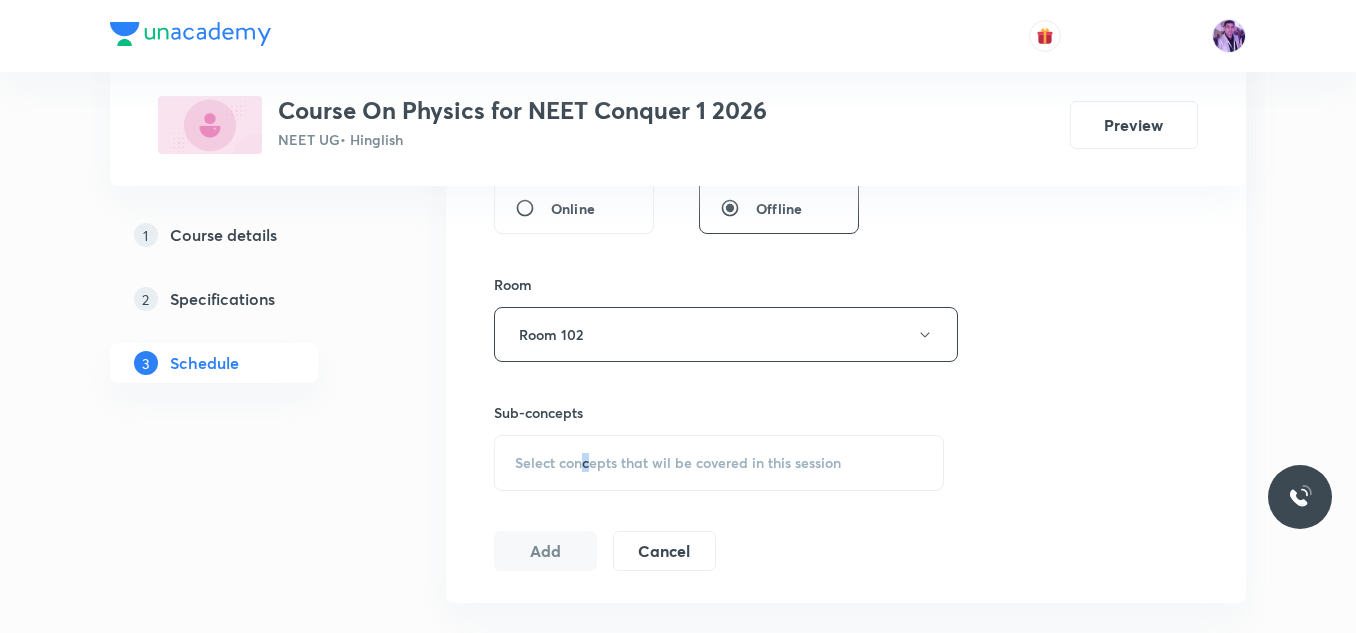 click on "Select concepts that wil be covered in this session" at bounding box center (678, 463) 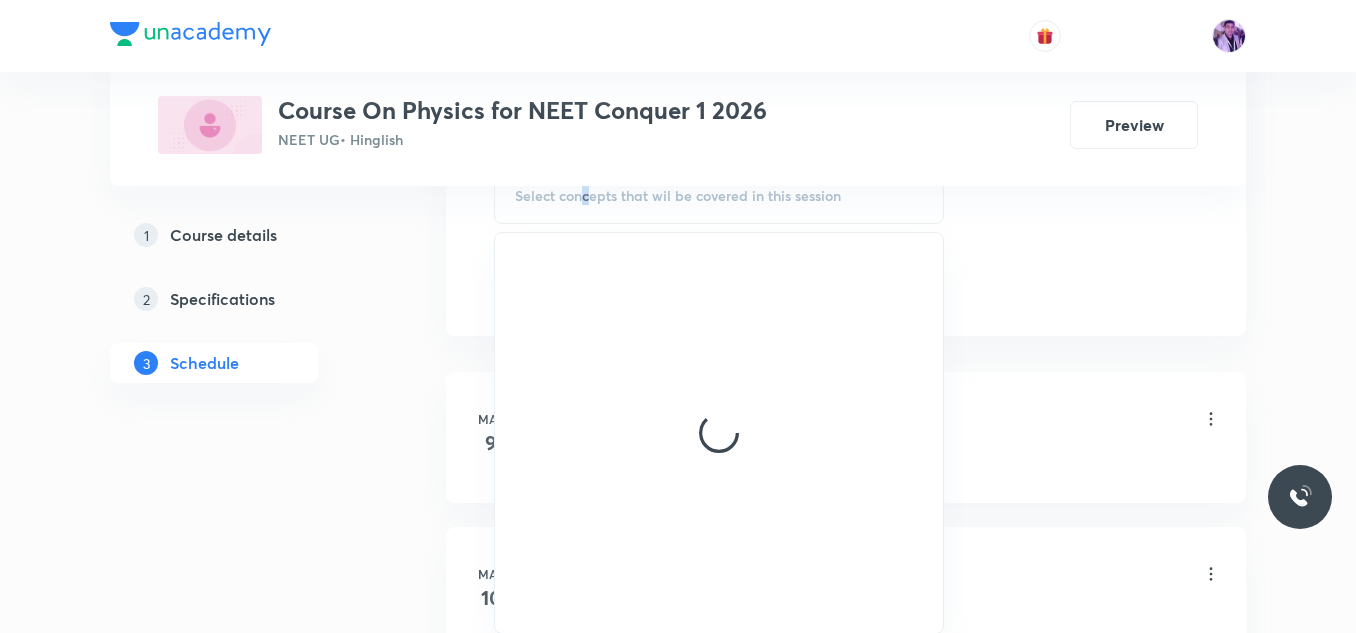 scroll, scrollTop: 1100, scrollLeft: 0, axis: vertical 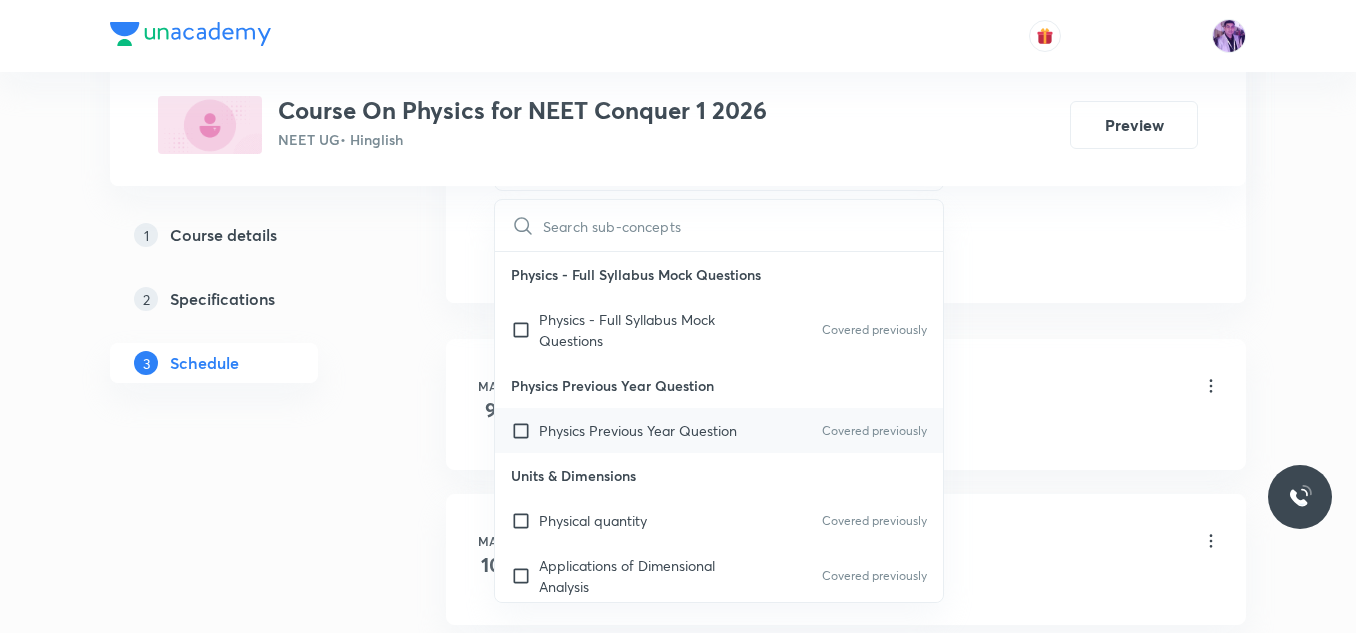 click on "Physics Previous Year Question Covered previously" at bounding box center (719, 430) 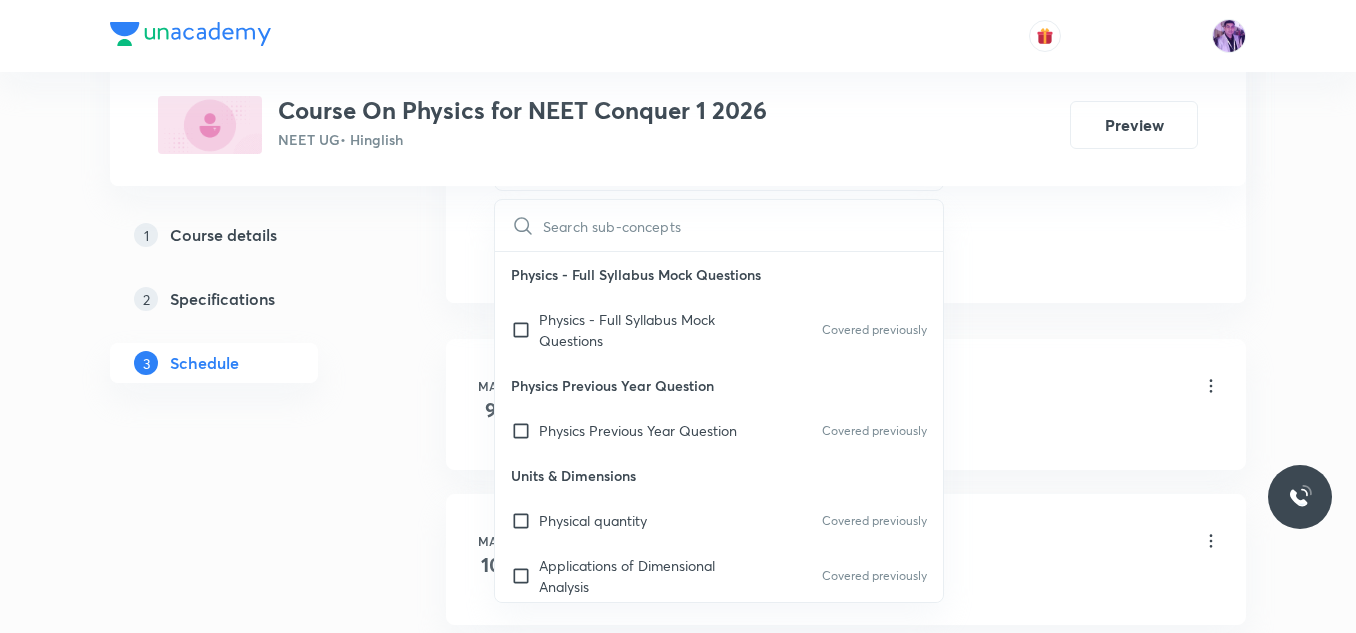 click on "Plus Courses Course On Physics for NEET Conquer 1 2026 NEET UG  • Hinglish Preview 1 Course details 2 Specifications 3 Schedule Schedule 41  classes Session  42 Live class Session title 26/99 Work, Energy and Power - 1 ​ Schedule for Jul 12, 2025, 9:10 AM ​ Duration (in minutes) 80 ​   Session type Online Offline Room Room 102 Sub-concepts Select concepts that wil be covered in this session ​ Physics - Full Syllabus Mock Questions Physics - Full Syllabus Mock Questions Covered previously Physics Previous Year Question Physics Previous Year Question Covered previously Units & Dimensions Physical quantity Covered previously Applications of Dimensional Analysis Covered previously Significant Figures Units of Physical Quantities System of Units Dimensions of Some Mathematical Functions Unit and Dimension Product of Two Vectors Subtraction of Vectors Cross Product Least Count Analysis Errors of Measurement Vernier Callipers Screw Gauge Zero Error Basic Mathematics Elementary Algebra Functions Dot-Product" at bounding box center (678, 2917) 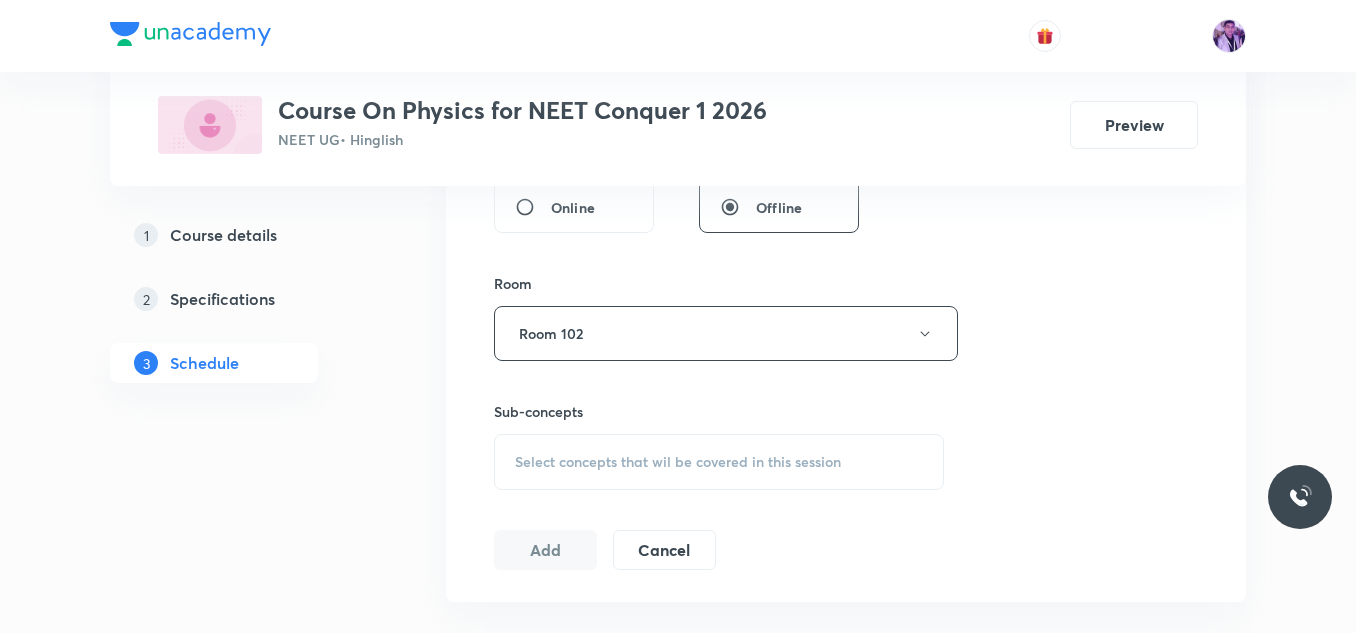 scroll, scrollTop: 800, scrollLeft: 0, axis: vertical 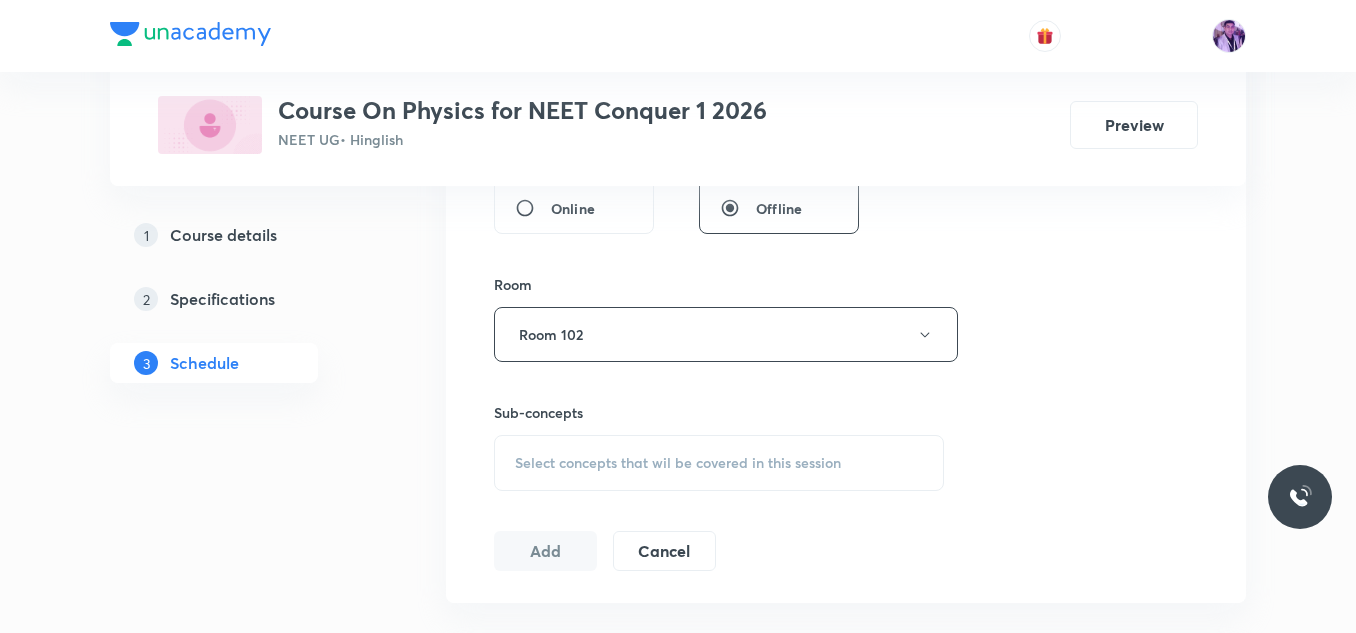 drag, startPoint x: 651, startPoint y: 448, endPoint x: 691, endPoint y: 484, distance: 53.814495 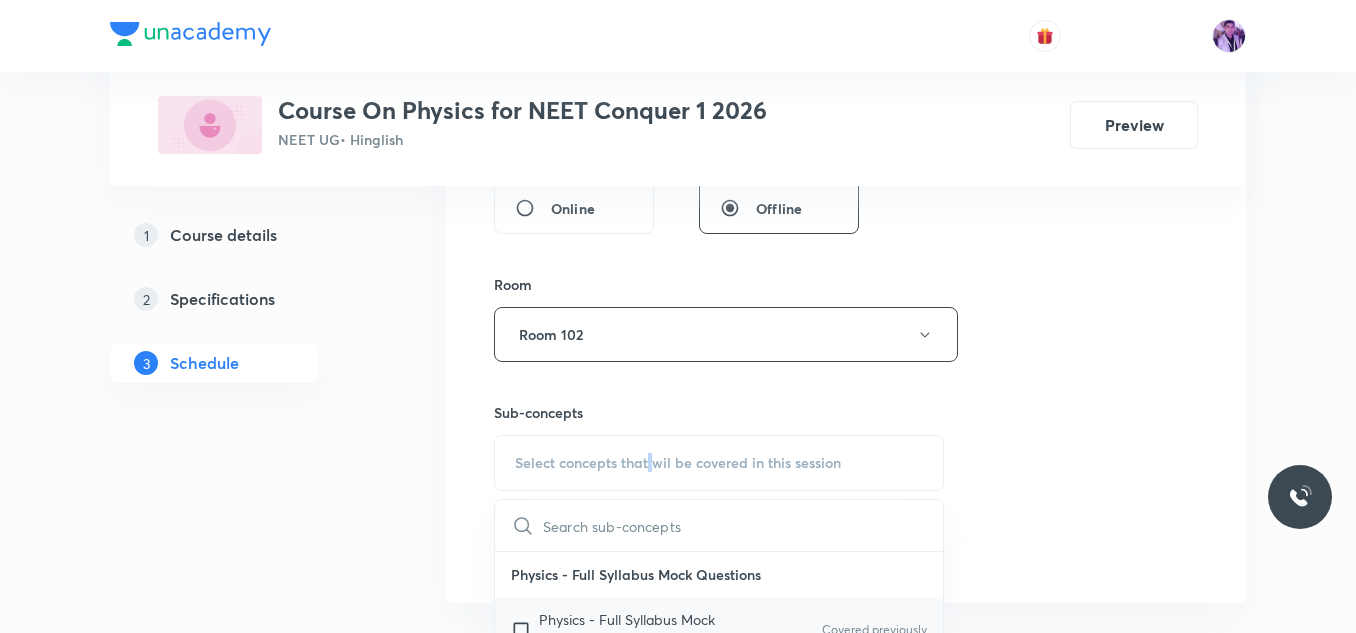 scroll, scrollTop: 1000, scrollLeft: 0, axis: vertical 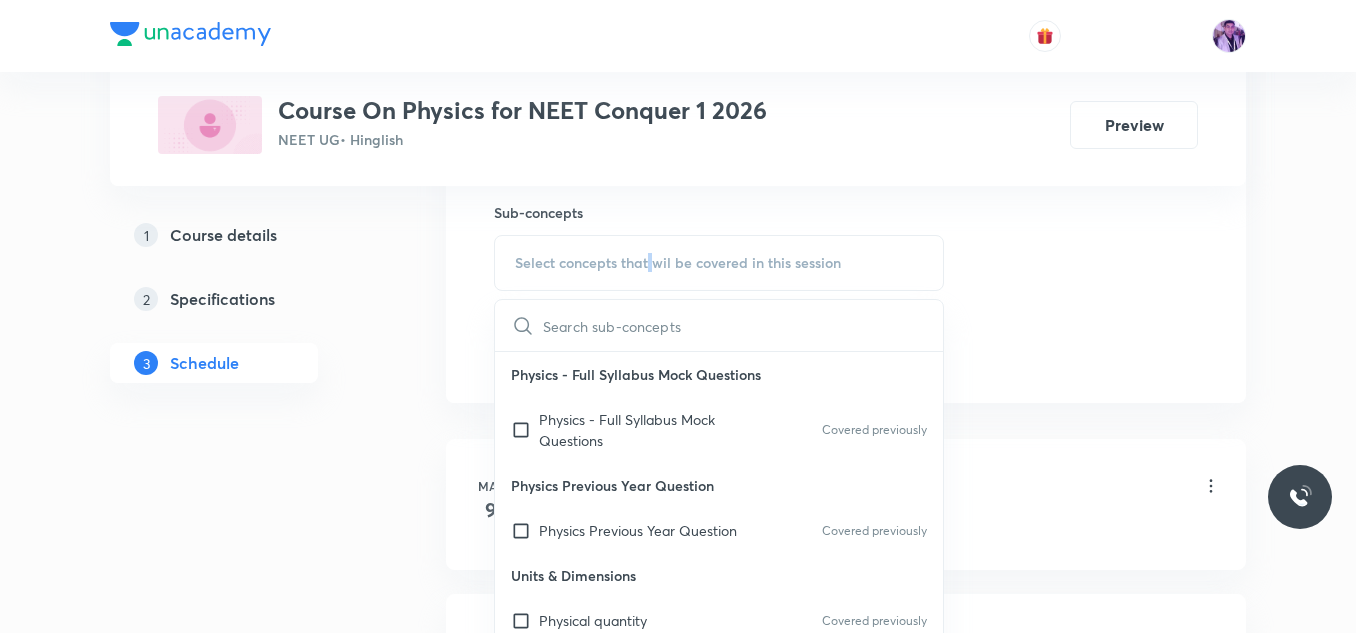 click on "Physics - Full Syllabus Mock Questions" at bounding box center [640, 430] 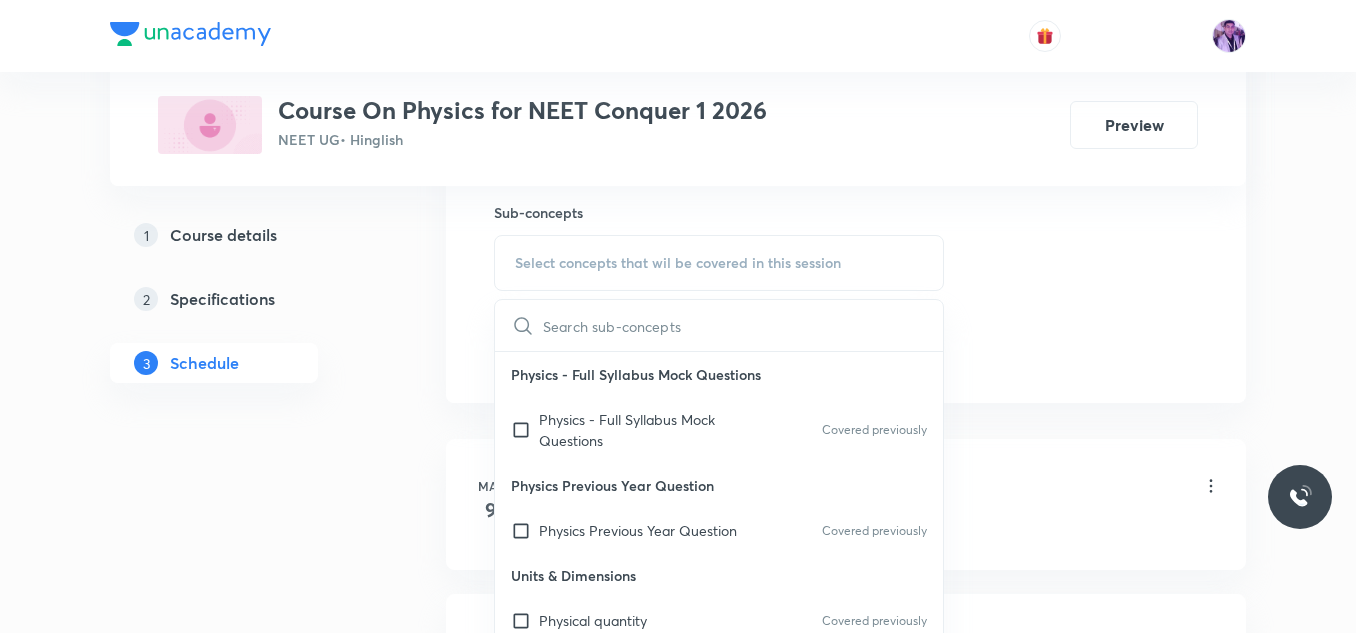 click on "Plus Courses Course On Physics for NEET Conquer 1 2026 NEET UG  • Hinglish Preview 1 Course details 2 Specifications 3 Schedule Schedule 41  classes Session  42 Live class Session title 26/99 Work, Energy and Power - 1 ​ Schedule for Jul 12, 2025, 9:10 AM ​ Duration (in minutes) 80 ​   Session type Online Offline Room Room 102 Sub-concepts Select concepts that wil be covered in this session ​ Physics - Full Syllabus Mock Questions Physics - Full Syllabus Mock Questions Covered previously Physics Previous Year Question Physics Previous Year Question Covered previously Units & Dimensions Physical quantity Covered previously Applications of Dimensional Analysis Covered previously Significant Figures Units of Physical Quantities System of Units Dimensions of Some Mathematical Functions Unit and Dimension Product of Two Vectors Subtraction of Vectors Cross Product Least Count Analysis Errors of Measurement Vernier Callipers Screw Gauge Zero Error Basic Mathematics Elementary Algebra Functions Dot-Product" at bounding box center [678, 3017] 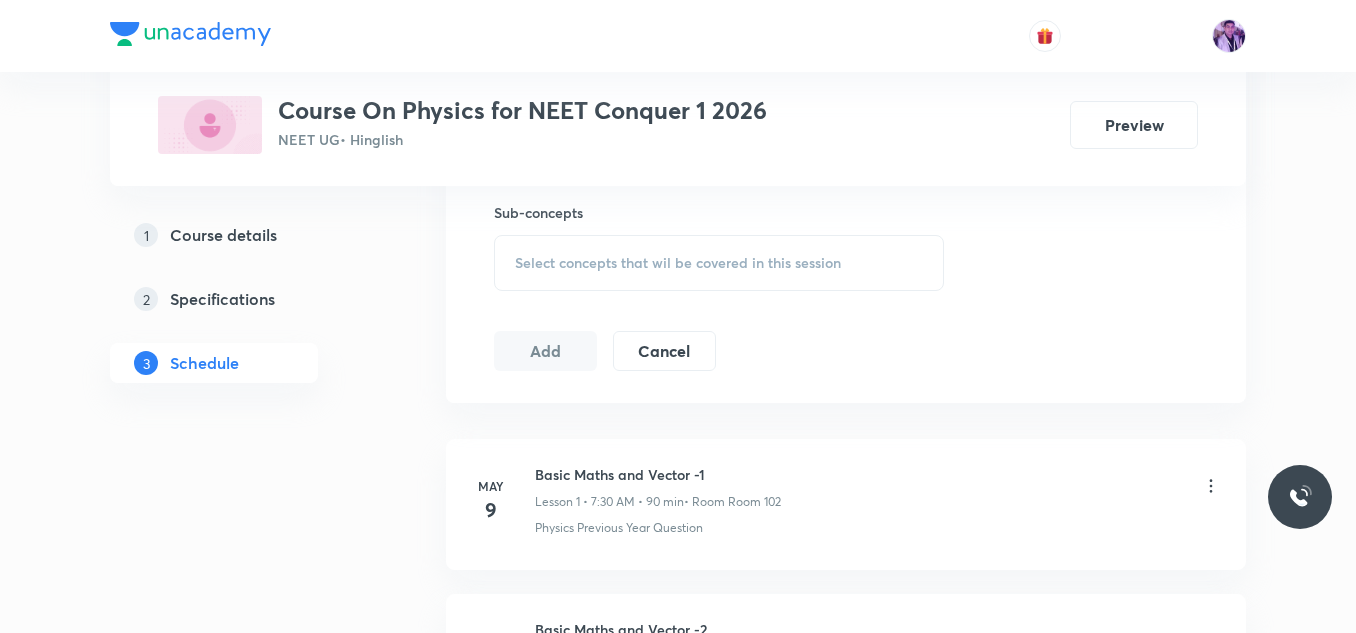 click on "Select concepts that wil be covered in this session" at bounding box center (719, 263) 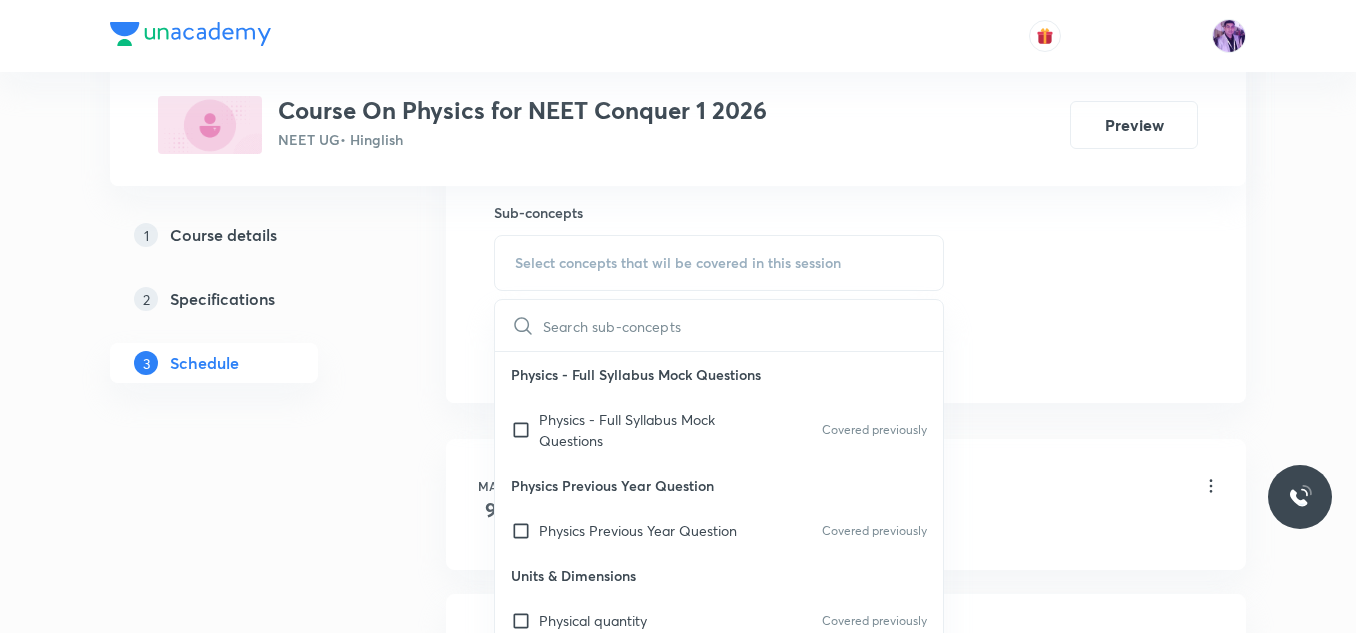 drag, startPoint x: 553, startPoint y: 529, endPoint x: 368, endPoint y: 395, distance: 228.43161 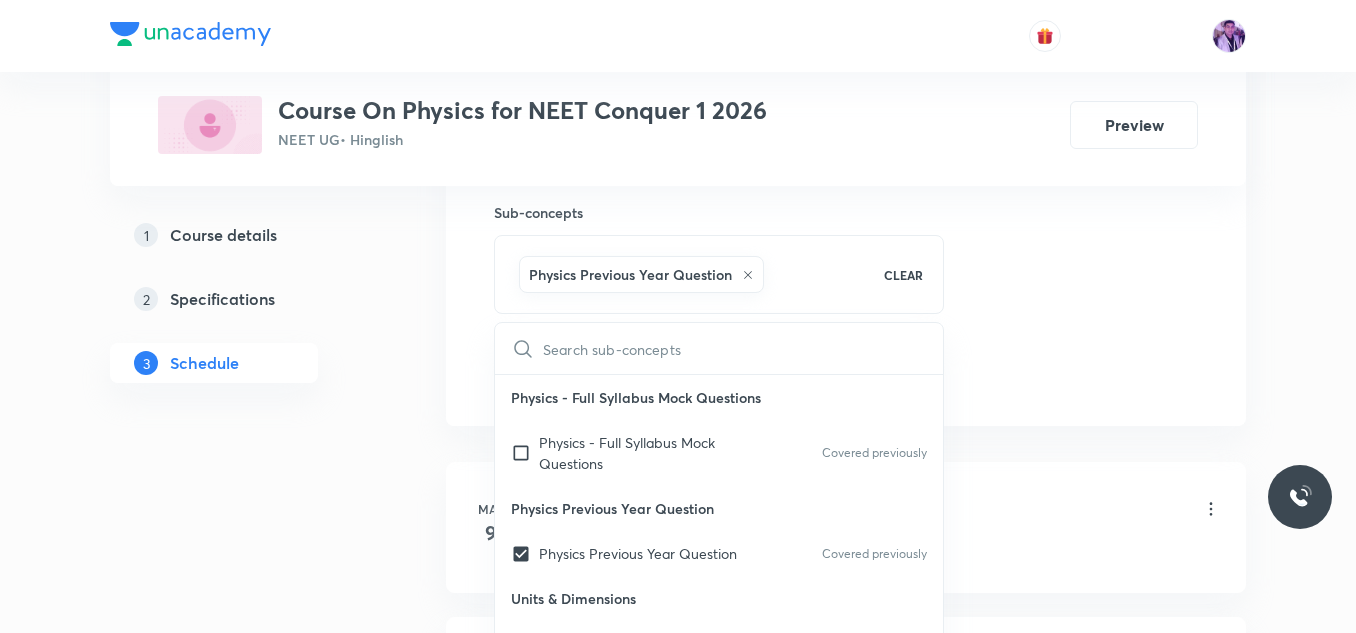 click on "Plus Courses Course On Physics for NEET Conquer 1 2026 NEET UG  • Hinglish Preview 1 Course details 2 Specifications 3 Schedule Schedule 41  classes Session  42 Live class Session title 26/99 Work, Energy and Power - 1 ​ Schedule for Jul 12, 2025, 9:10 AM ​ Duration (in minutes) 80 ​   Session type Online Offline Room Room 102 Sub-concepts Physics Previous Year Question CLEAR ​ Physics - Full Syllabus Mock Questions Physics - Full Syllabus Mock Questions Covered previously Physics Previous Year Question Physics Previous Year Question Covered previously Units & Dimensions Physical quantity Covered previously Applications of Dimensional Analysis Covered previously Significant Figures Units of Physical Quantities System of Units Dimensions of Some Mathematical Functions Unit and Dimension Product of Two Vectors Subtraction of Vectors Cross Product Least Count Analysis Errors of Measurement Vernier Callipers Screw Gauge Zero Error Basic Mathematics Elementary Algebra Elementary Trigonometry Functions 9" at bounding box center (678, 3028) 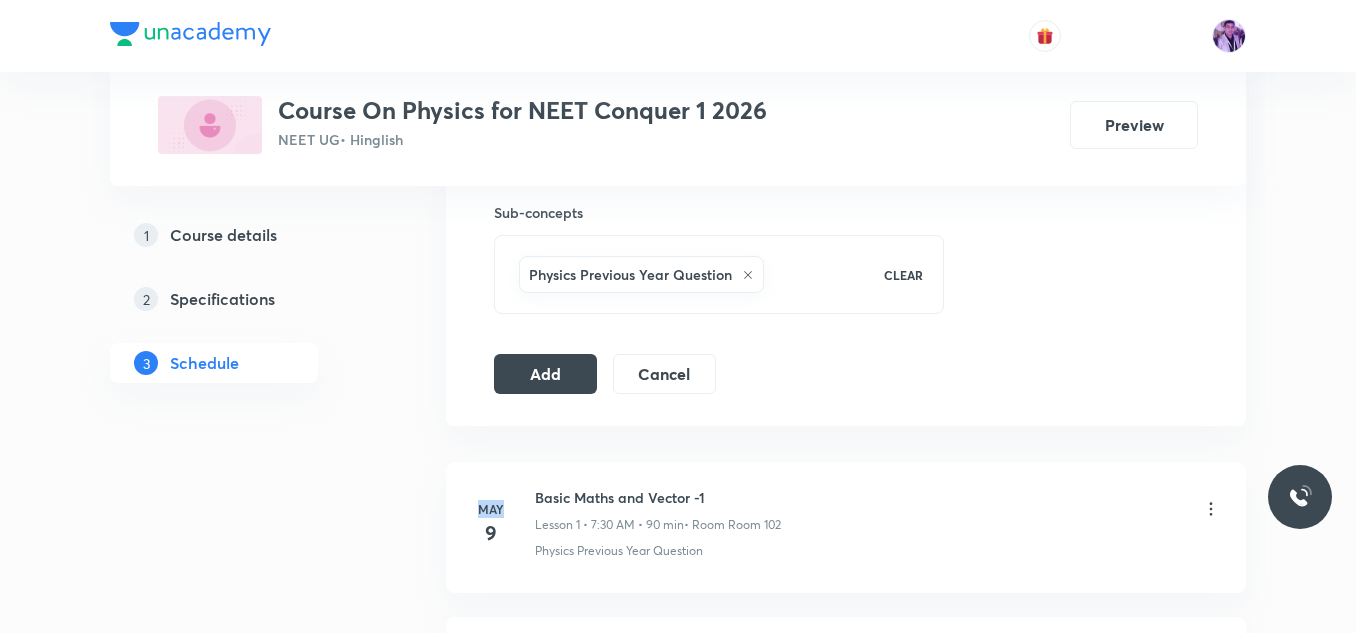 click on "Plus Courses Course On Physics for NEET Conquer 1 2026 NEET UG  • Hinglish Preview 1 Course details 2 Specifications 3 Schedule Schedule 41  classes Session  42 Live class Session title 26/99 Work, Energy and Power - 1 ​ Schedule for Jul 12, 2025, 9:10 AM ​ Duration (in minutes) 80 ​   Session type Online Offline Room Room 102 Sub-concepts Physics Previous Year Question CLEAR Add Cancel May 9 Basic Maths and Vector -1 Lesson 1 • 7:30 AM • 90 min  • Room Room 102 Physics Previous Year Question May 10 Basic Maths and Vector -2 Lesson 2 • 7:30 AM • 90 min Physics Previous Year Question May 12 Basic Maths and Vector -3 Lesson 3 • 9:30 AM • 90 min  • Room Room 102 Applications of Dimensional Analysis May 13 Basic Maths and Vector -4 Lesson 4 • 9:10 AM • 90 min  • Room Room 102 Physics - Full Syllabus Mock Questions May 14 Basic Maths and Vector -5 Lesson 5 • 7:30 AM • 90 min  • Room Room 102 Physics Previous Year Question May 16 Basic Maths and Vector -5  • Room Room 102" at bounding box center [678, 3028] 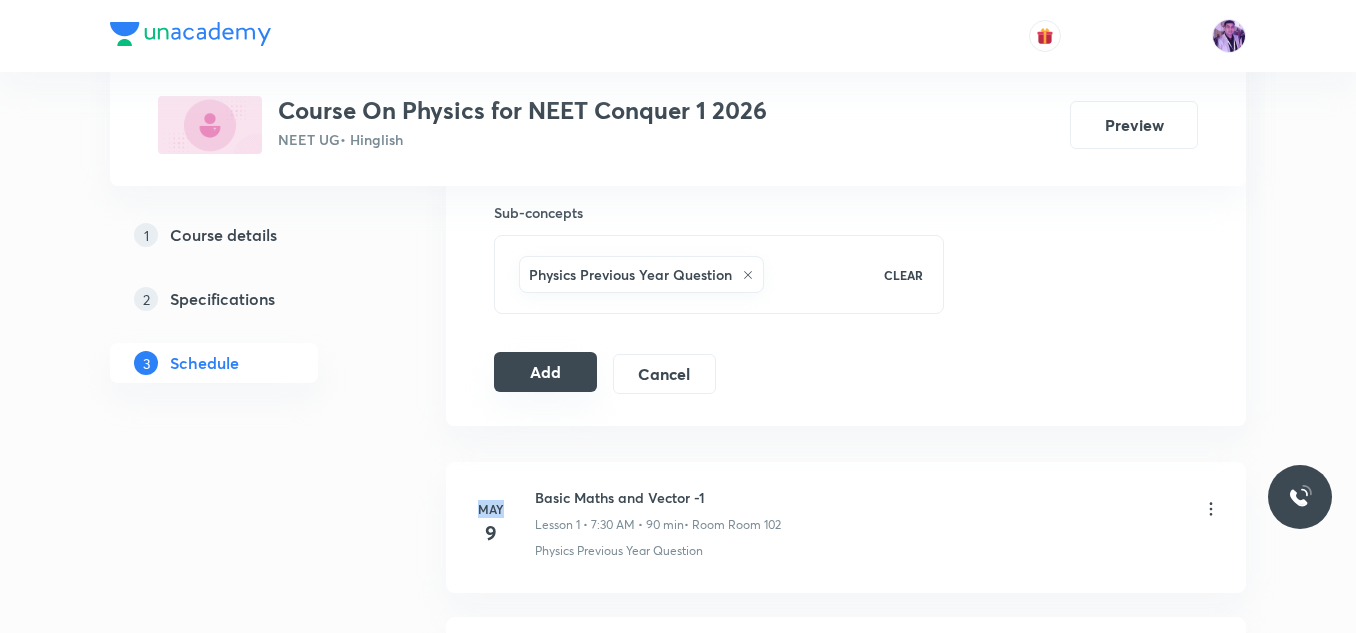 click on "Add" at bounding box center [545, 372] 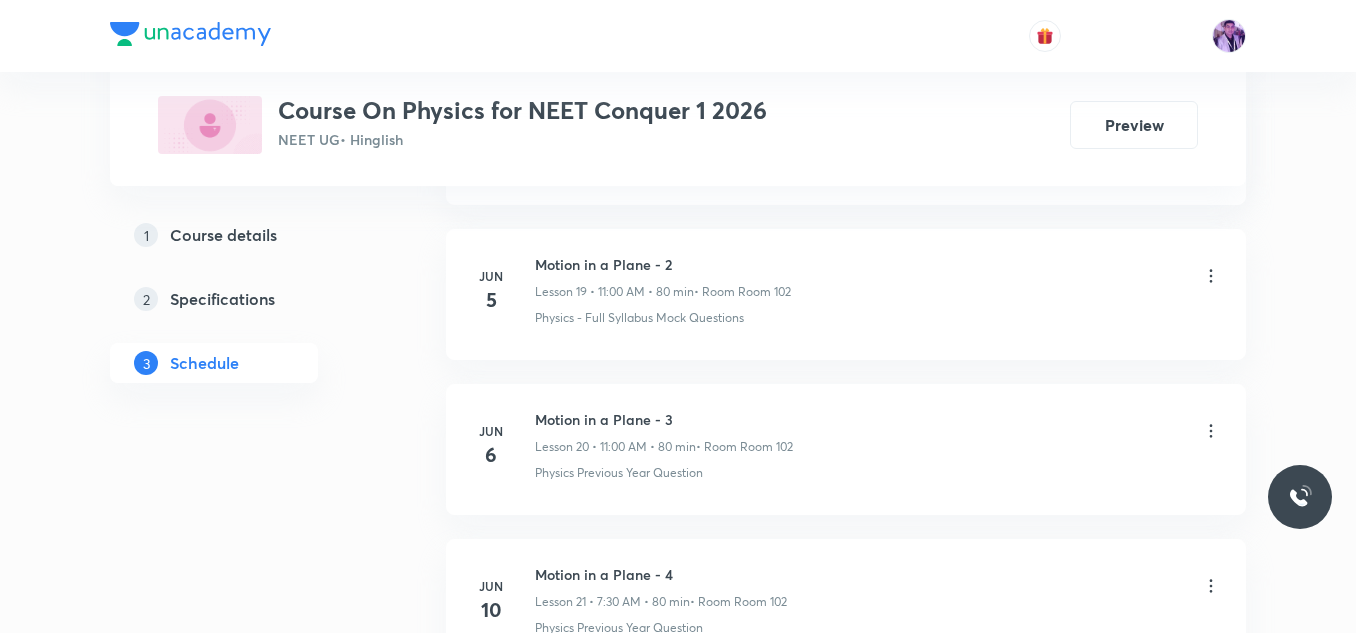 scroll, scrollTop: 6406, scrollLeft: 0, axis: vertical 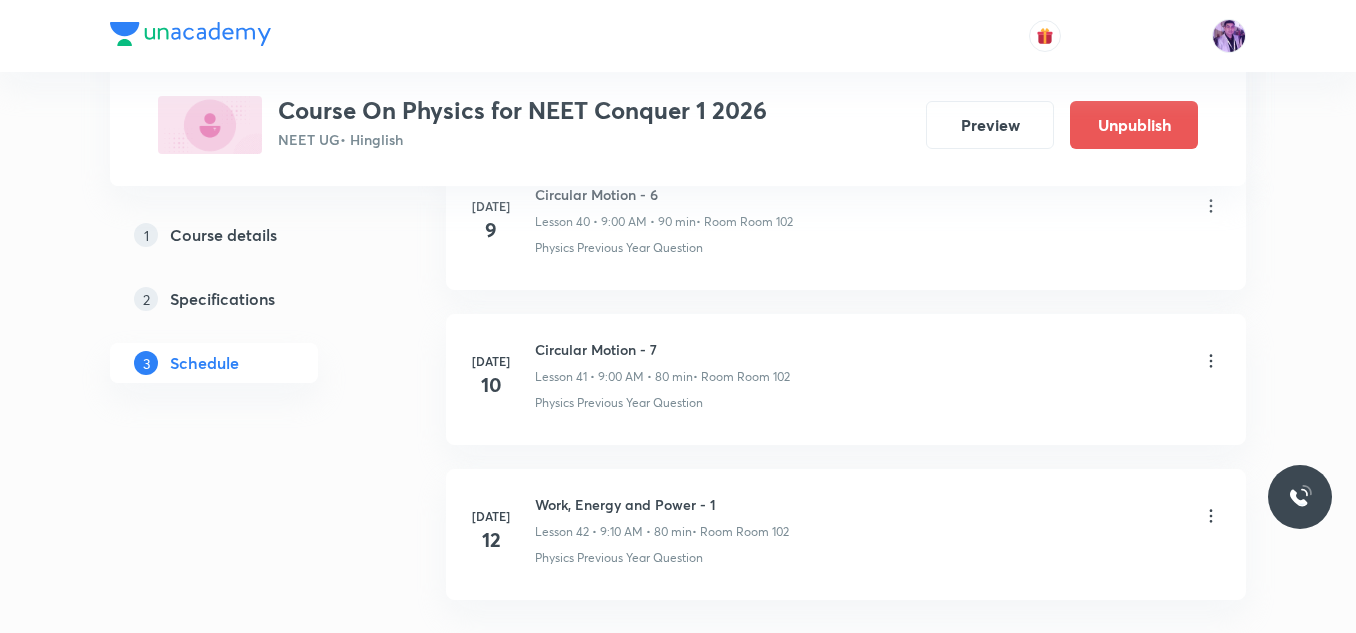 click at bounding box center (678, 36) 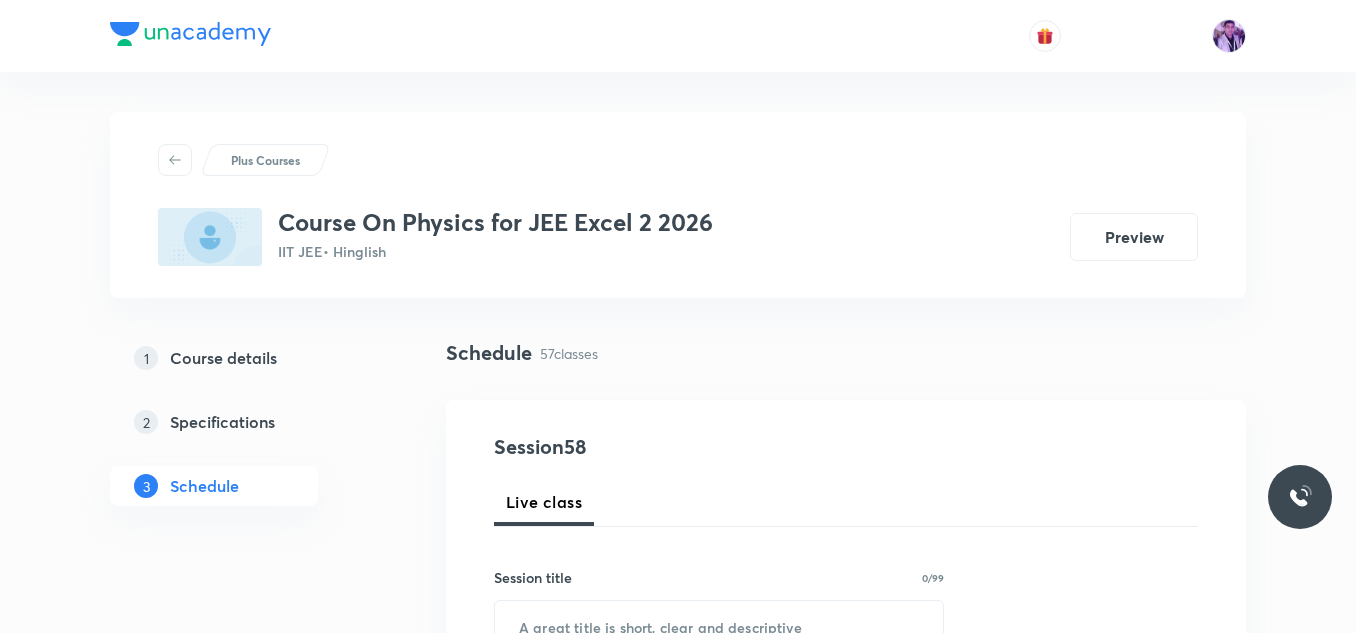 scroll, scrollTop: 9805, scrollLeft: 0, axis: vertical 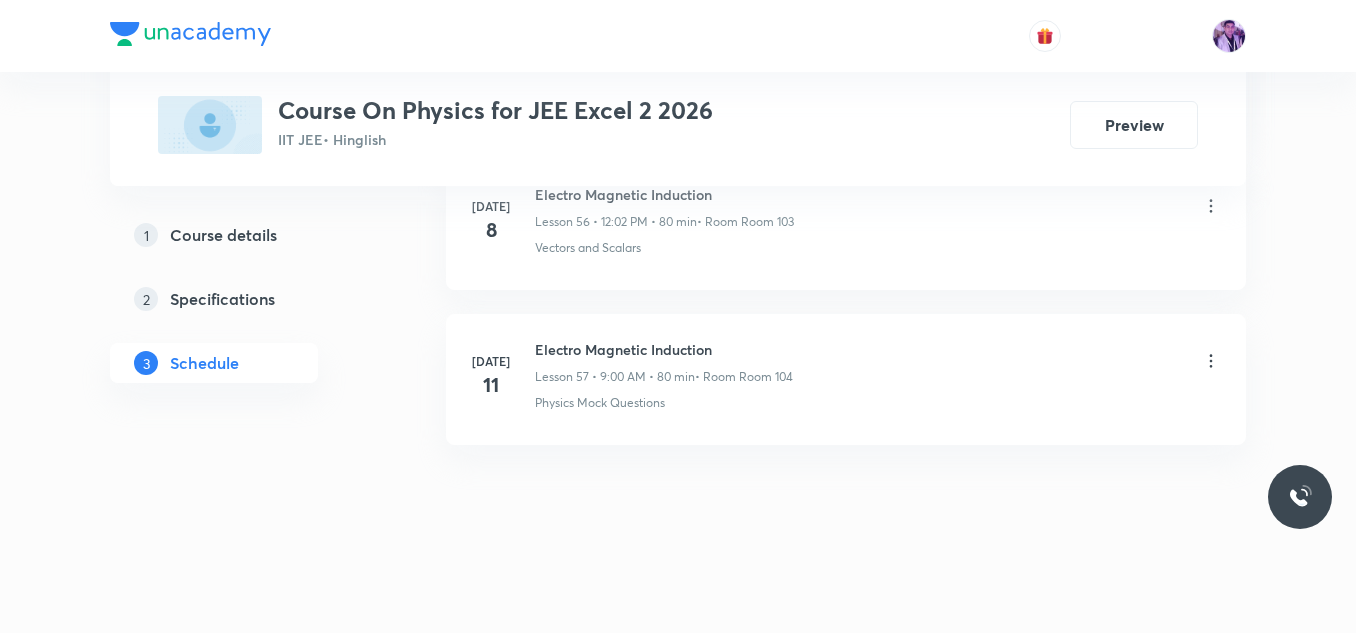 click on "Electro Magnetic Induction" at bounding box center (664, 349) 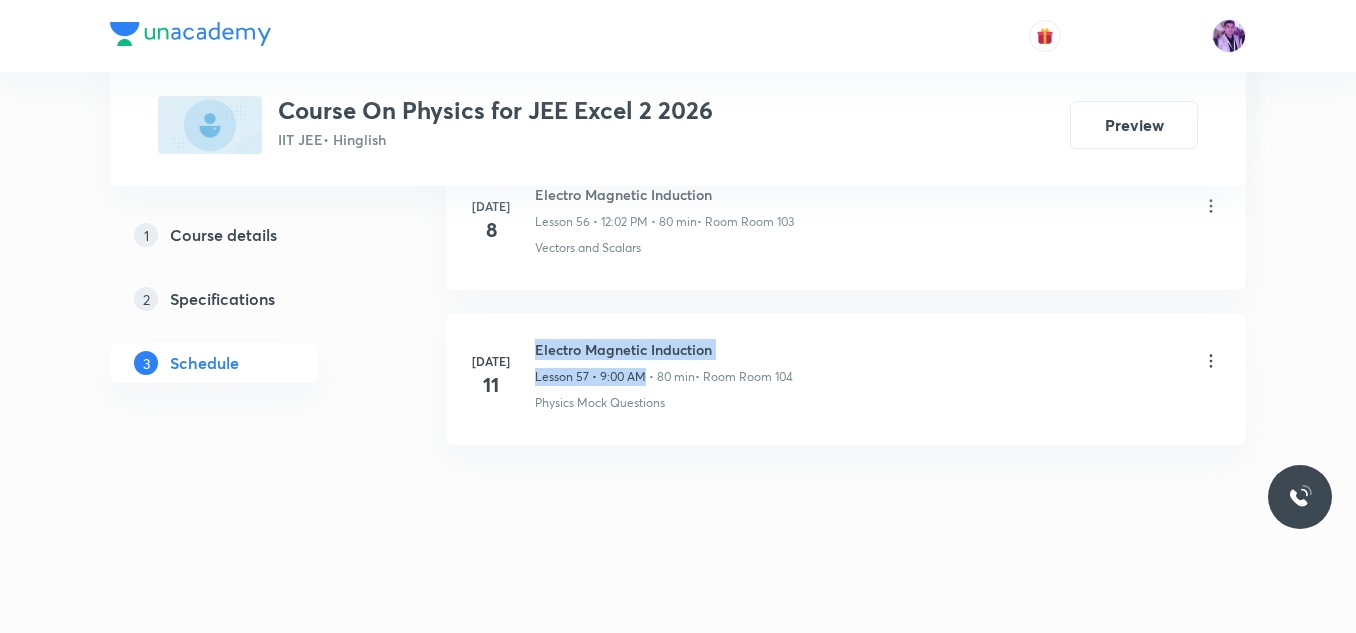 drag, startPoint x: 535, startPoint y: 347, endPoint x: 641, endPoint y: 363, distance: 107.200745 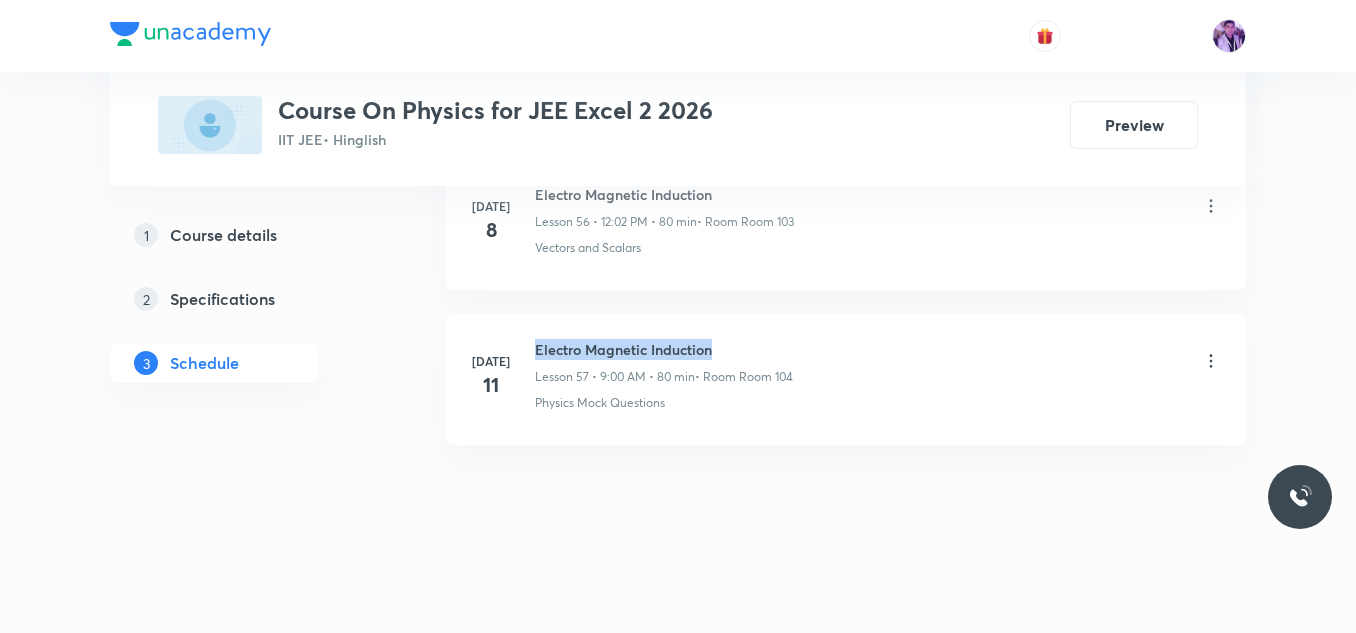 drag, startPoint x: 539, startPoint y: 347, endPoint x: 751, endPoint y: 358, distance: 212.28519 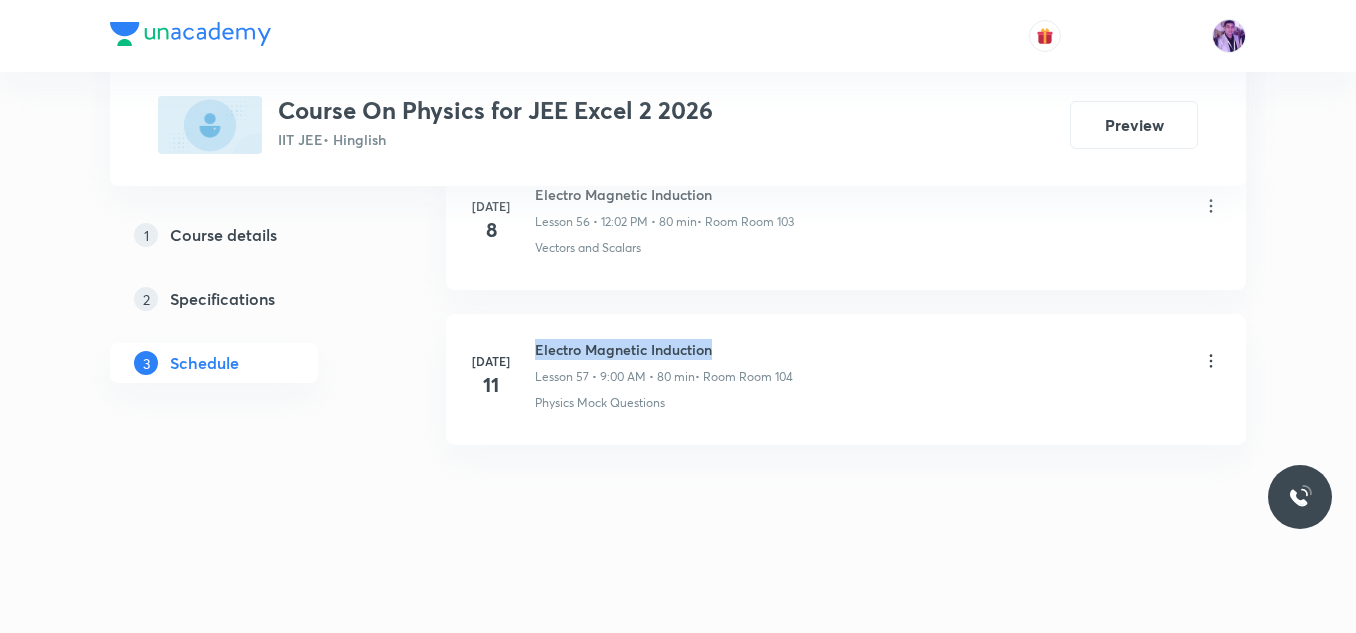 copy on "Electro Magnetic Induction" 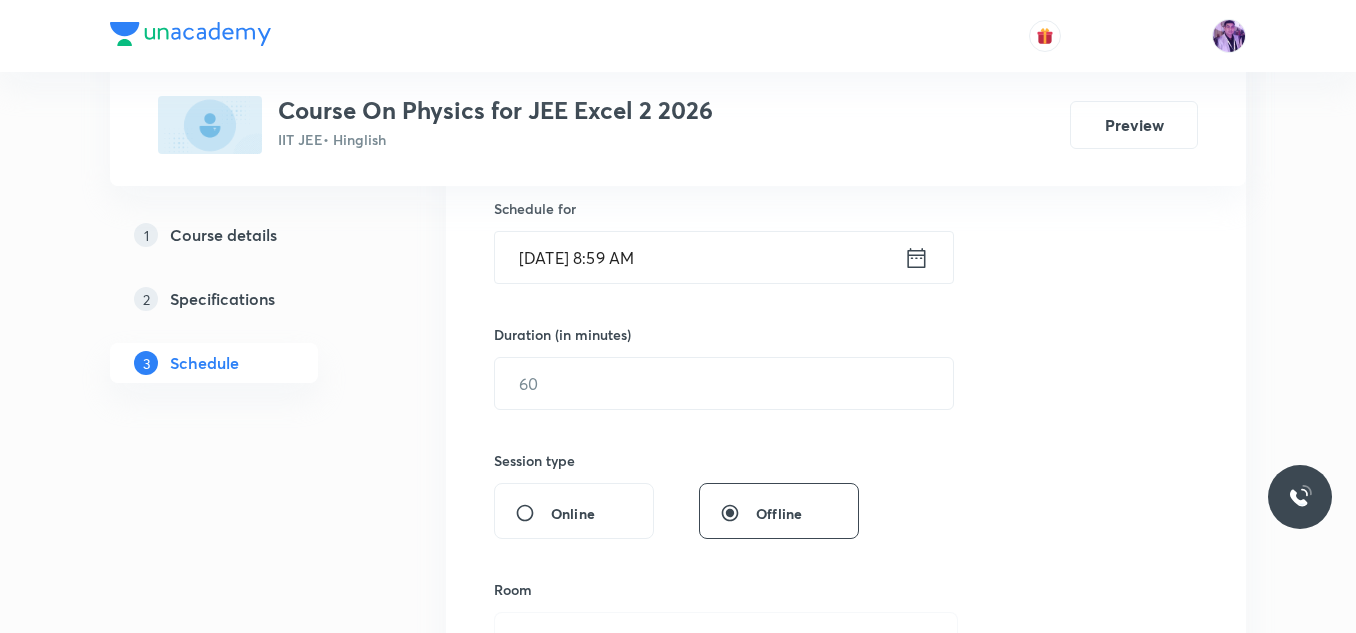 scroll, scrollTop: 428, scrollLeft: 0, axis: vertical 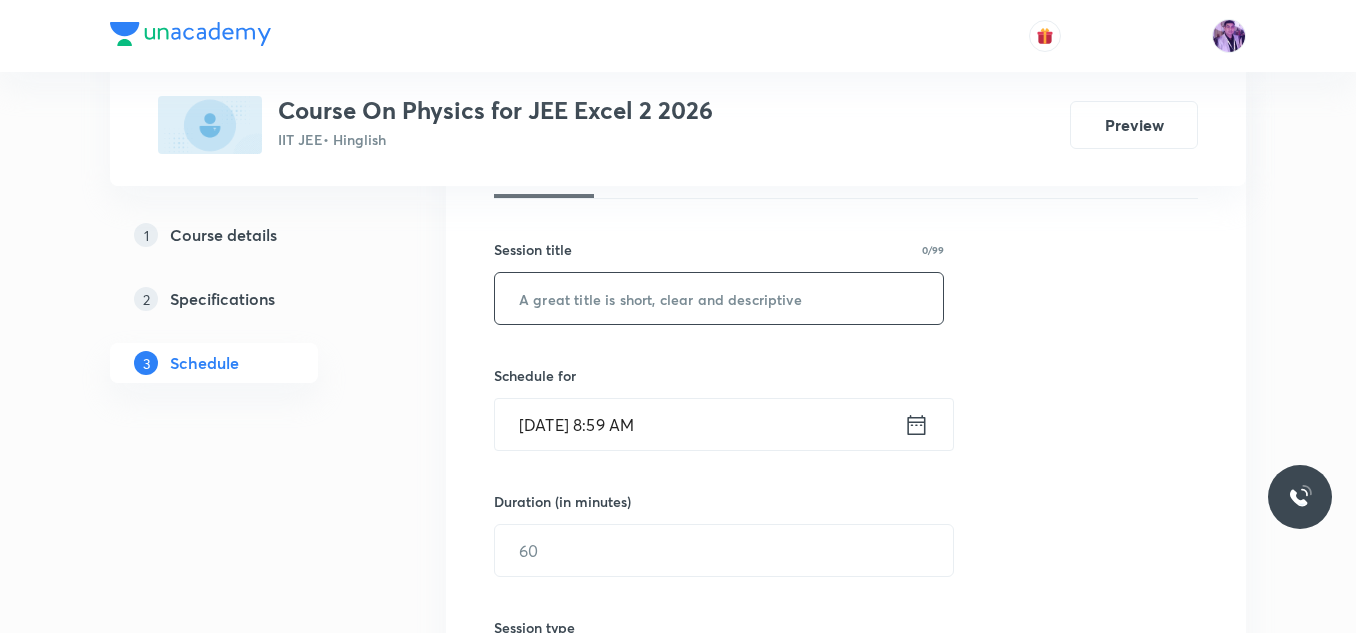 click at bounding box center [719, 298] 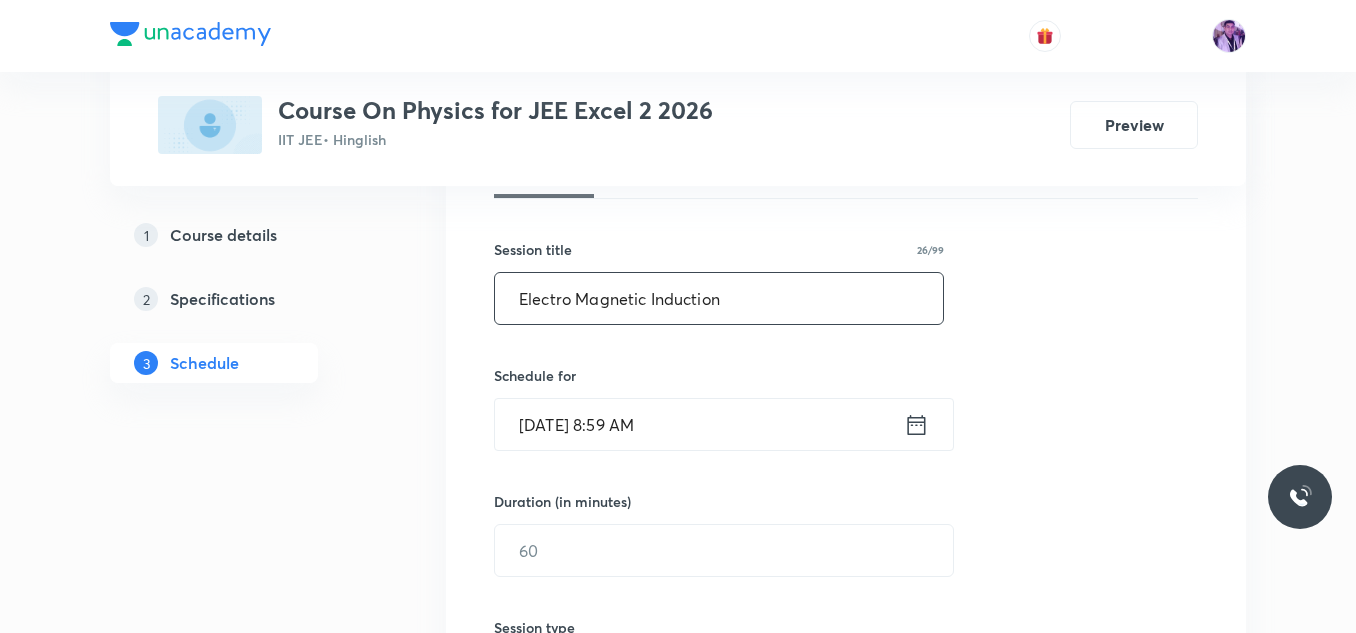 type on "Electro Magnetic Induction" 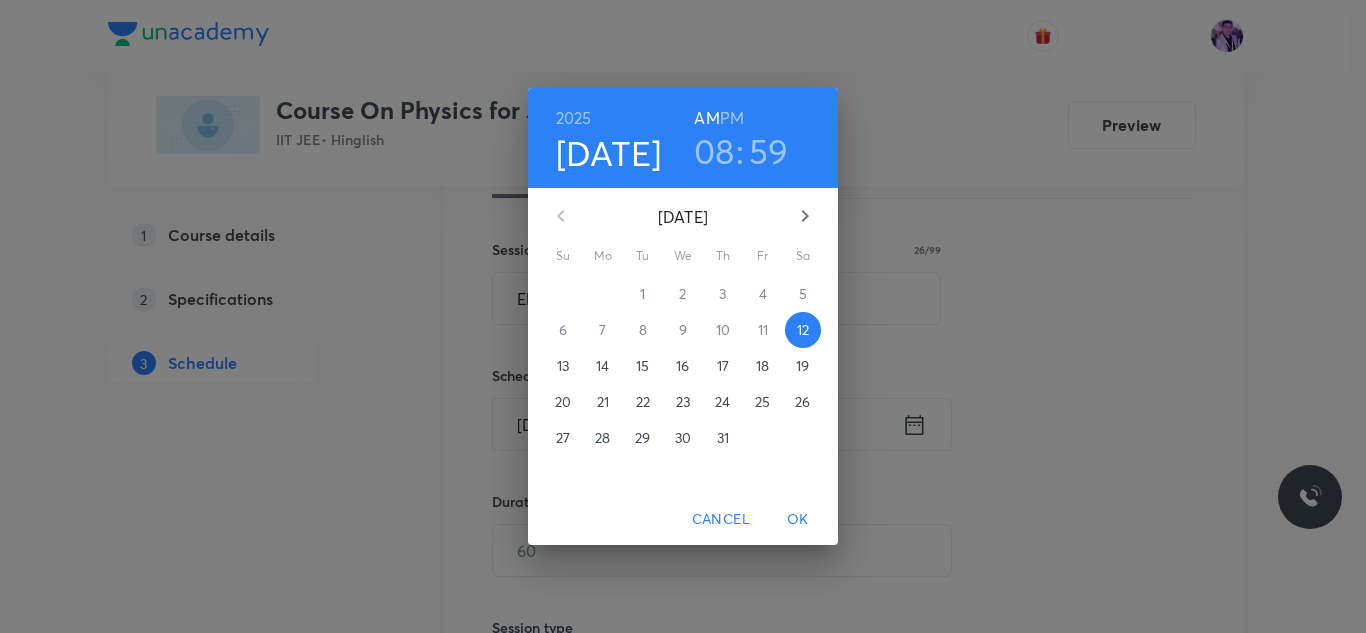 click on "08" at bounding box center [714, 151] 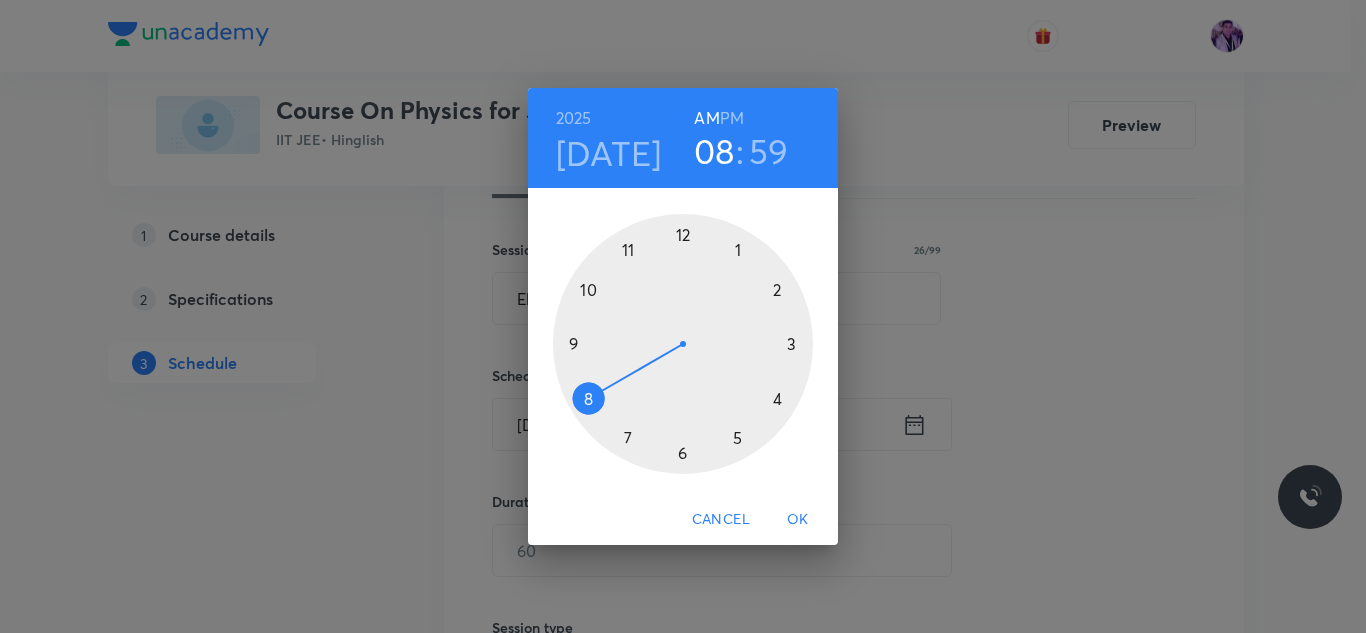 click at bounding box center (683, 344) 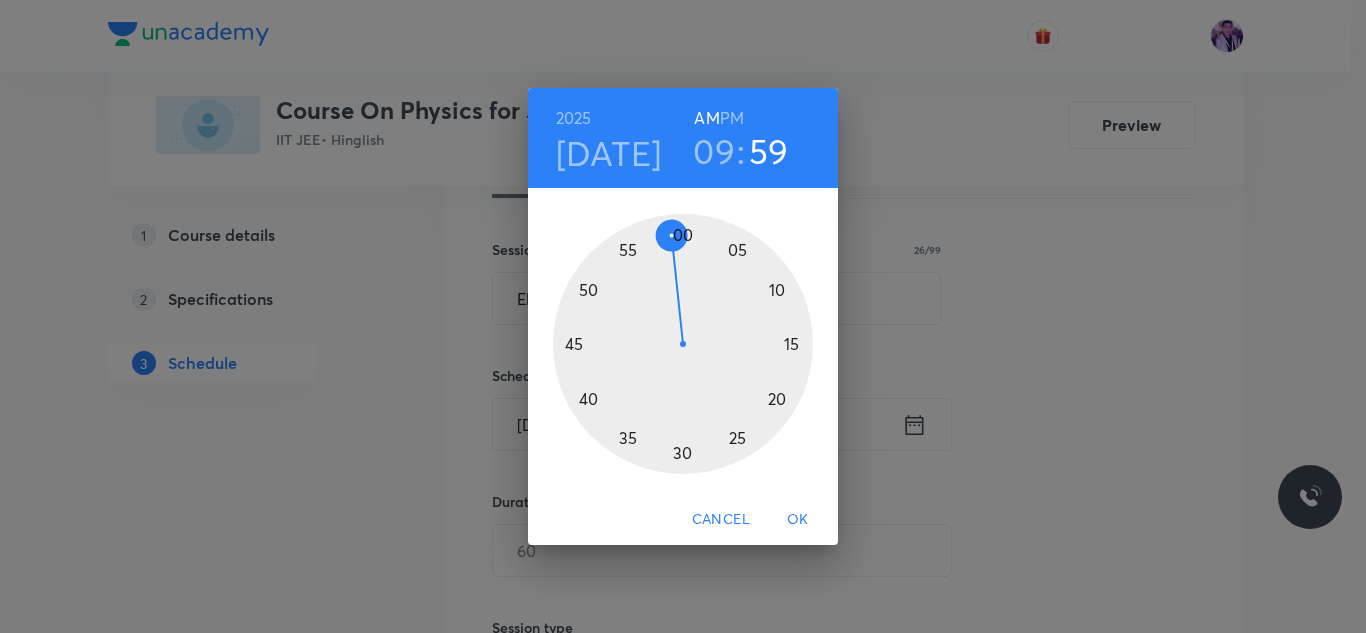 click at bounding box center [683, 344] 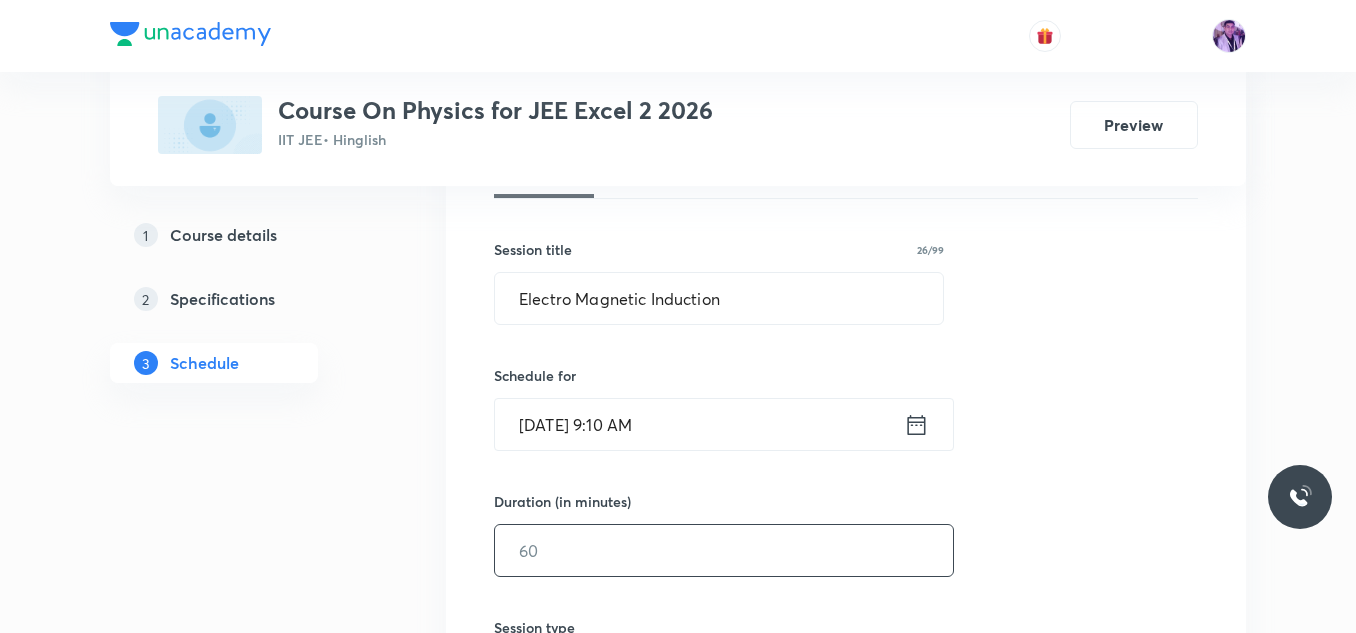 click at bounding box center (724, 550) 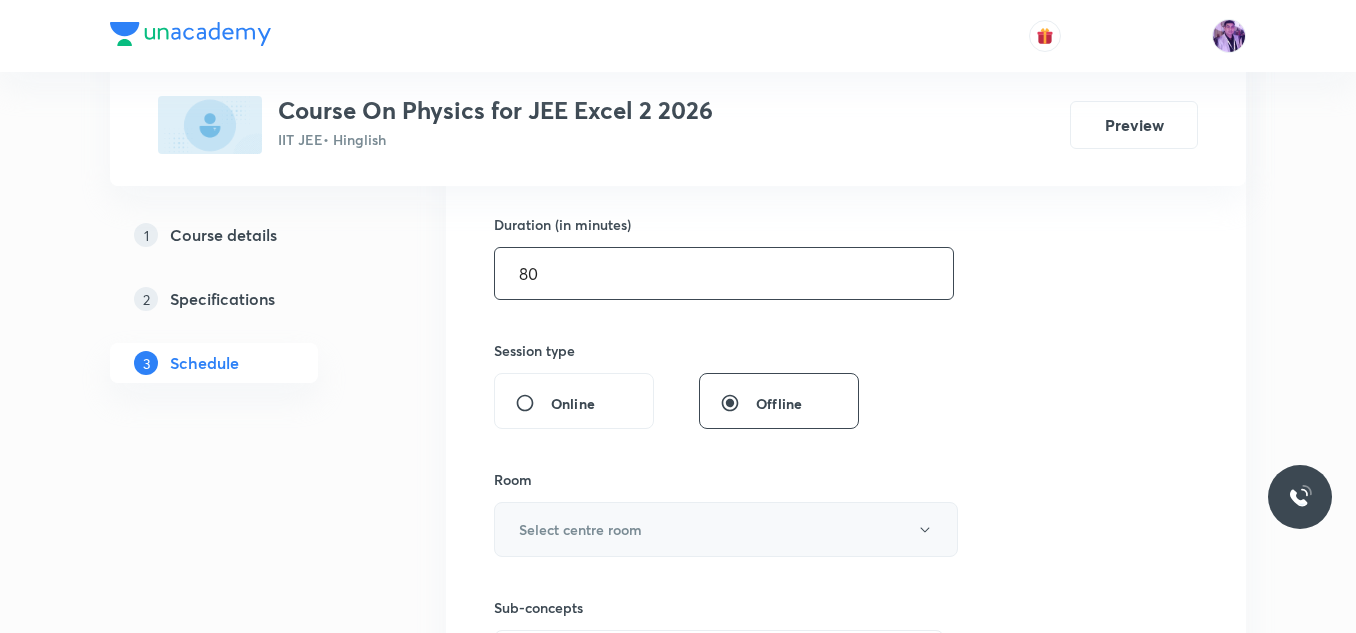 scroll, scrollTop: 628, scrollLeft: 0, axis: vertical 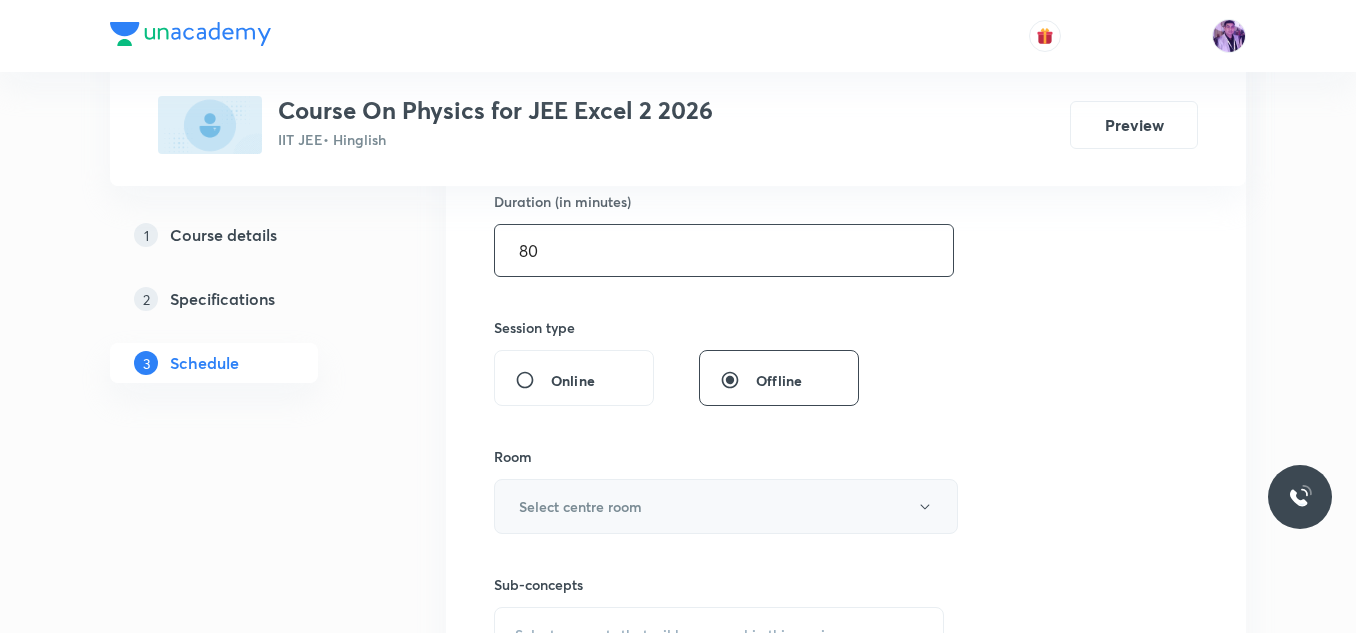 type on "80" 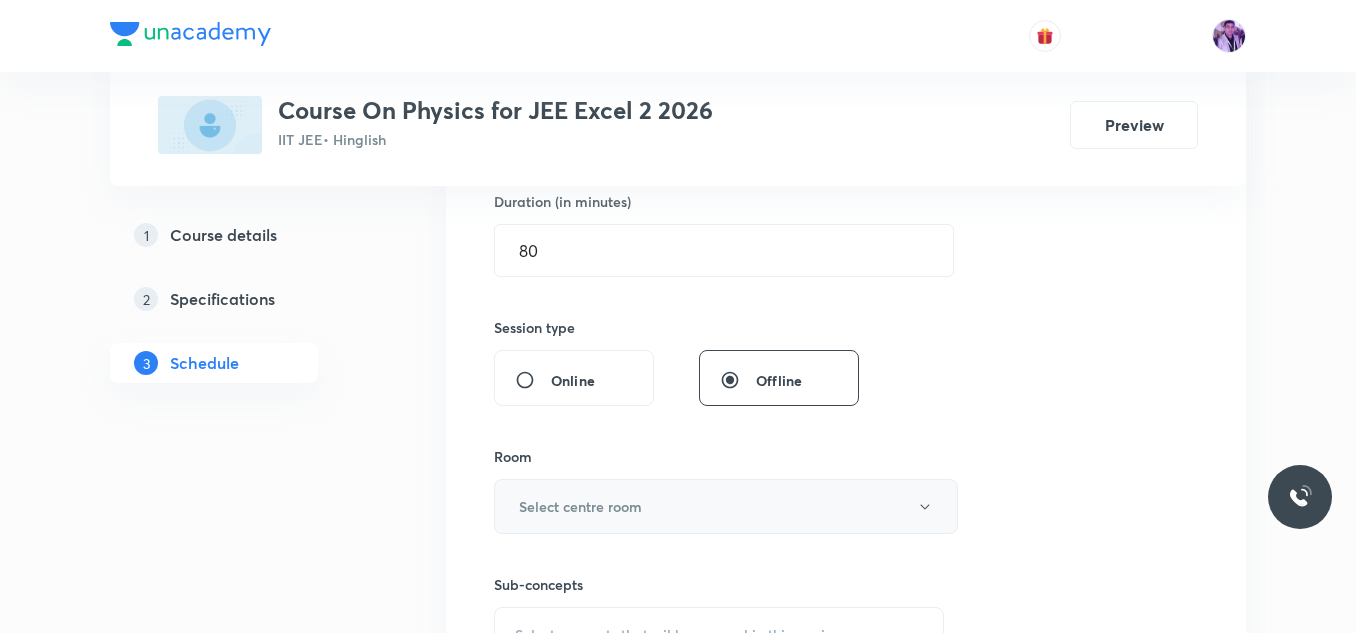 click on "Select centre room" at bounding box center [580, 506] 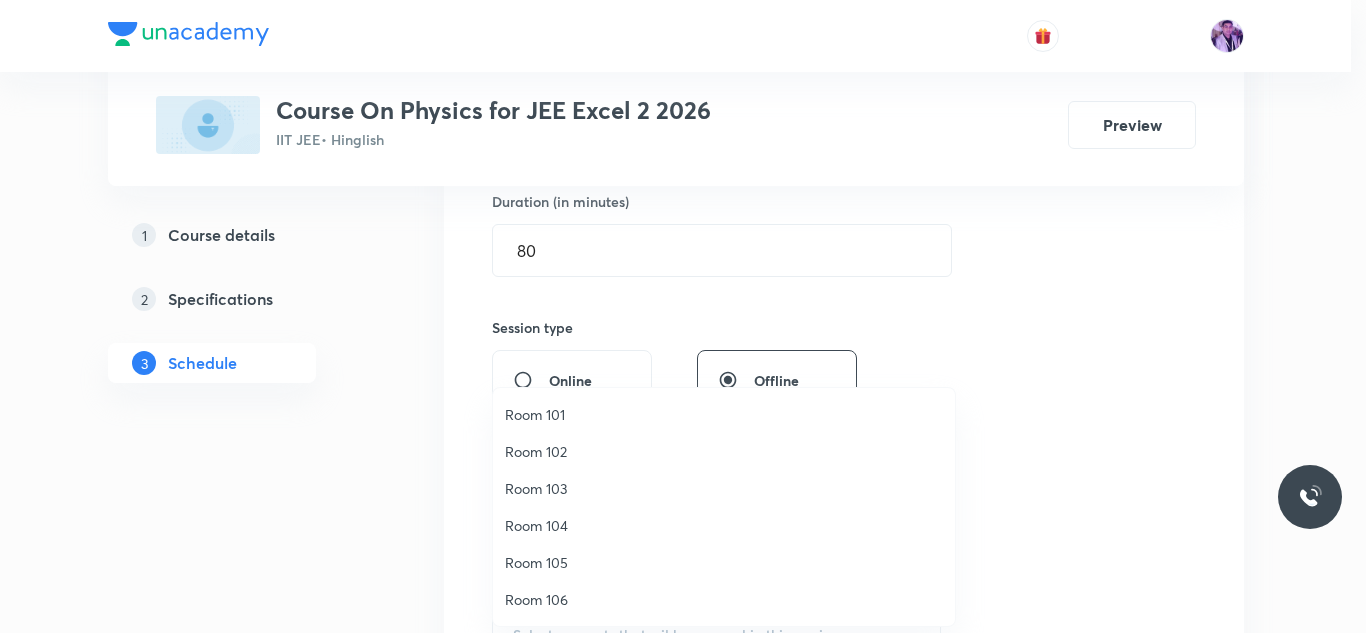 click on "Room 102" at bounding box center (724, 451) 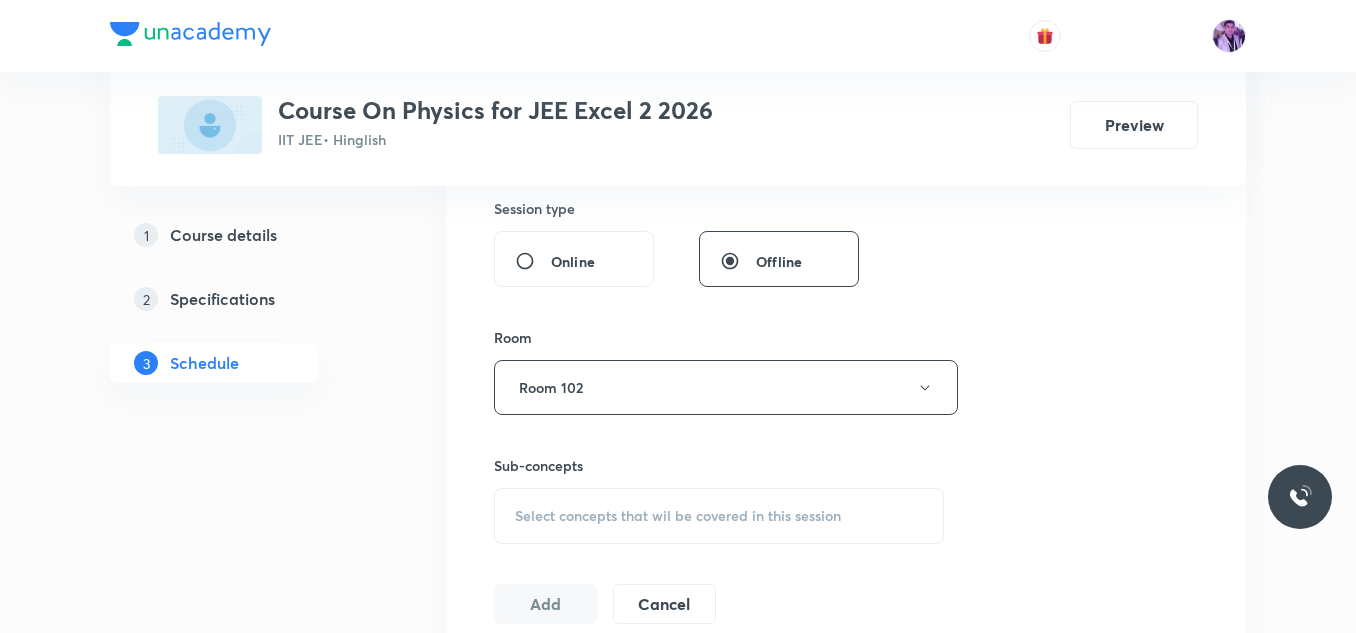 scroll, scrollTop: 828, scrollLeft: 0, axis: vertical 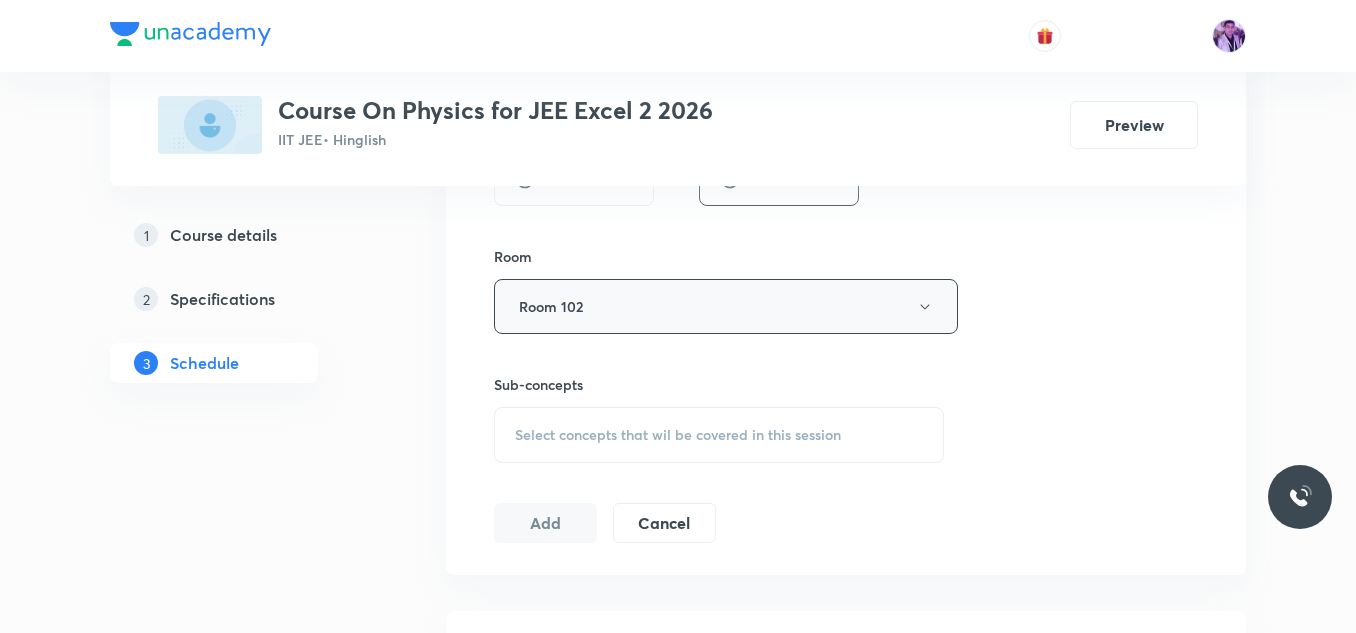 click on "Room 102" at bounding box center (726, 306) 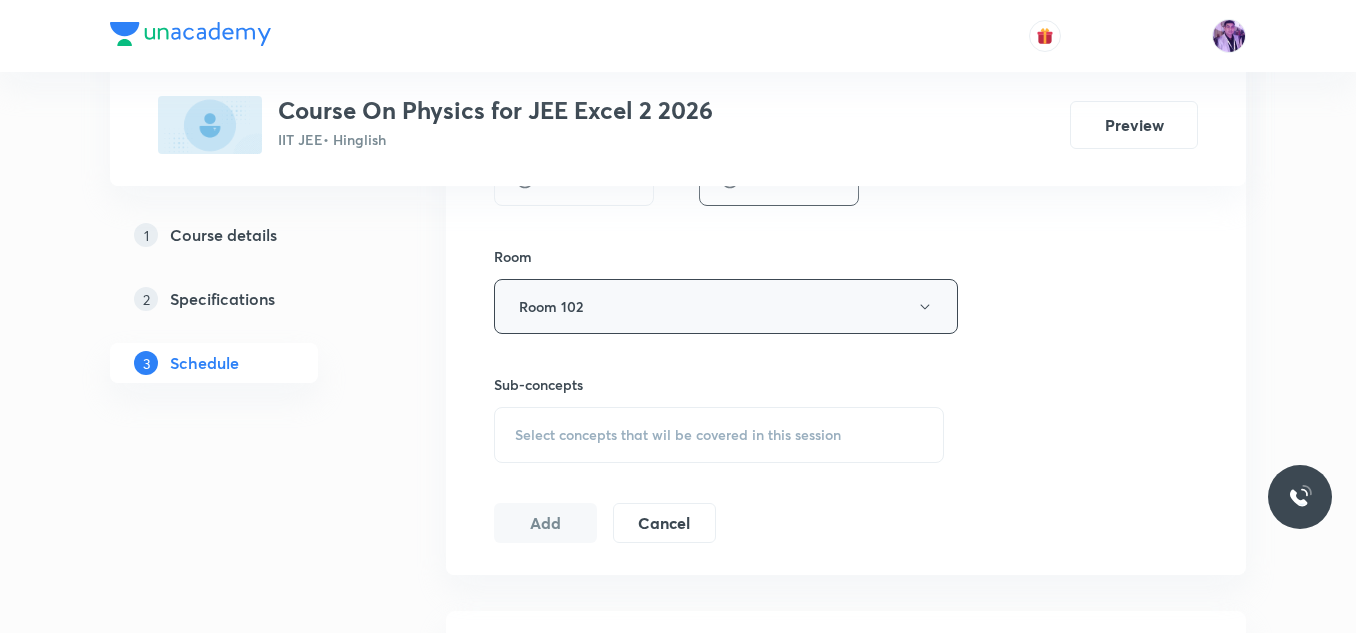 click on "Room 102" at bounding box center [726, 306] 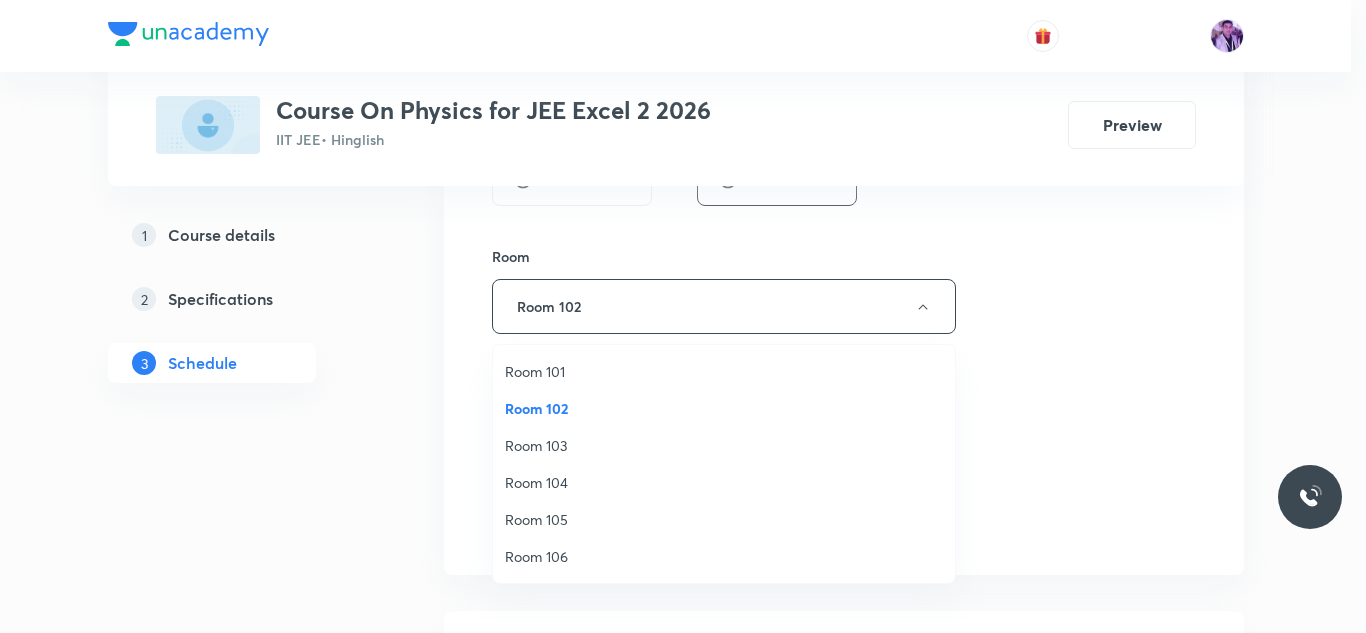 click on "Room 103" at bounding box center (724, 445) 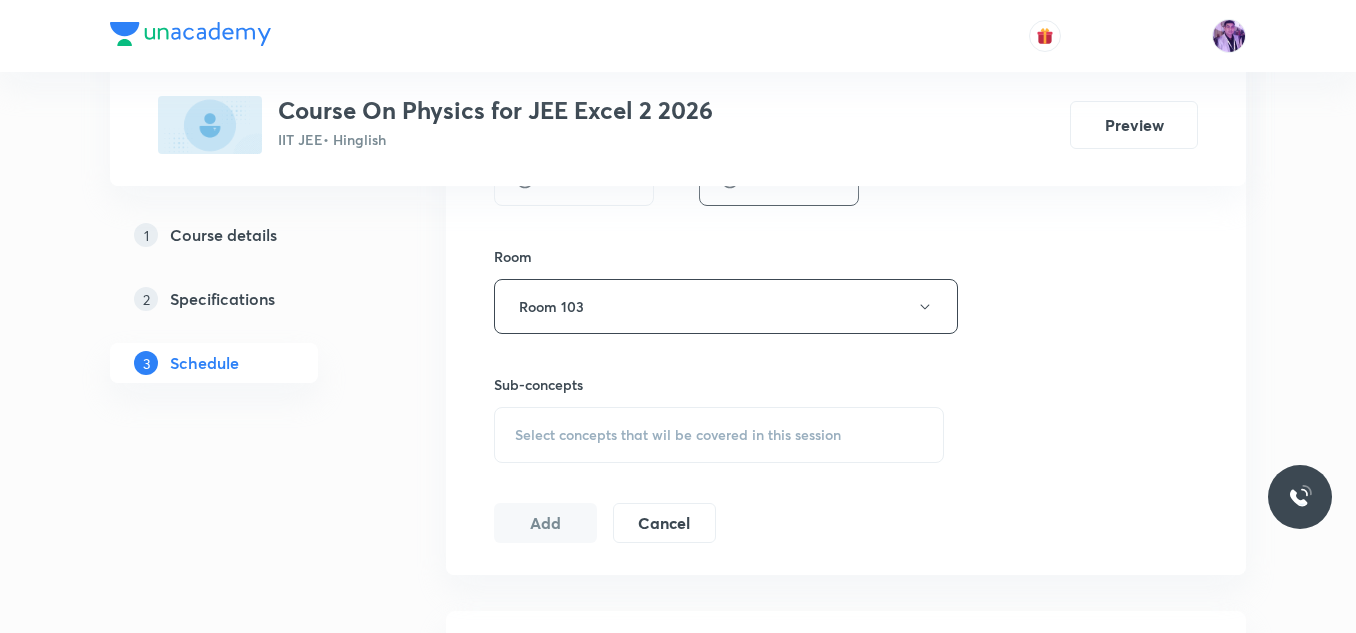 click on "Select concepts that wil be covered in this session" at bounding box center (678, 435) 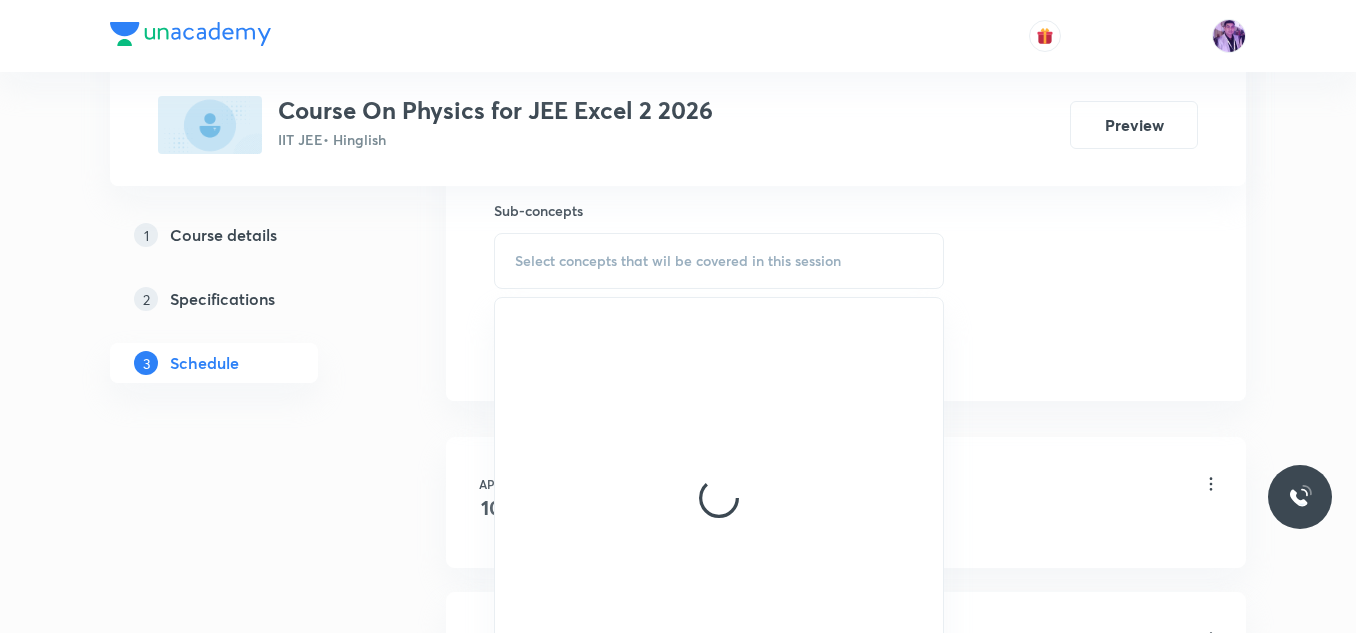 scroll, scrollTop: 1028, scrollLeft: 0, axis: vertical 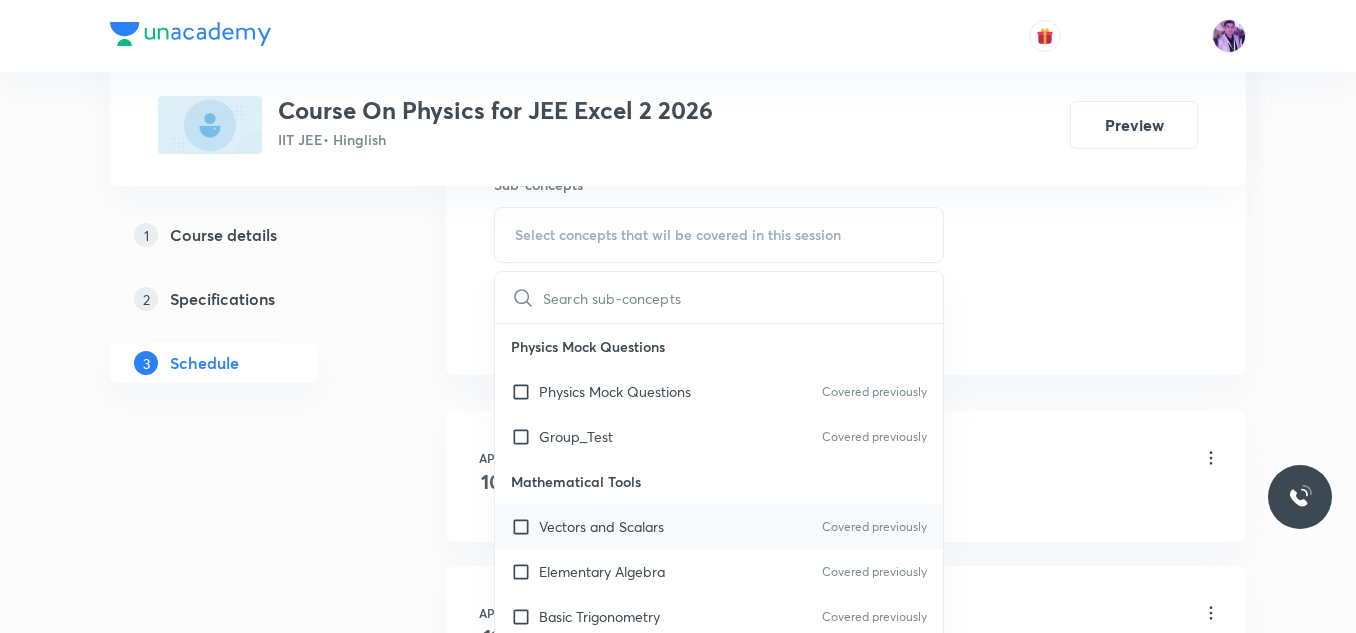 click on "Vectors and Scalars" at bounding box center (601, 526) 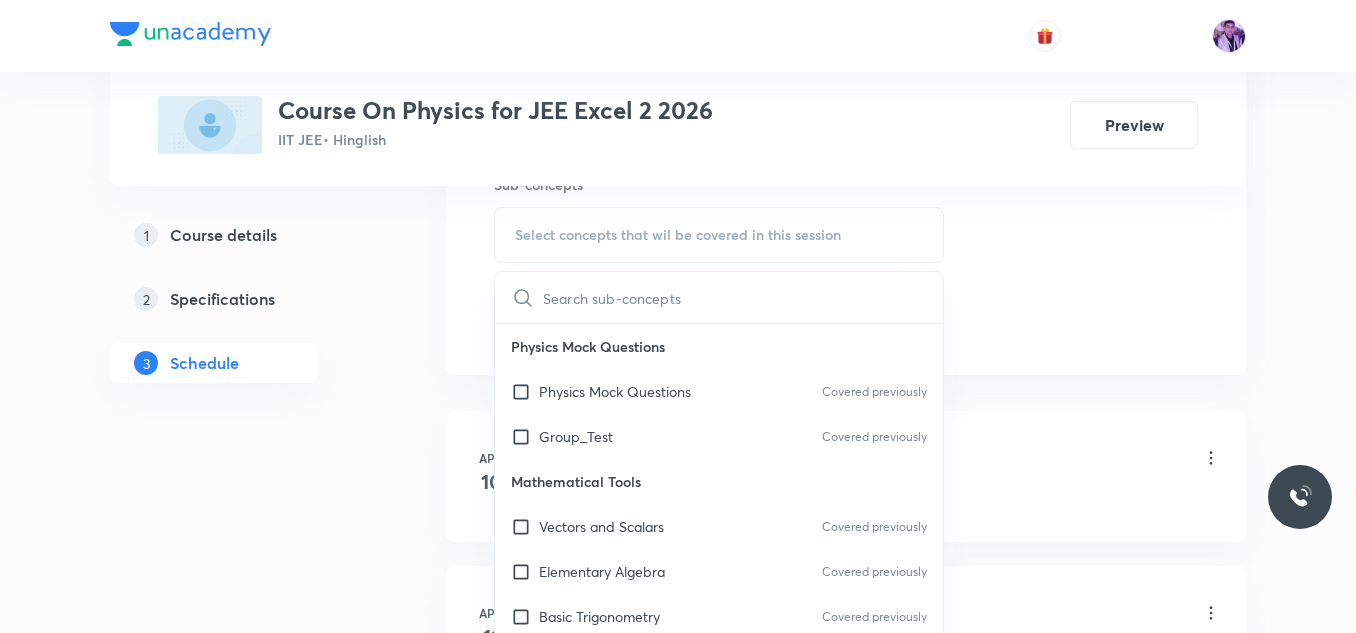 checkbox on "true" 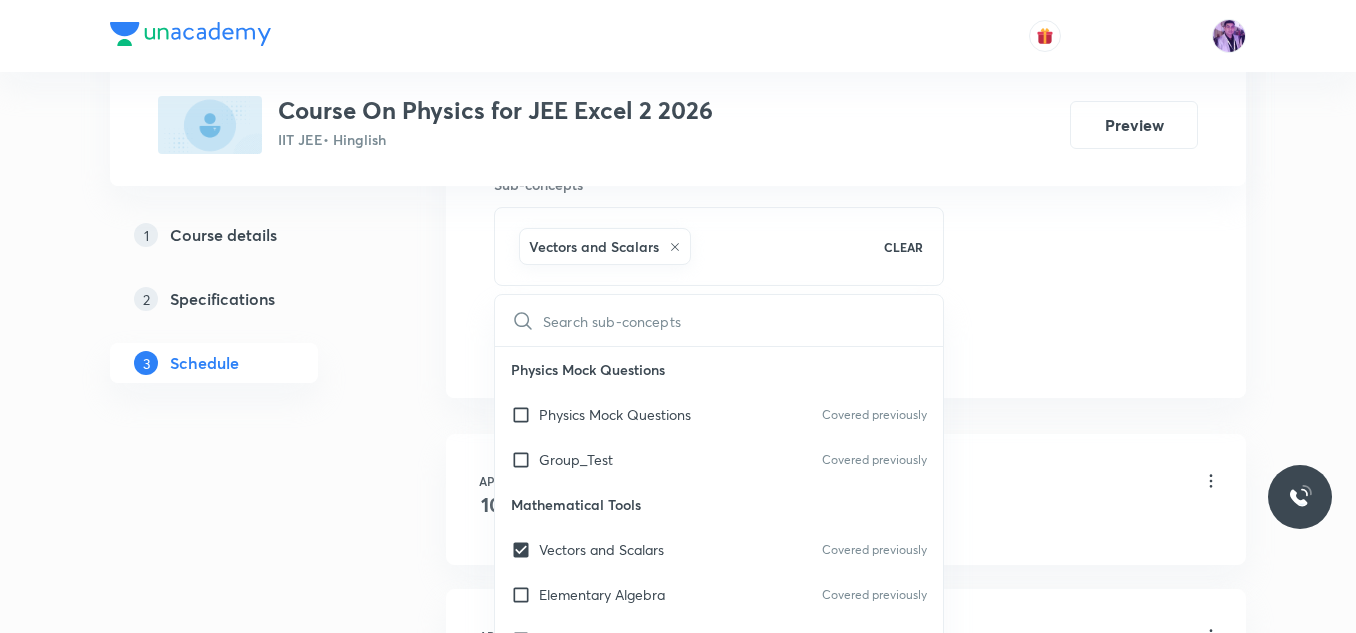 click on "Plus Courses Course On Physics for JEE Excel 2 2026 IIT JEE  • Hinglish Preview 1 Course details 2 Specifications 3 Schedule Schedule 57  classes Session  58 Live class Session title 26/99 Electro Magnetic Induction ​ Schedule for Jul 12, 2025, 9:10 AM ​ Duration (in minutes) 80 ​   Session type Online Offline Room Room 103 Sub-concepts Vectors and Scalars  CLEAR ​ Physics Mock Questions Physics Mock Questions Covered previously Group_Test Covered previously Mathematical Tools Vectors and Scalars  Covered previously Elementary Algebra Covered previously Basic Trigonometry Covered previously Addition of Vectors 2D and 3D Geometry Representation of Vector  Covered previously Components of a Vector Functions Unit Vectors Differentiation Integration Rectangular Components of a Vector in Three Dimensions Position Vector Use of Differentiation & Integration in One Dimensional Motion Displacement Vector Derivatives of Equations of Motion by Calculus Vectors Product of Two Vectors Maxima and Minima Units 10" at bounding box center [678, 4240] 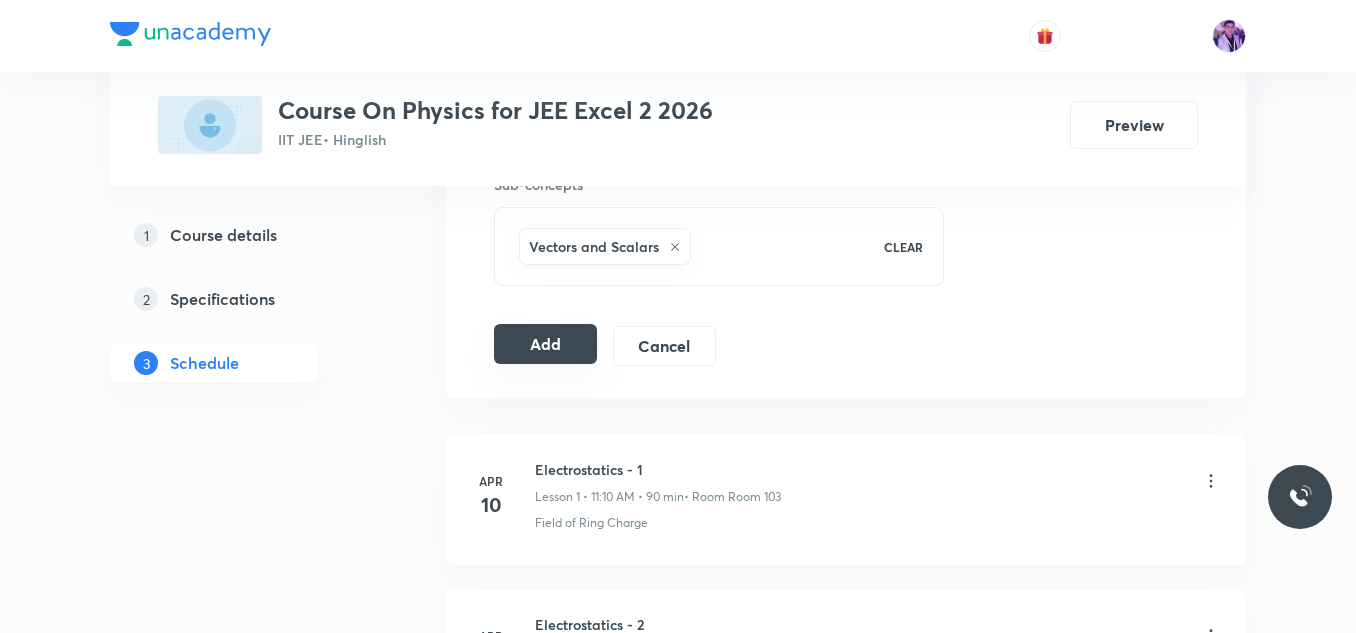 click on "Add" at bounding box center (545, 344) 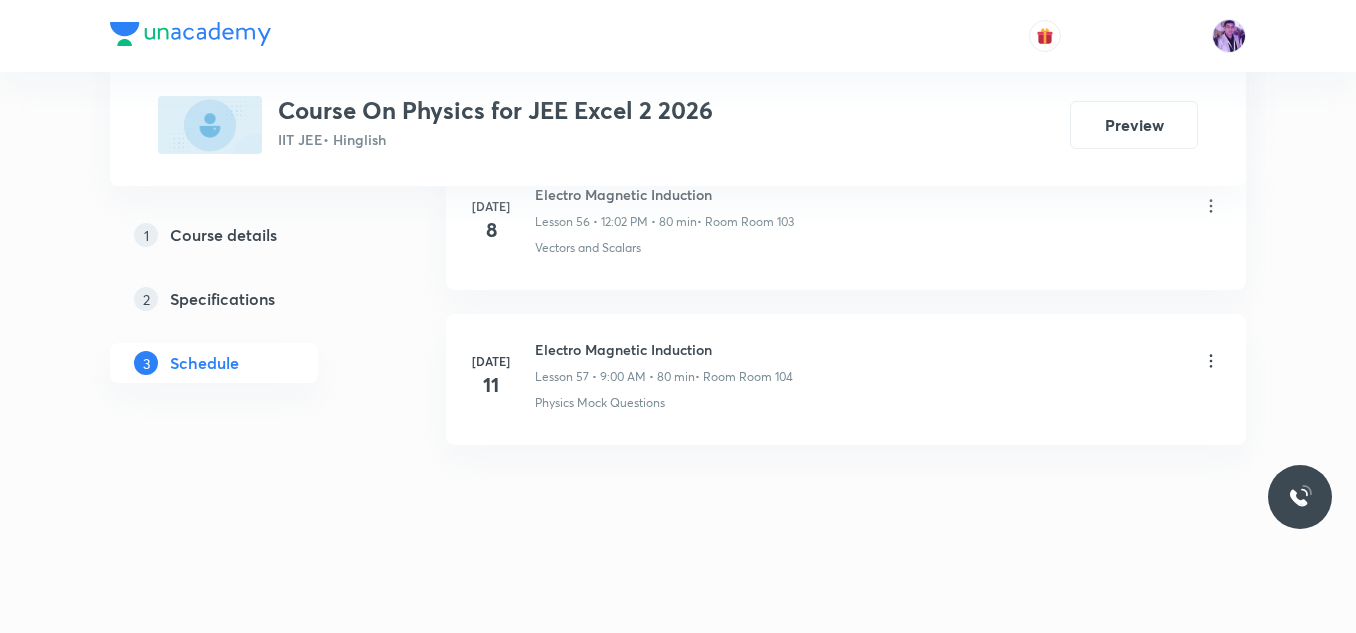 scroll, scrollTop: 8886, scrollLeft: 0, axis: vertical 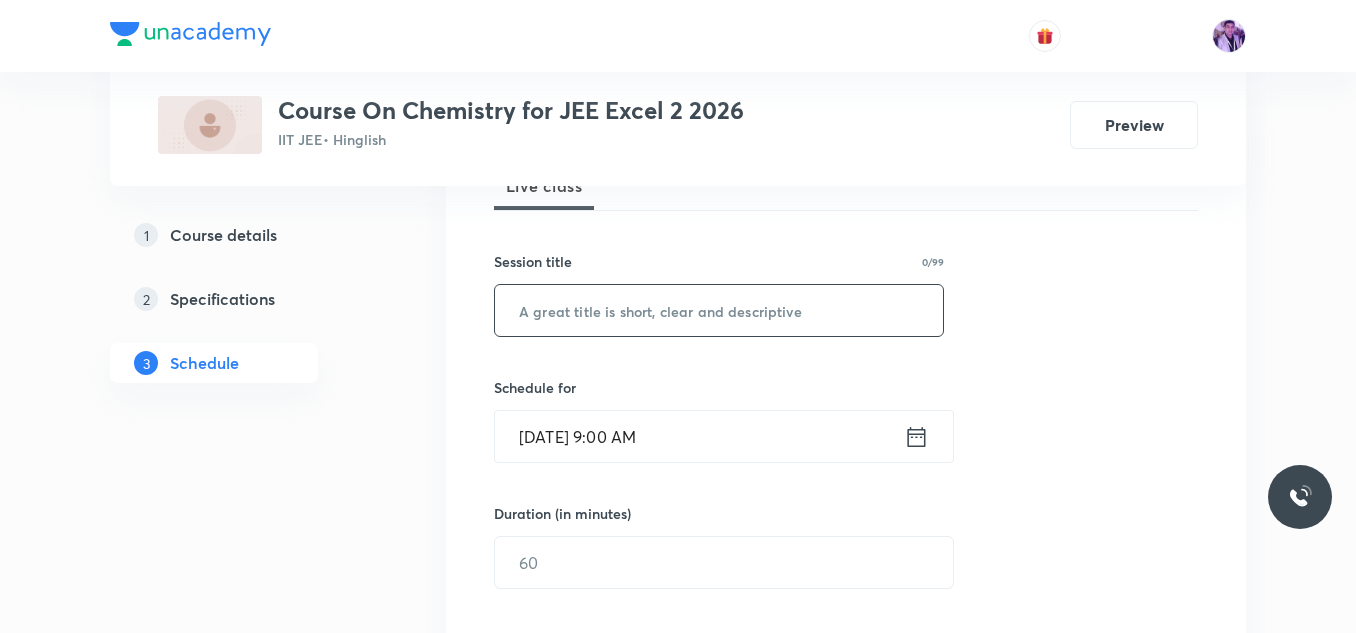 click at bounding box center [719, 310] 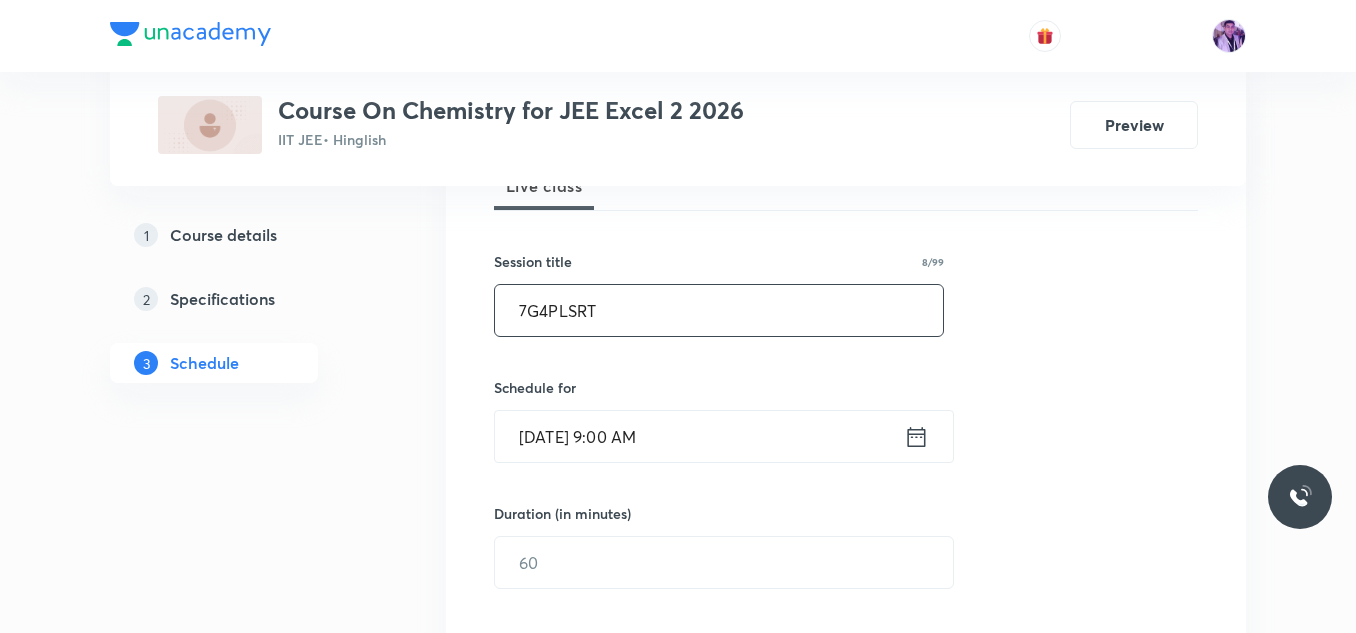 drag, startPoint x: 592, startPoint y: 310, endPoint x: 351, endPoint y: 306, distance: 241.03319 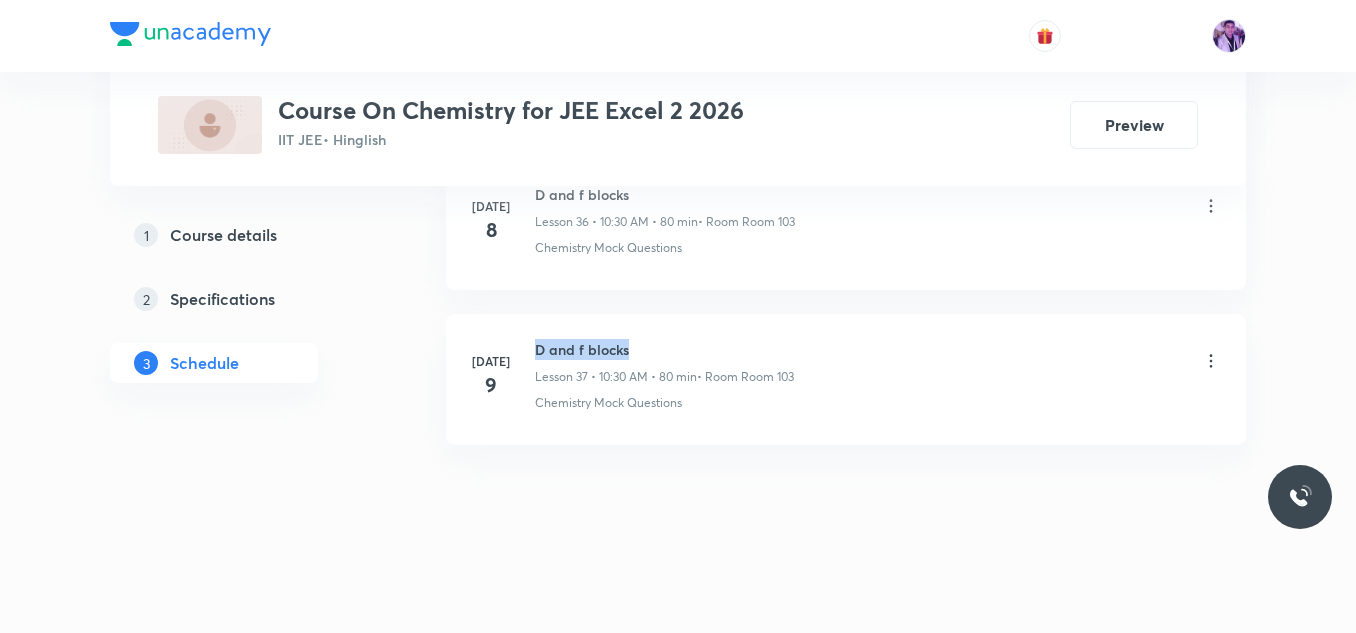 drag, startPoint x: 534, startPoint y: 347, endPoint x: 657, endPoint y: 335, distance: 123.58398 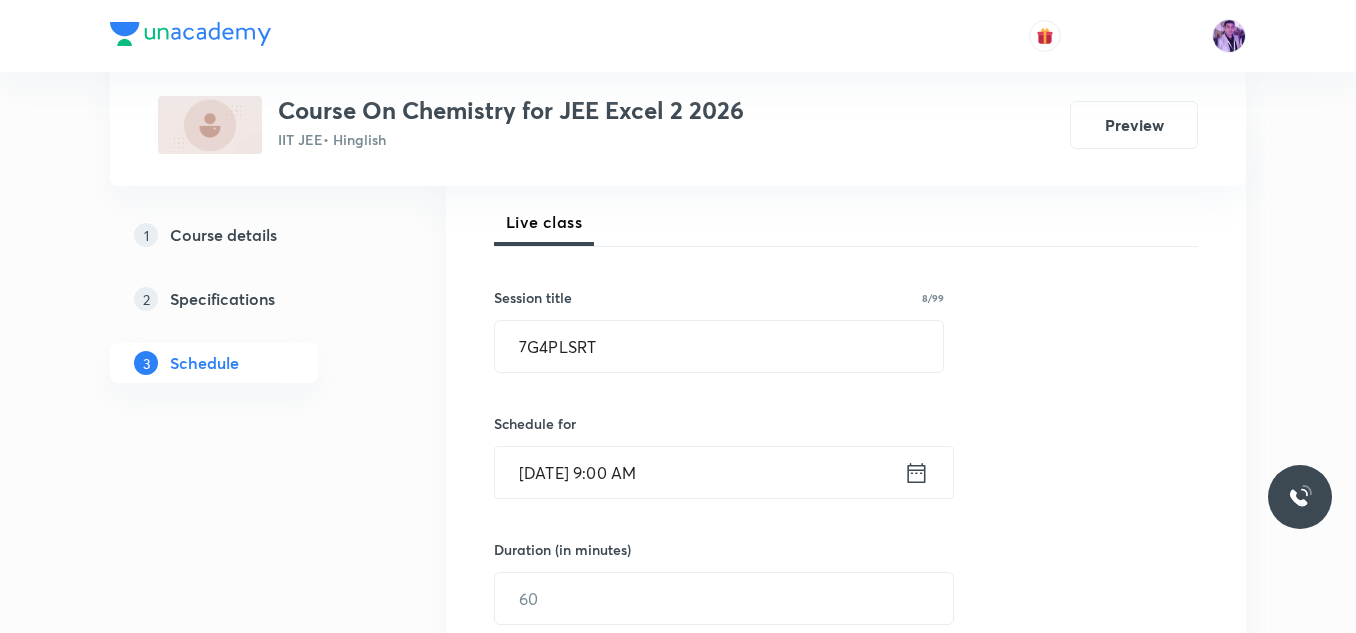 scroll, scrollTop: 264, scrollLeft: 0, axis: vertical 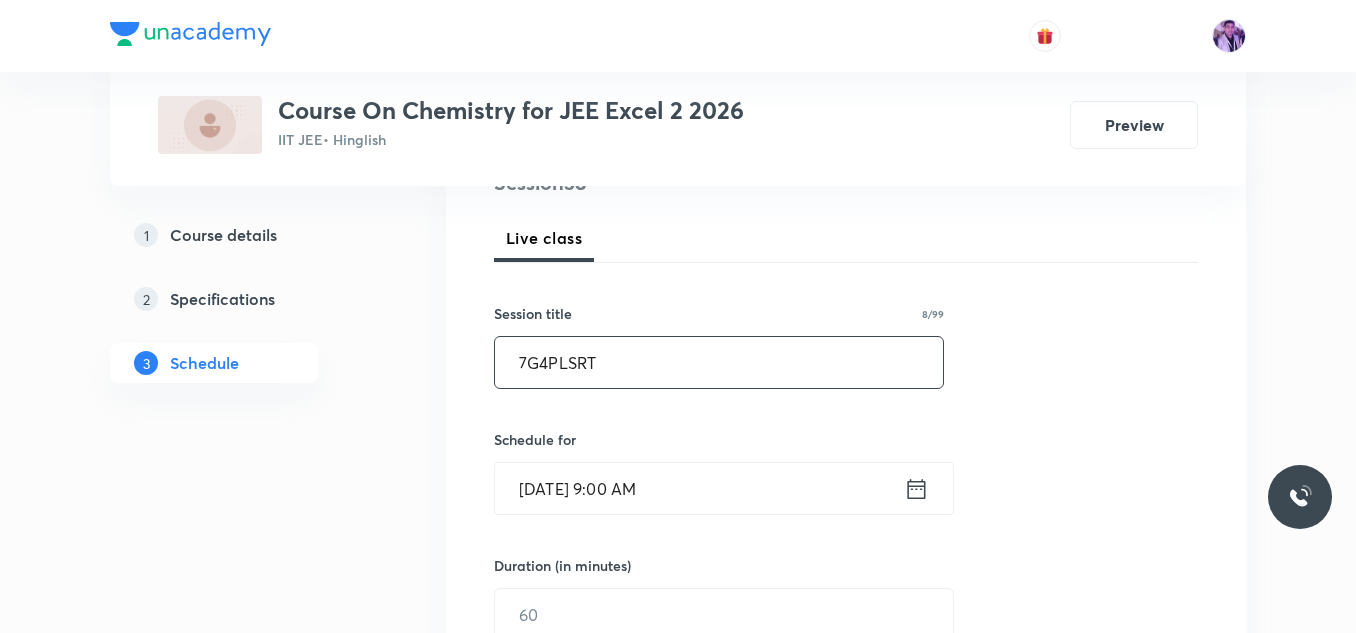 drag, startPoint x: 613, startPoint y: 350, endPoint x: 406, endPoint y: 369, distance: 207.87015 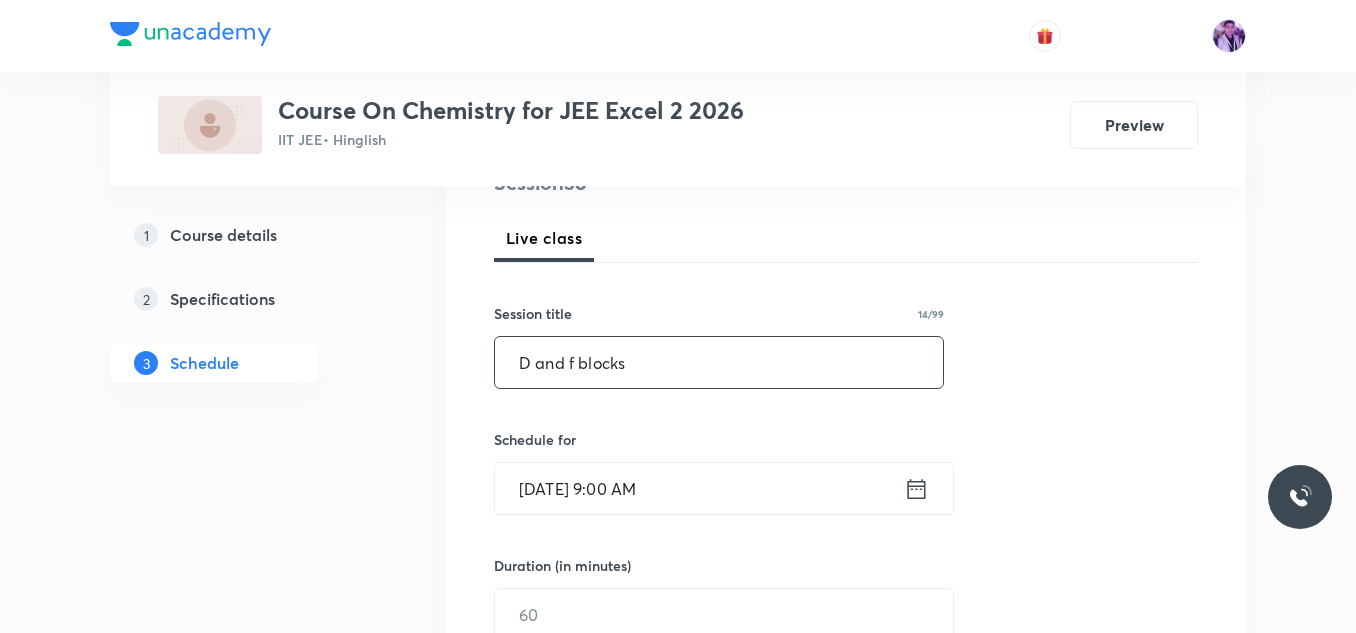 type on "D and f blocks" 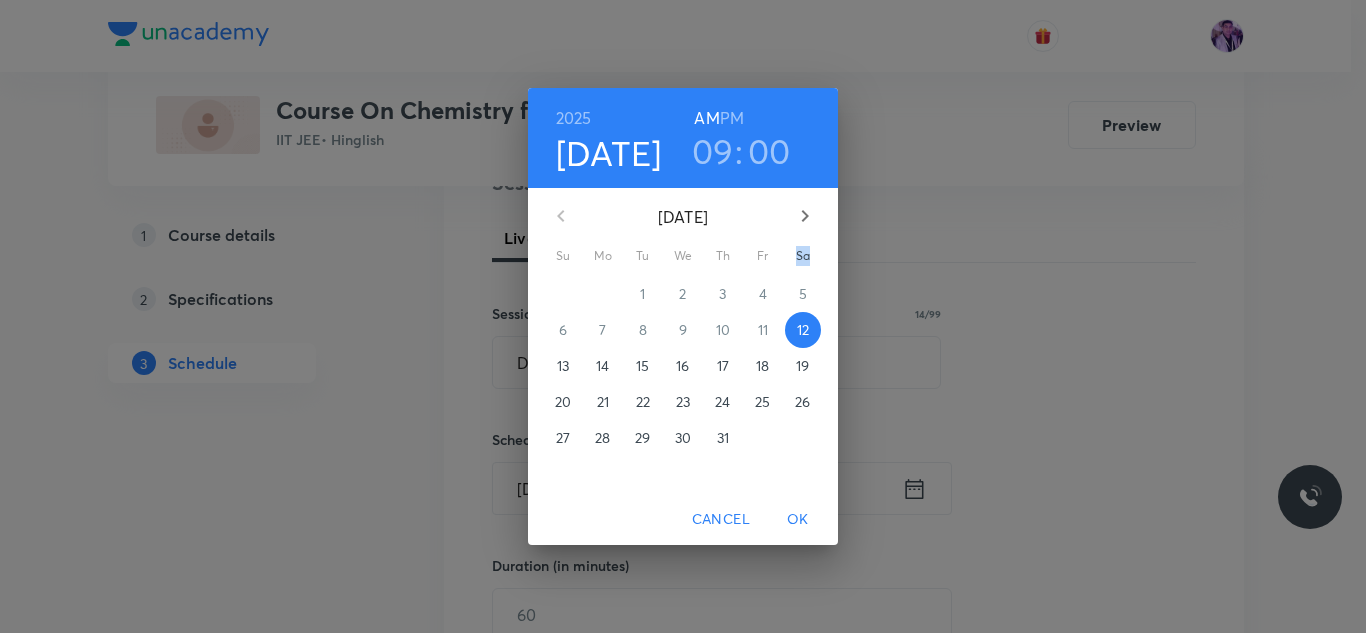 click on "09" at bounding box center (713, 151) 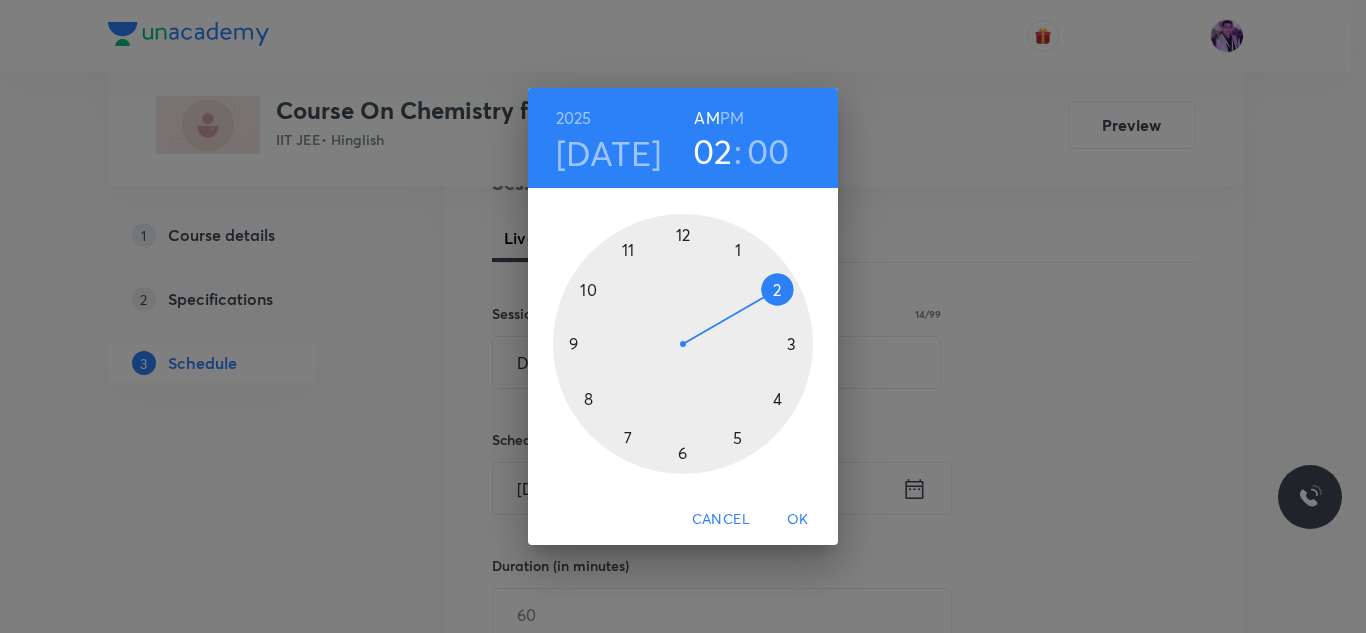click at bounding box center (683, 344) 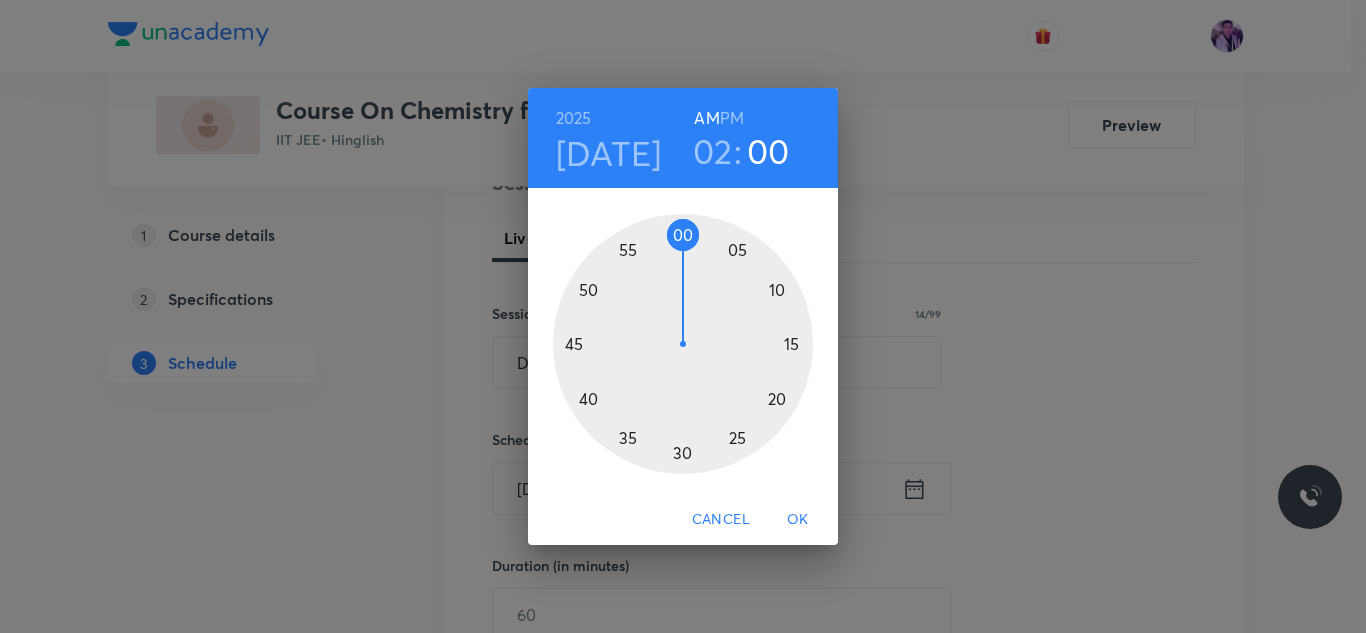 click on "02" at bounding box center [713, 151] 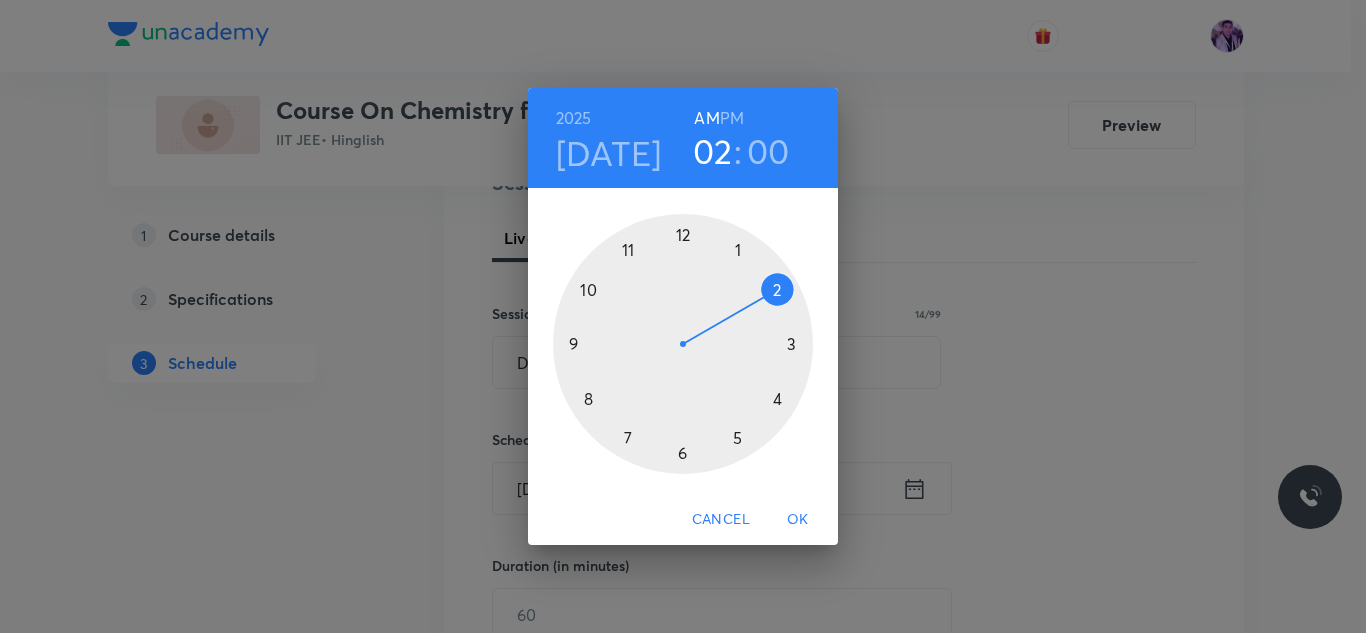 click on "00" at bounding box center [768, 151] 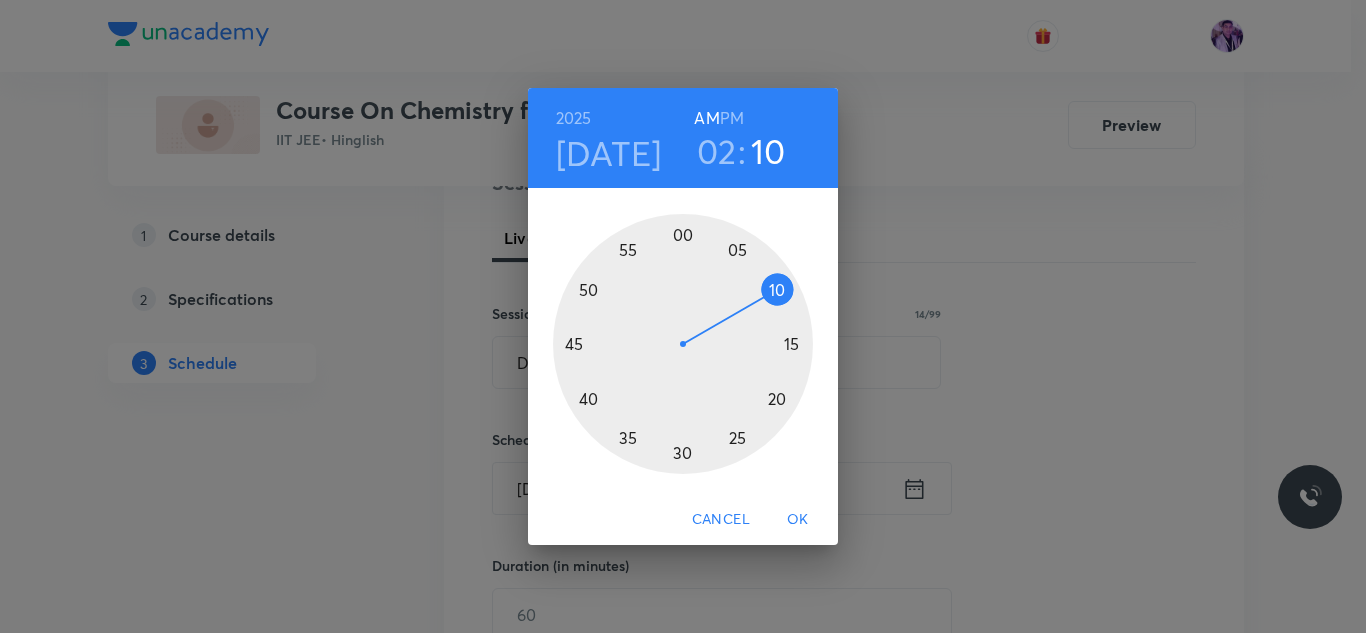 click at bounding box center [683, 344] 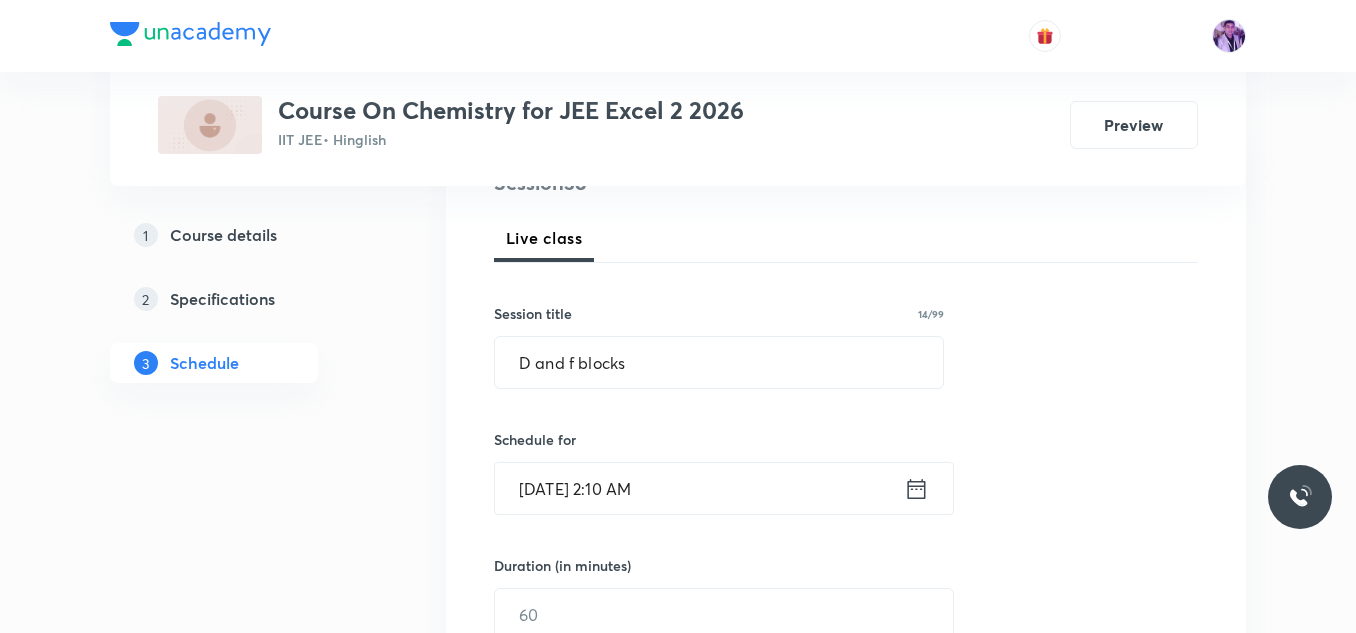 scroll, scrollTop: 364, scrollLeft: 0, axis: vertical 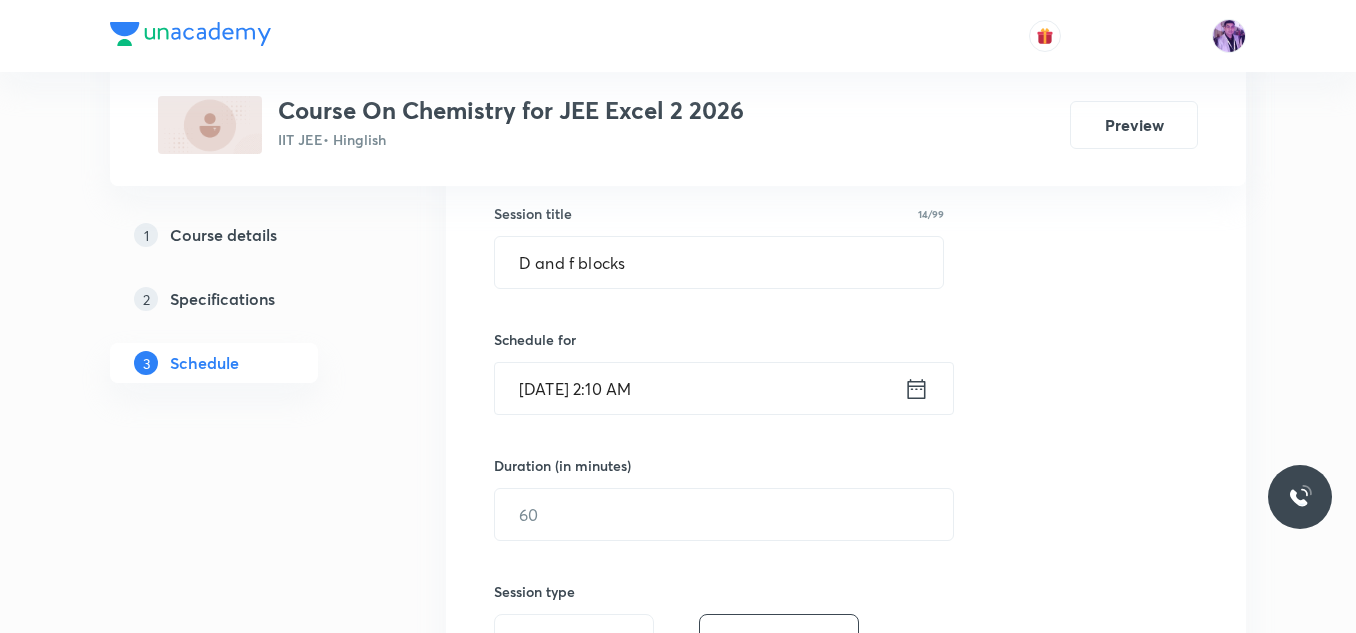 click on "[DATE] 2:10 AM" at bounding box center [699, 388] 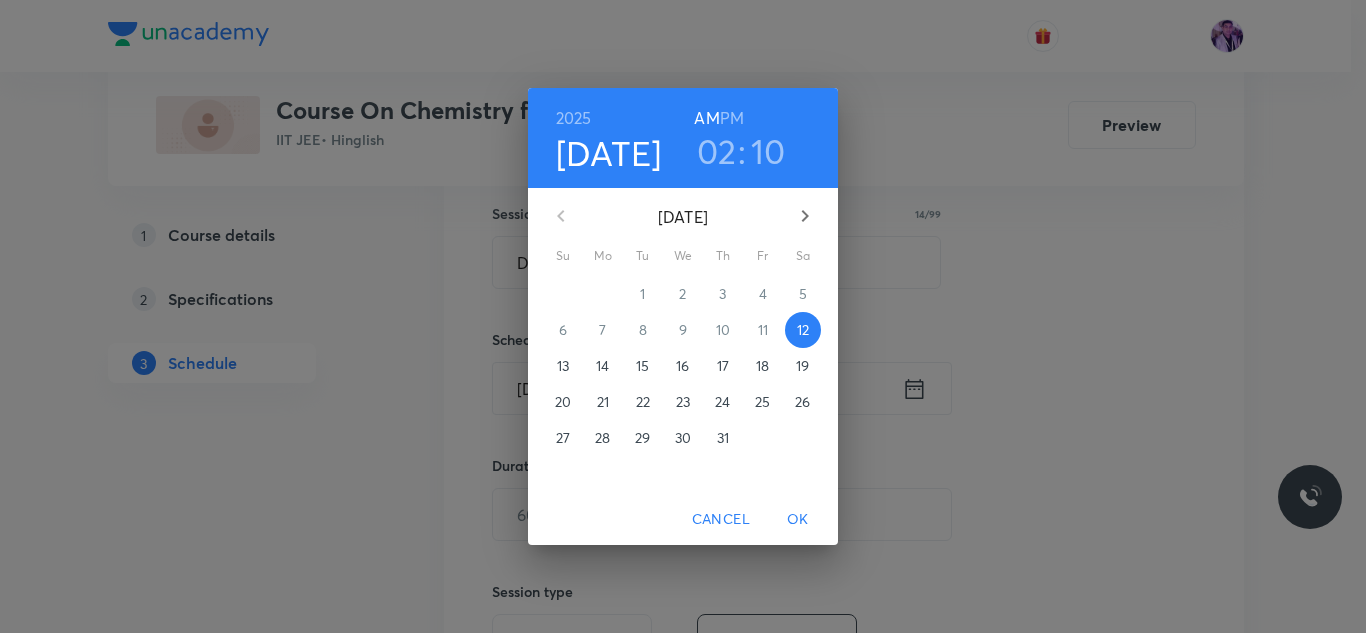 click on "02" at bounding box center (717, 151) 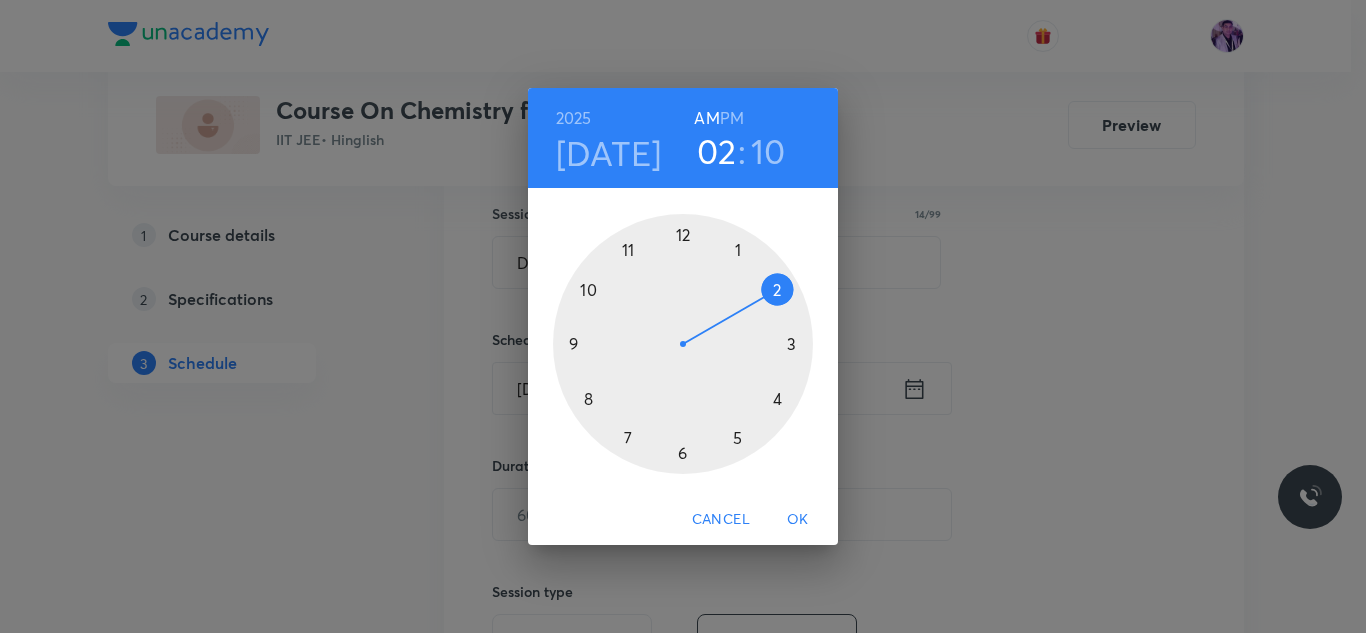 click at bounding box center (683, 344) 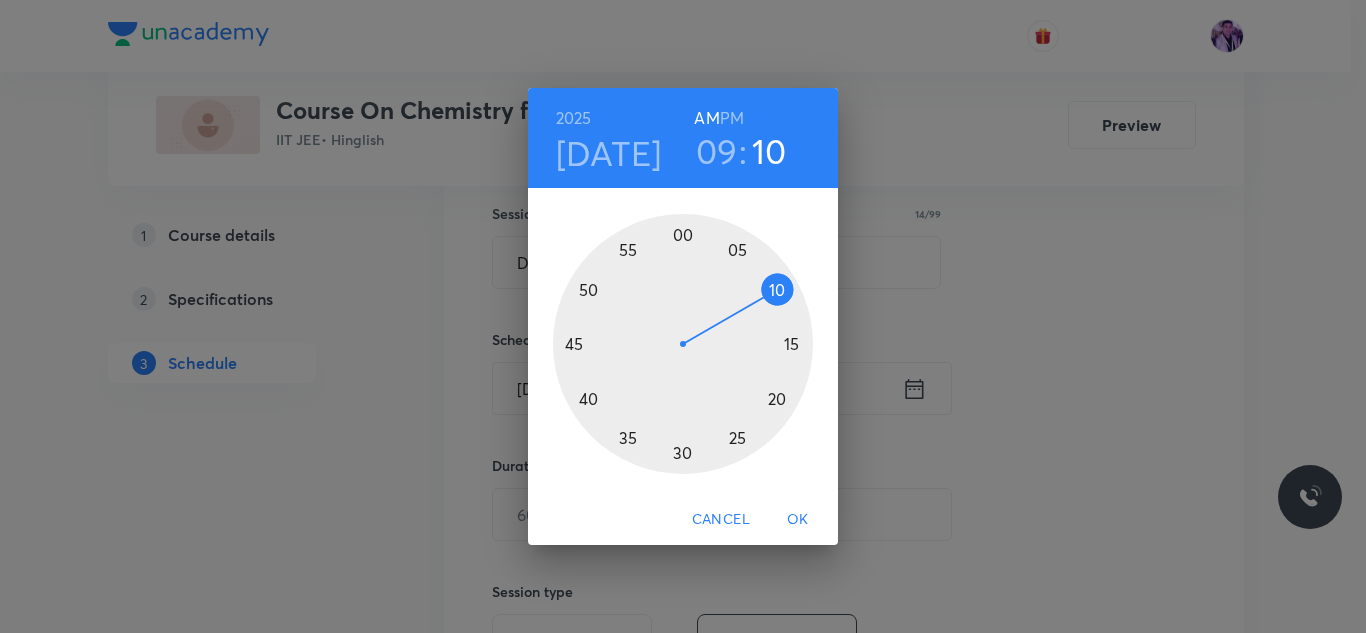 click at bounding box center (683, 344) 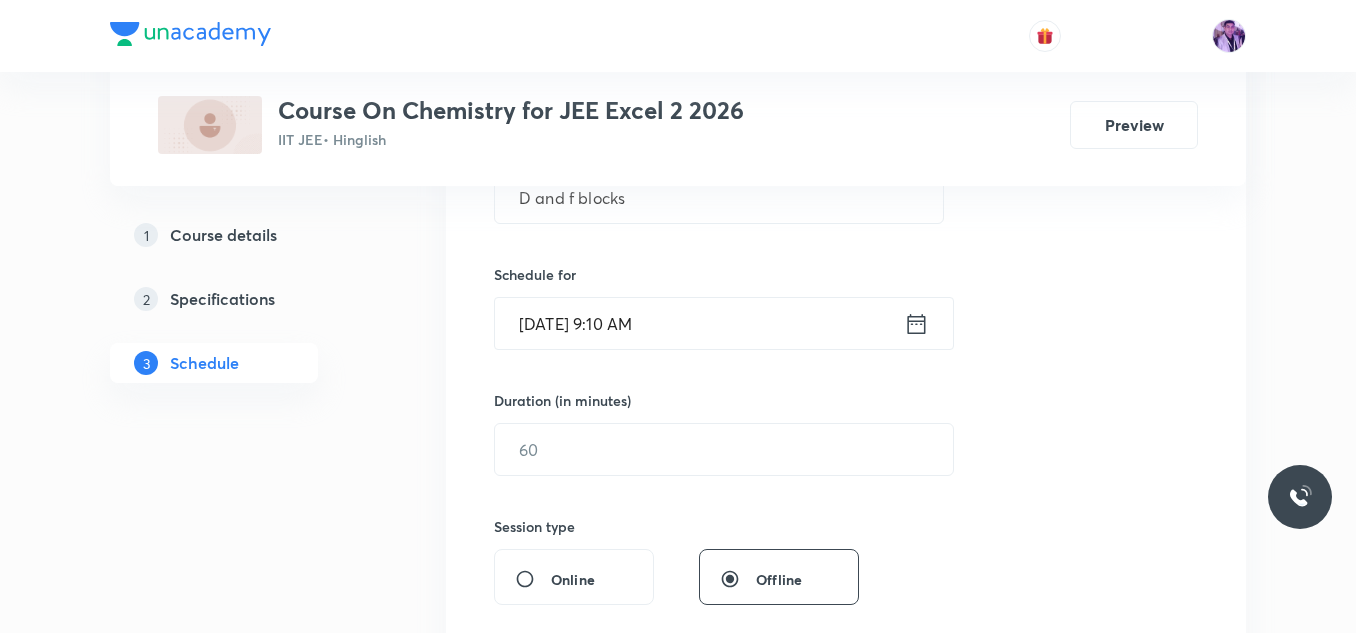 scroll, scrollTop: 464, scrollLeft: 0, axis: vertical 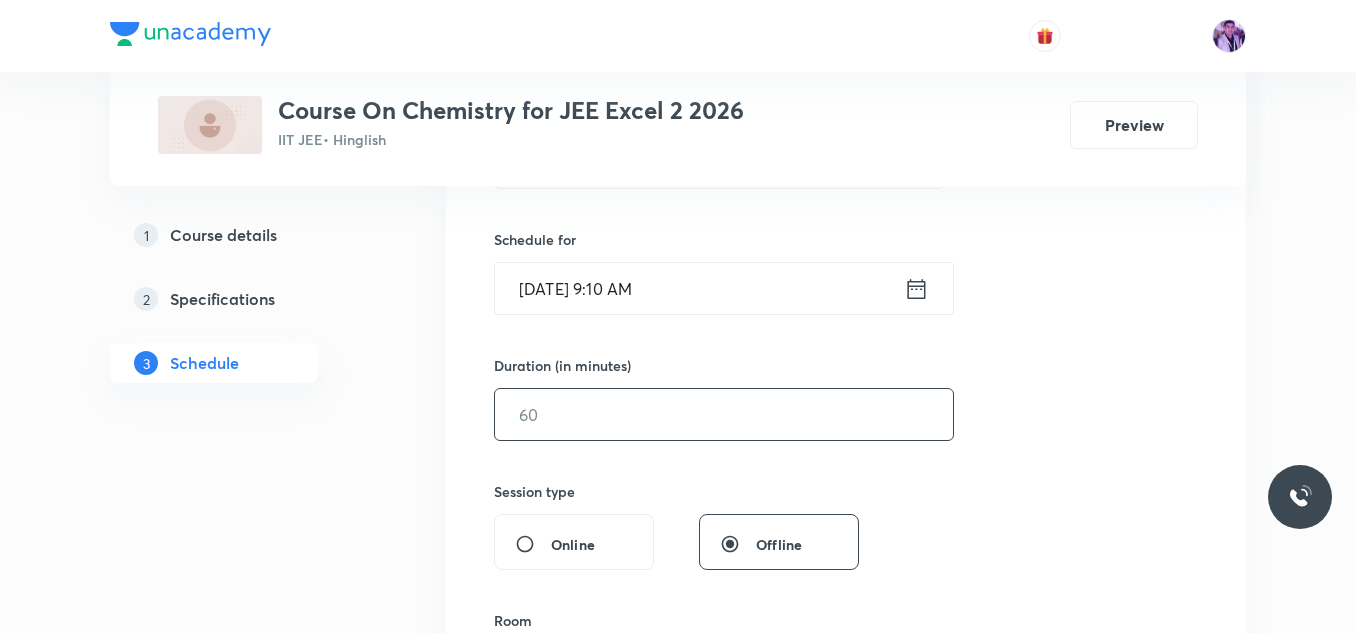 click at bounding box center [724, 414] 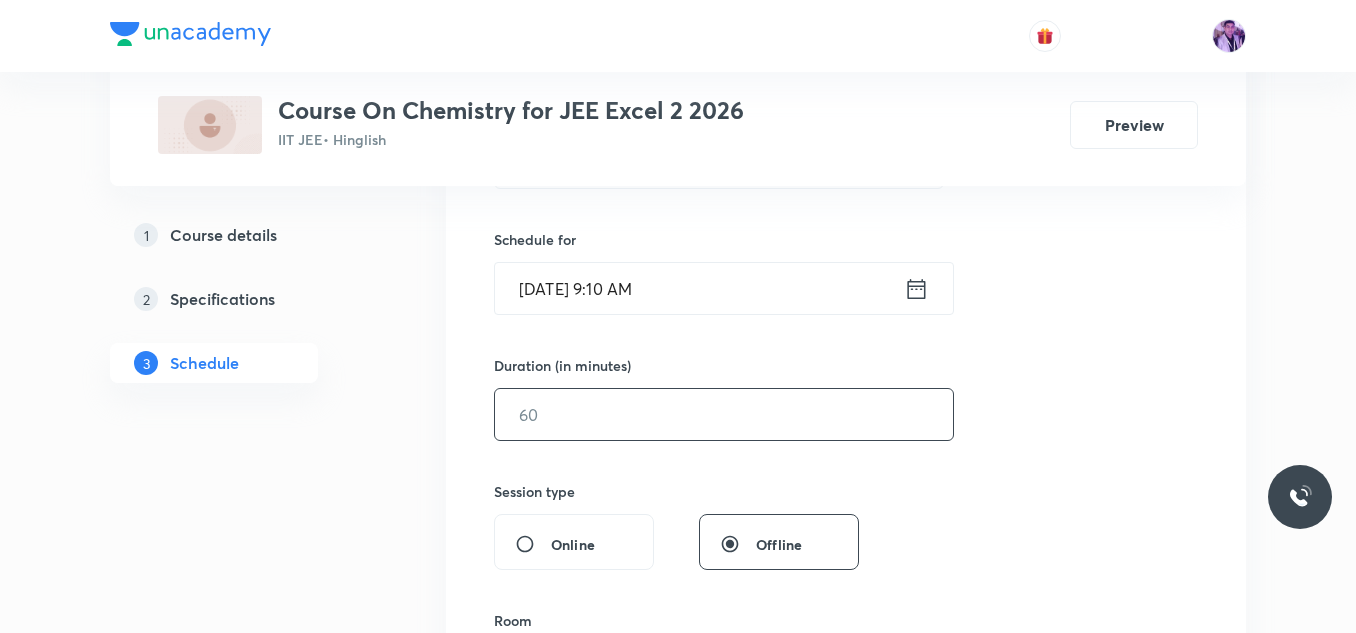 click at bounding box center [724, 414] 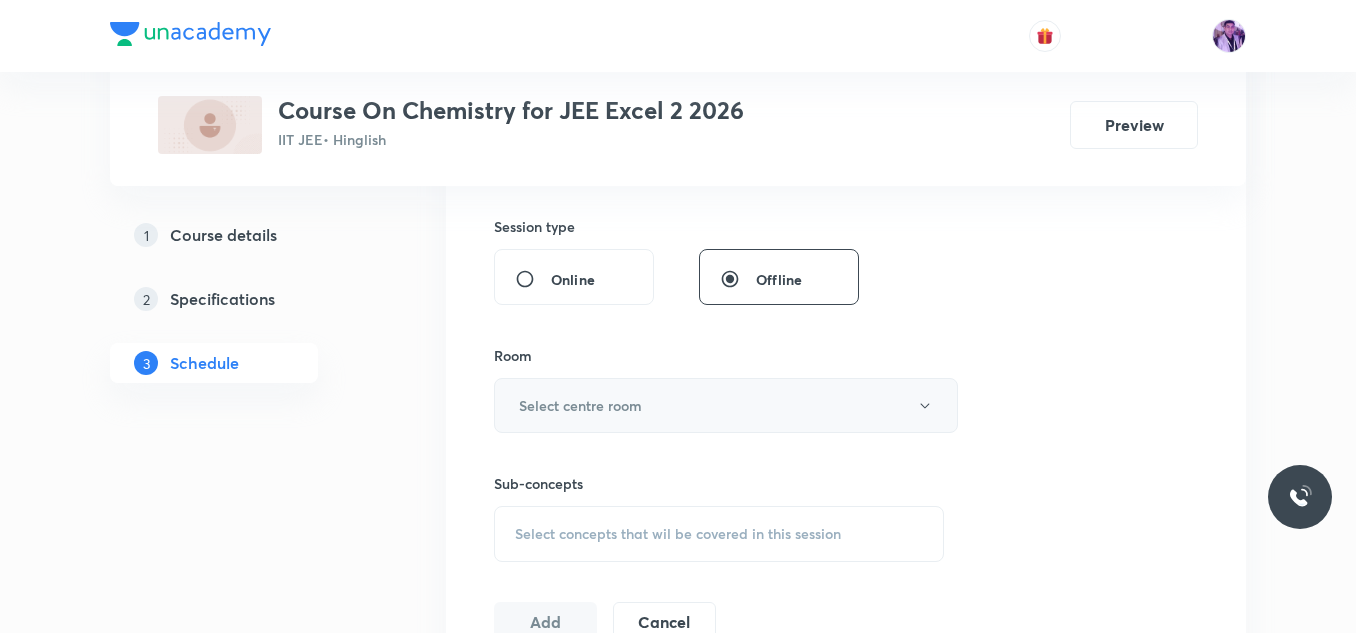scroll, scrollTop: 764, scrollLeft: 0, axis: vertical 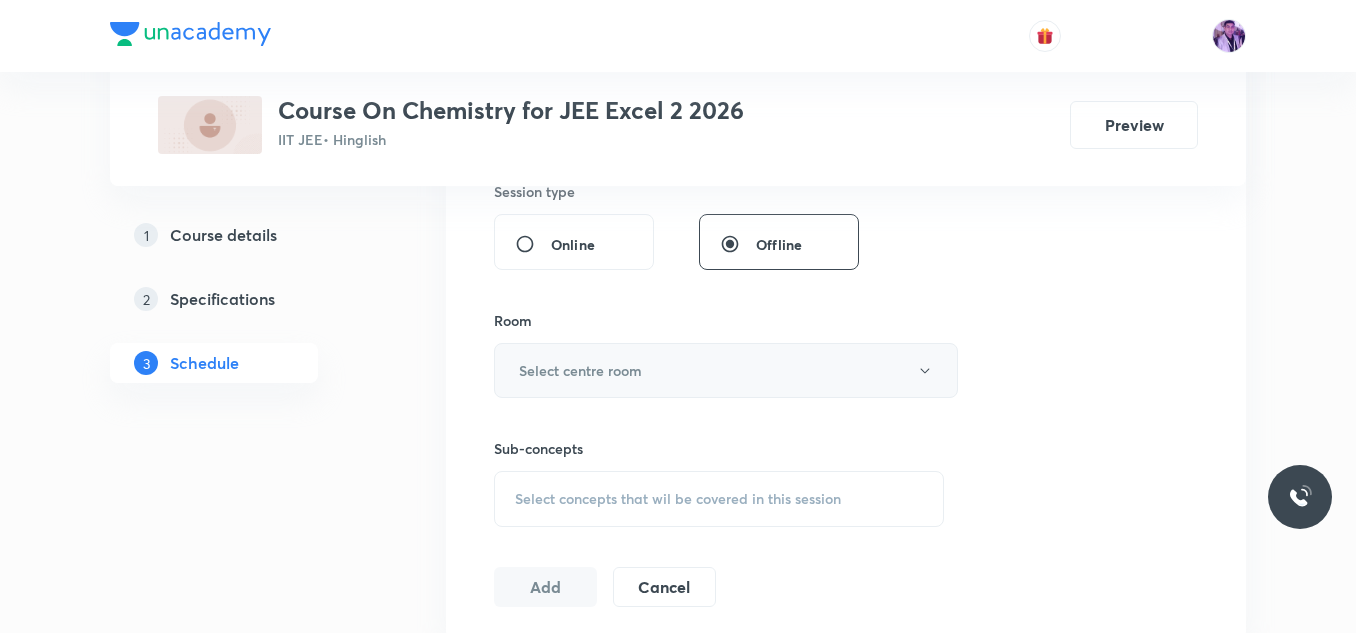 type on "80" 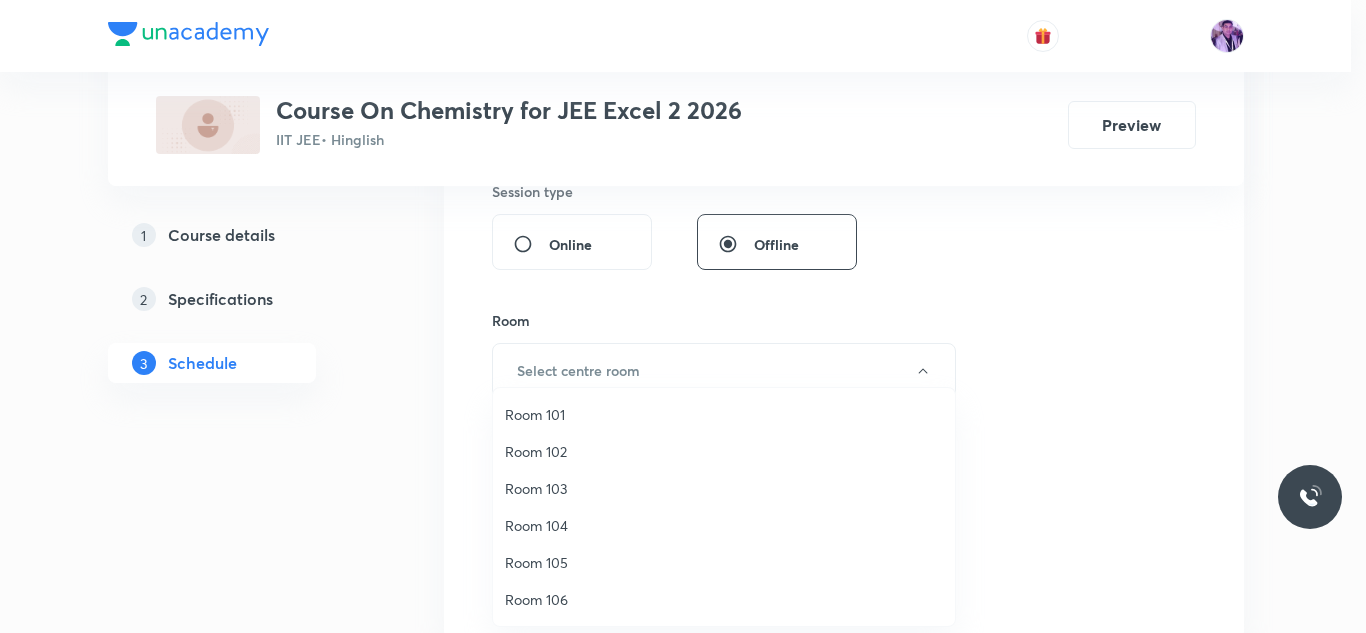 click on "Room 103" at bounding box center [724, 488] 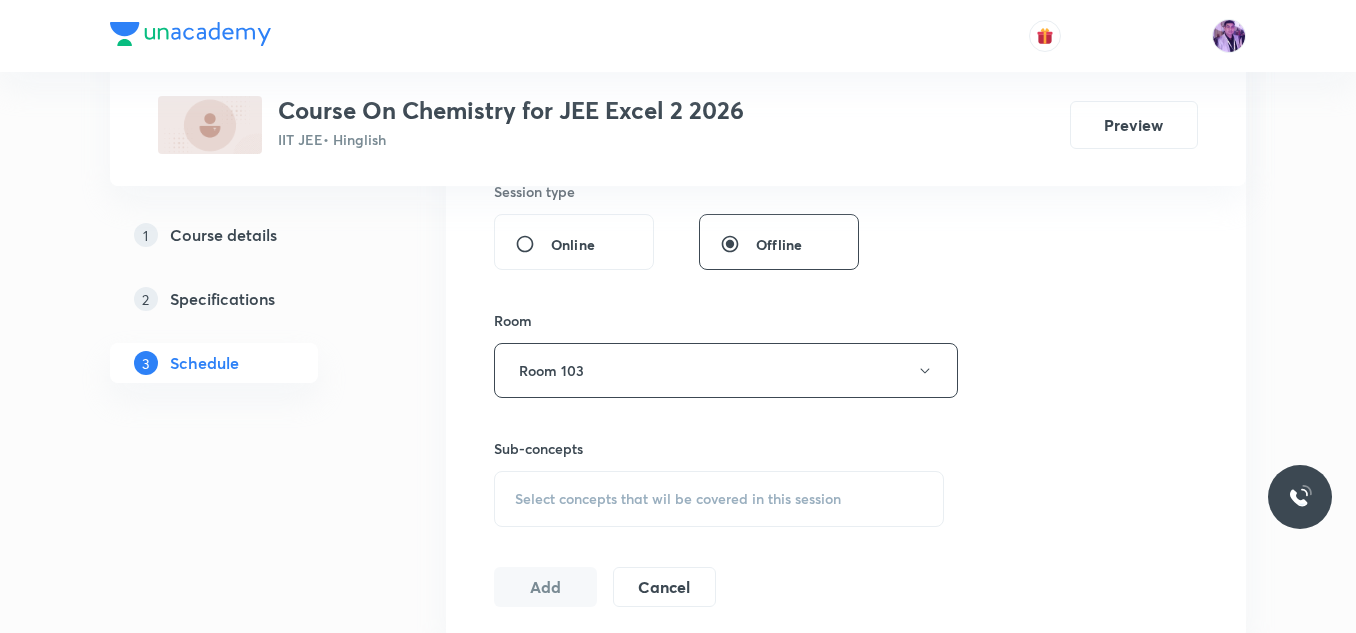 click on "Select concepts that wil be covered in this session" at bounding box center (678, 499) 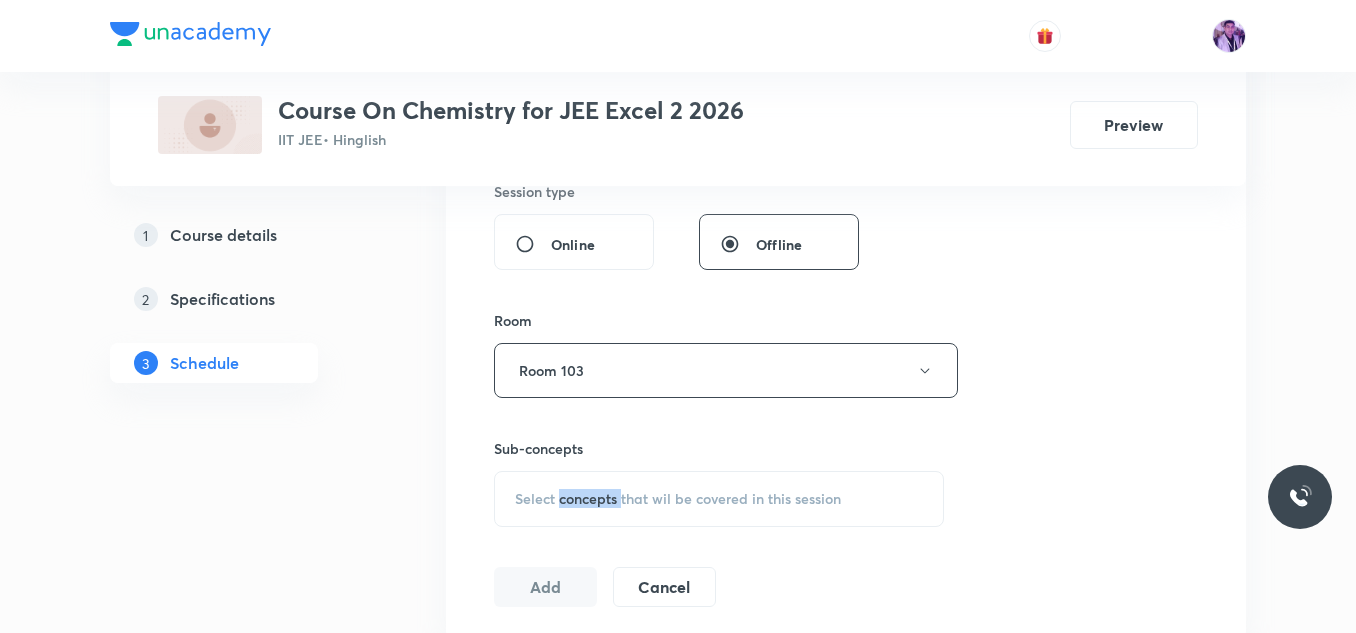 click on "Select concepts that wil be covered in this session" at bounding box center (678, 499) 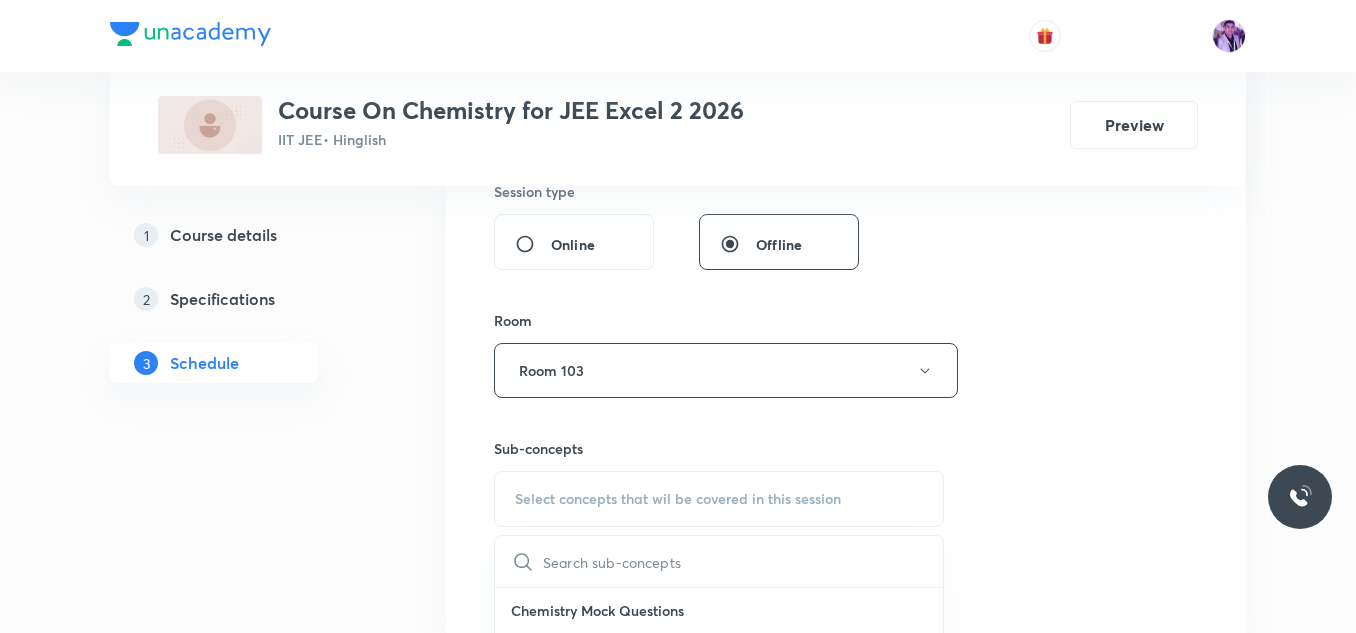 scroll, scrollTop: 864, scrollLeft: 0, axis: vertical 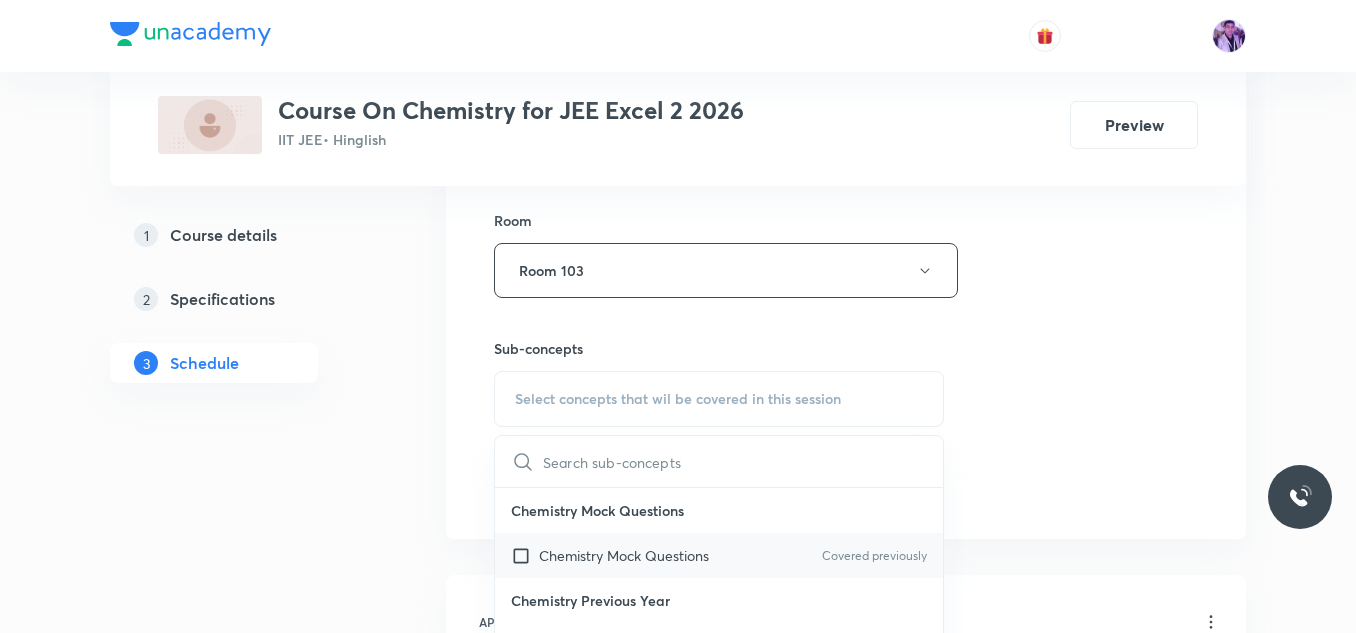 click on "Chemistry Mock Questions" at bounding box center [624, 555] 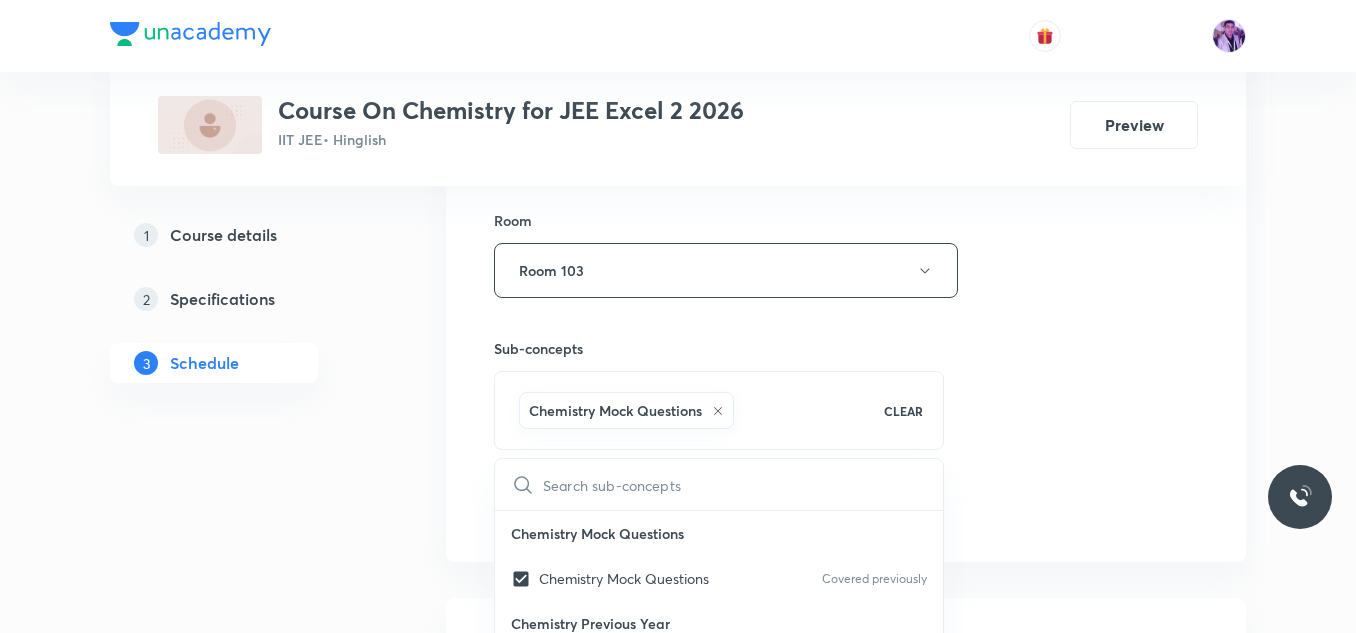 checkbox on "true" 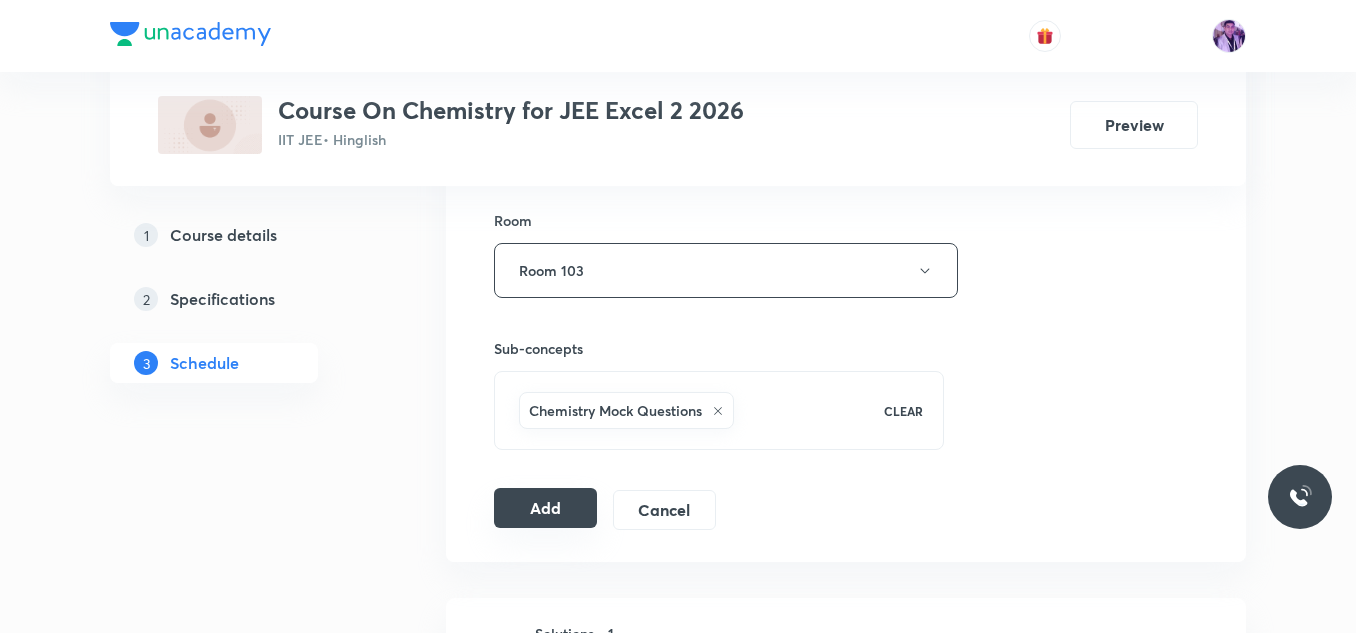 click on "Add" at bounding box center (545, 508) 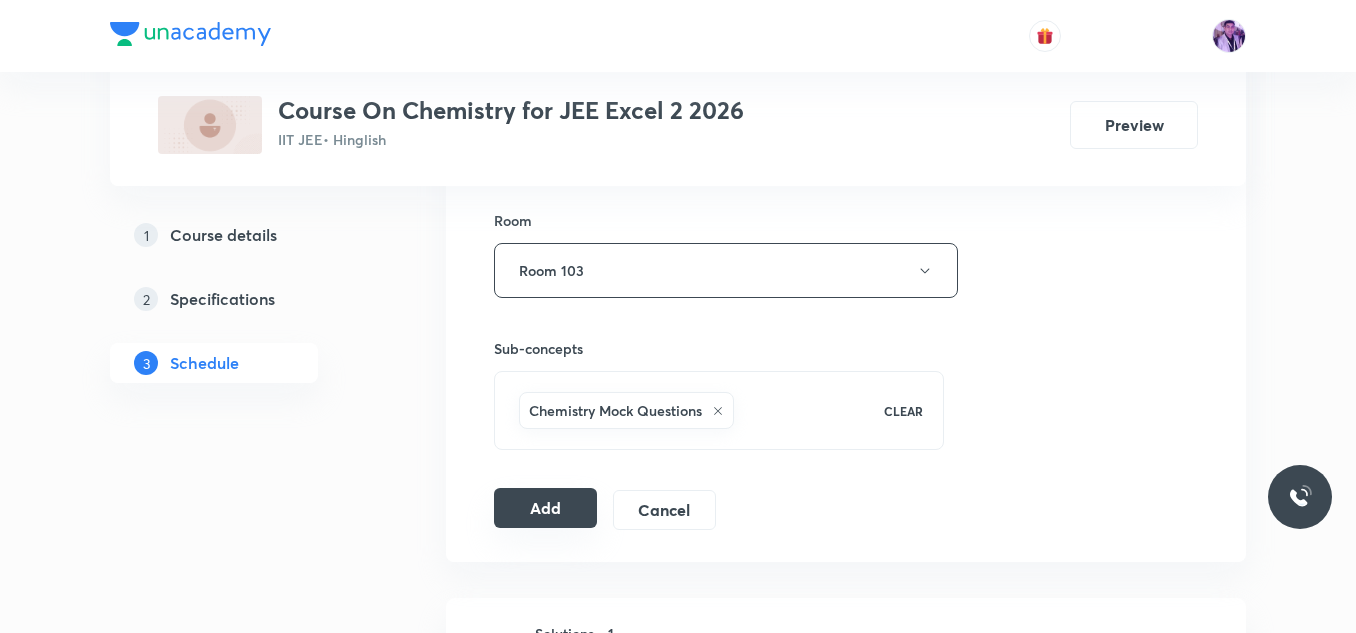 click on "Add" at bounding box center (545, 508) 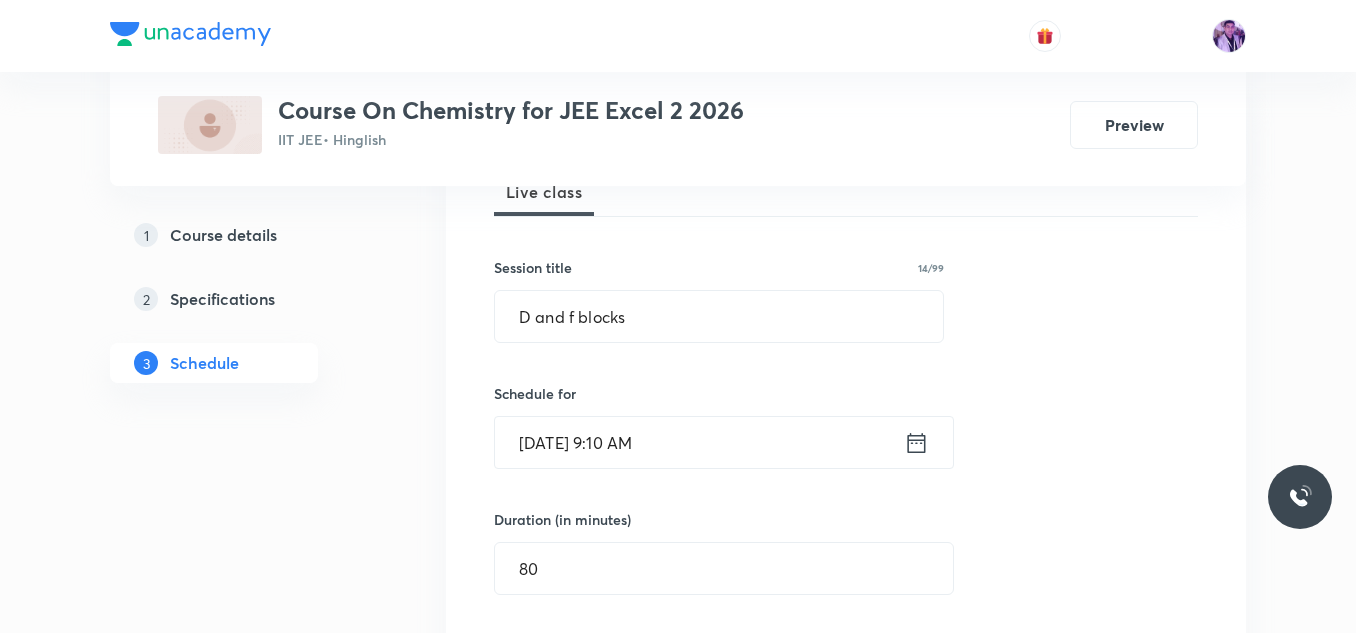 scroll, scrollTop: 353, scrollLeft: 0, axis: vertical 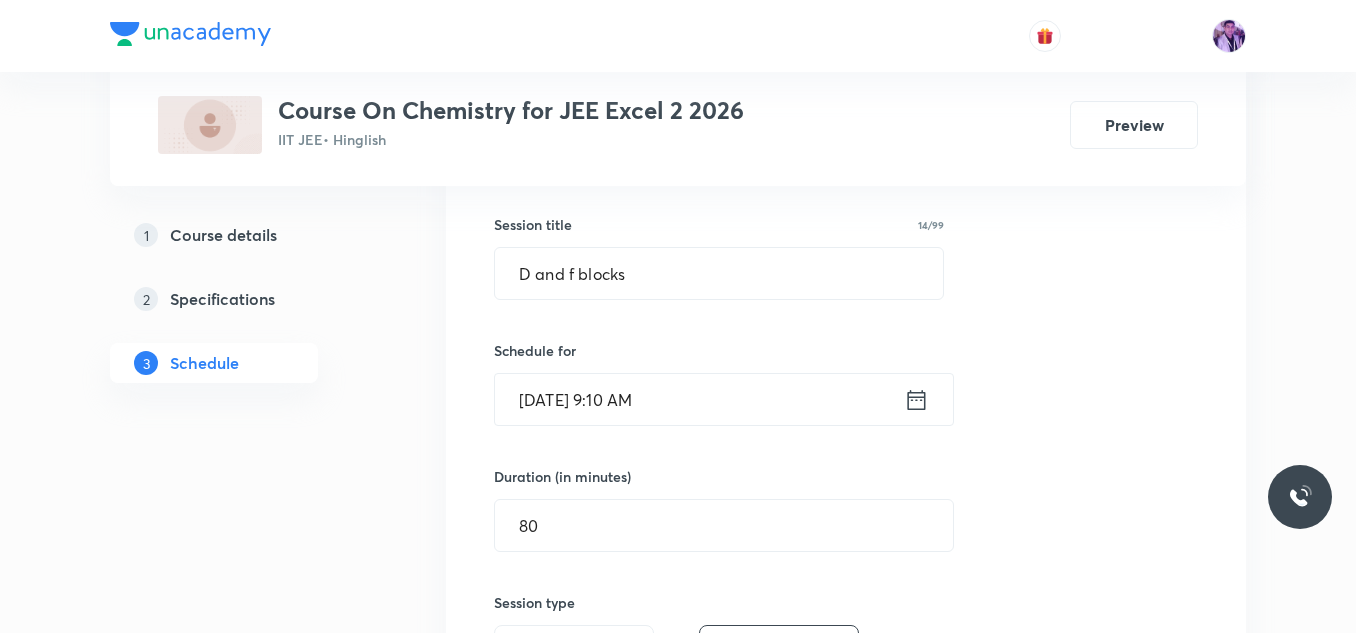 click on "Jul 12, 2025, 9:10 AM" at bounding box center (699, 399) 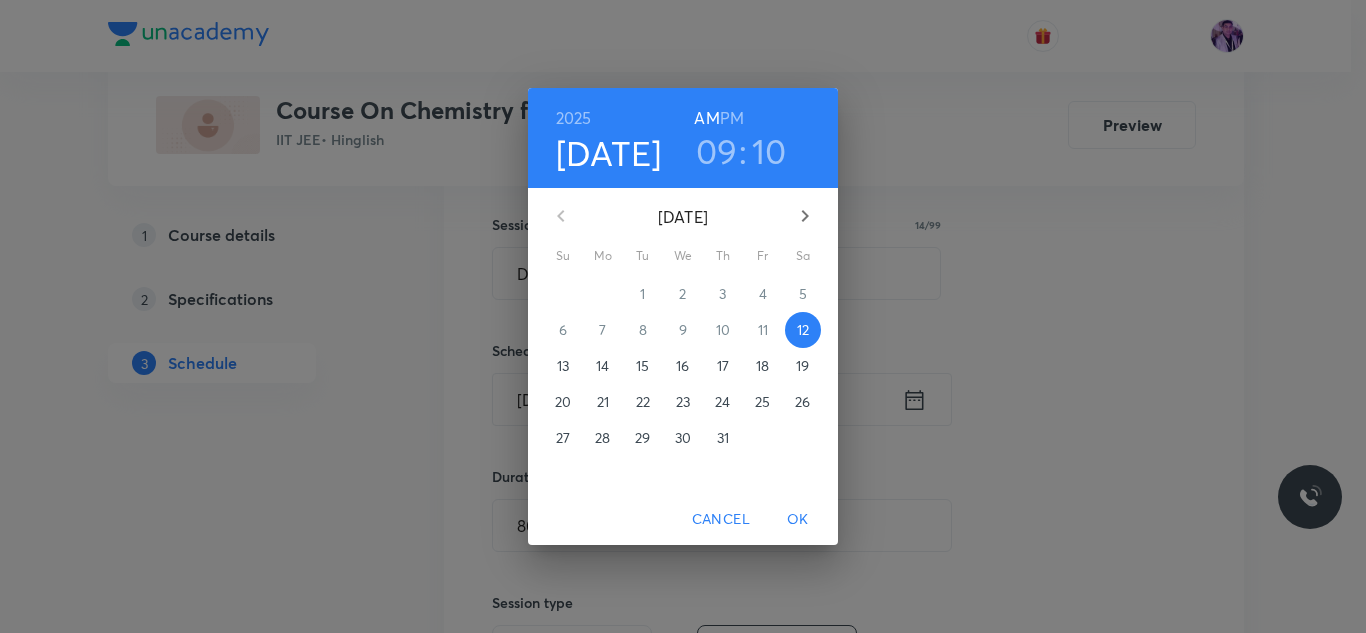 click on "22" at bounding box center [643, 402] 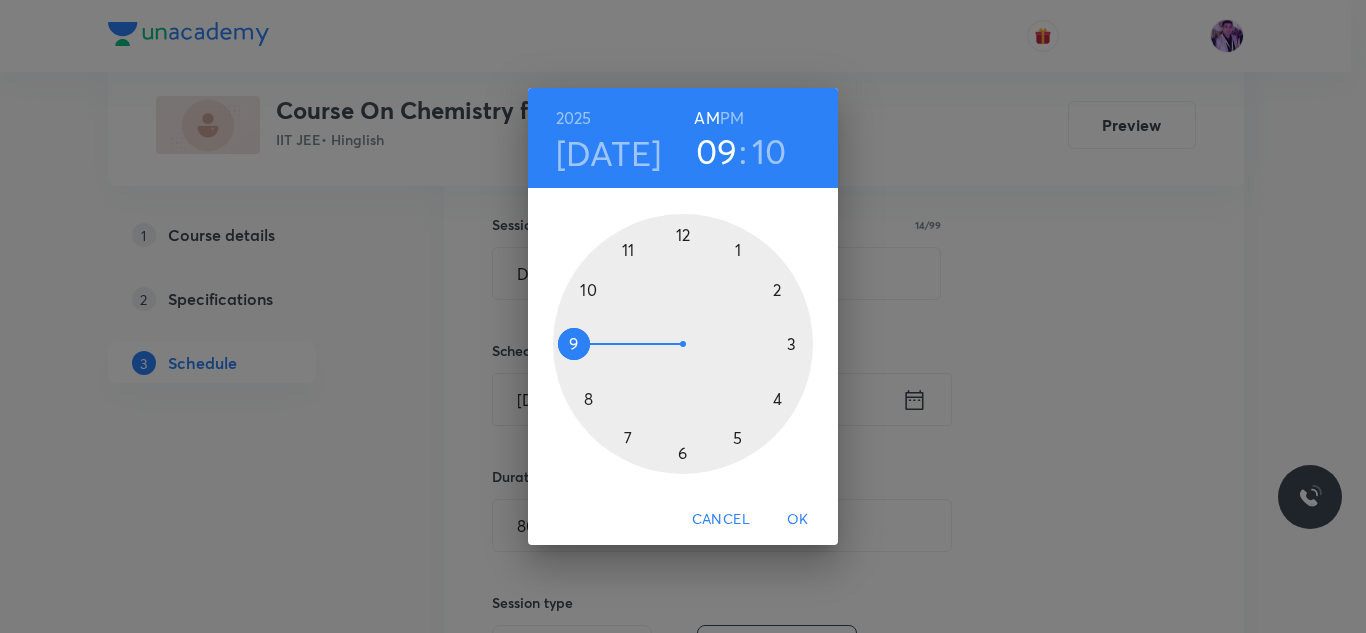 click at bounding box center [683, 344] 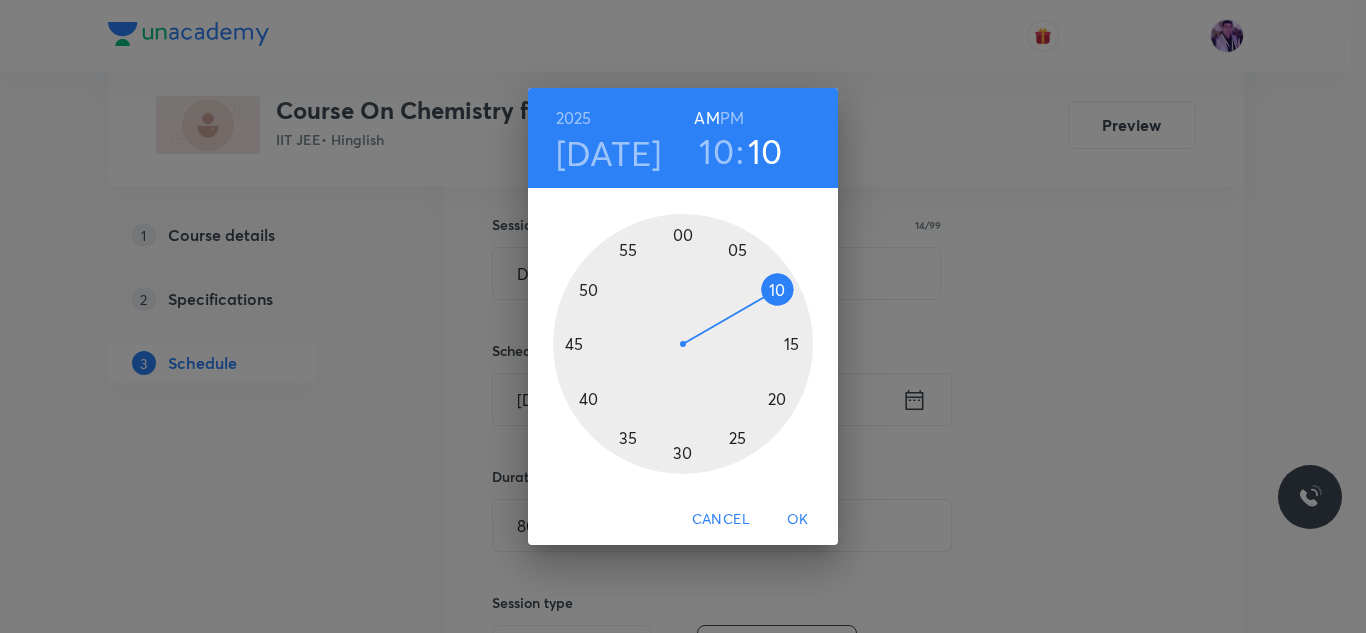 click at bounding box center [683, 344] 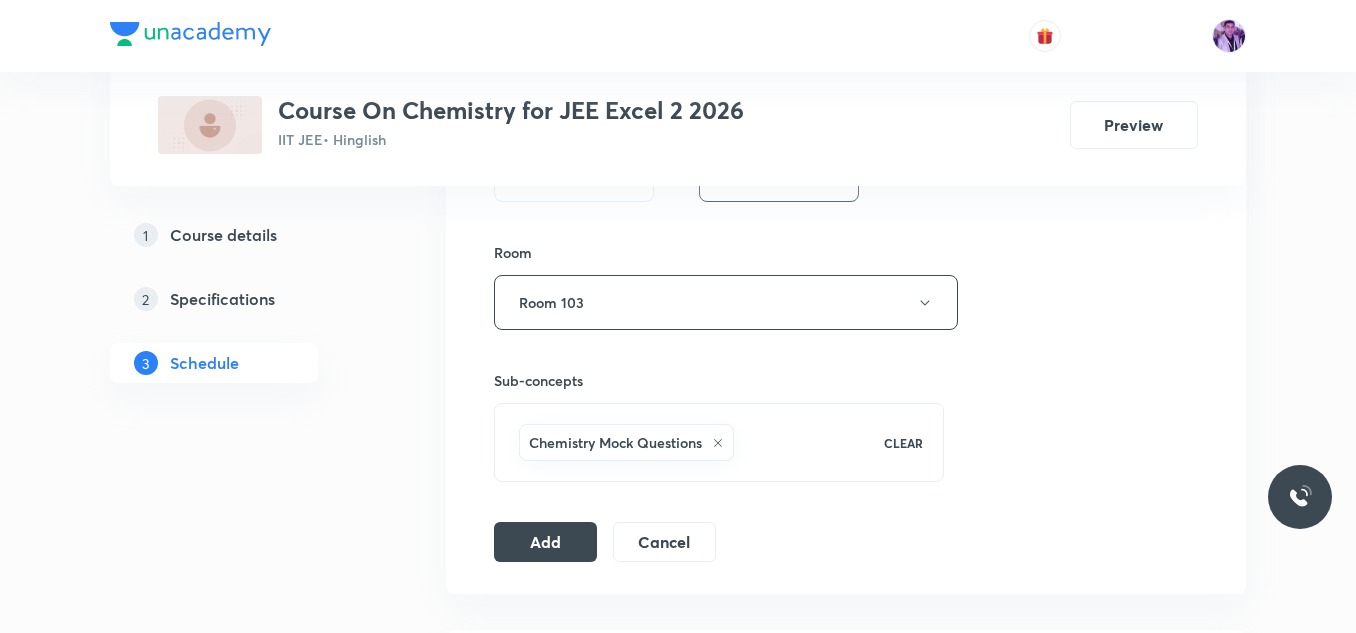 scroll, scrollTop: 853, scrollLeft: 0, axis: vertical 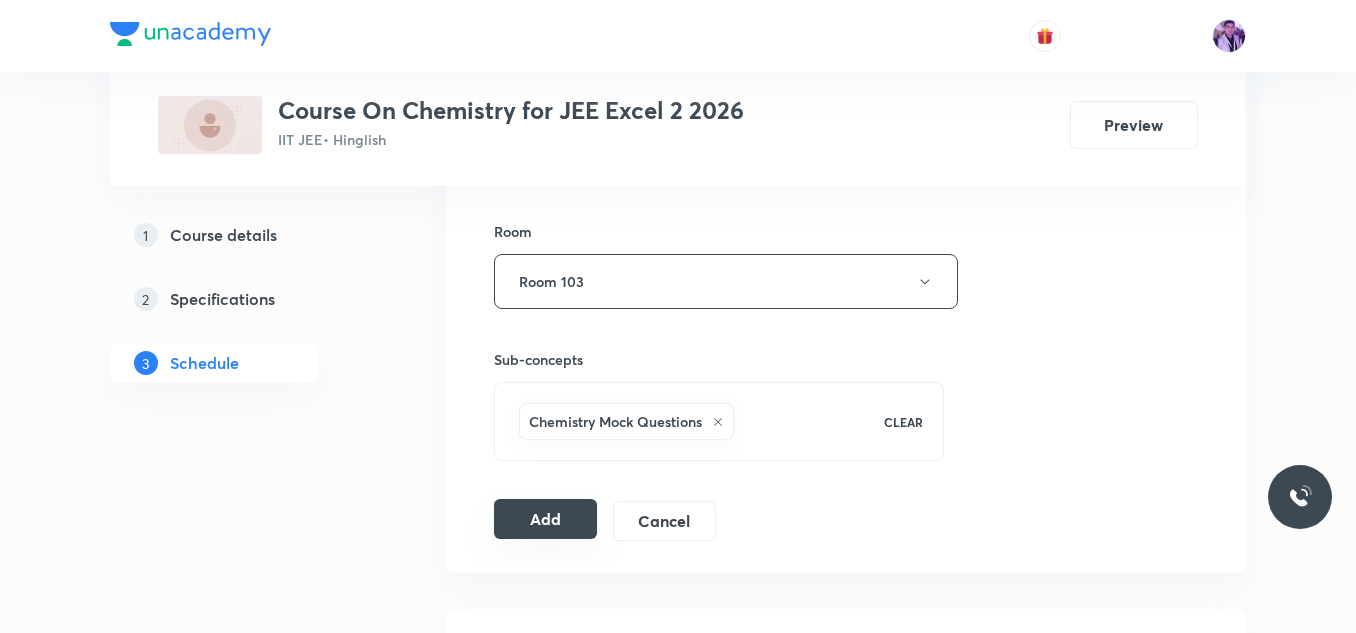 click on "Add" at bounding box center [545, 519] 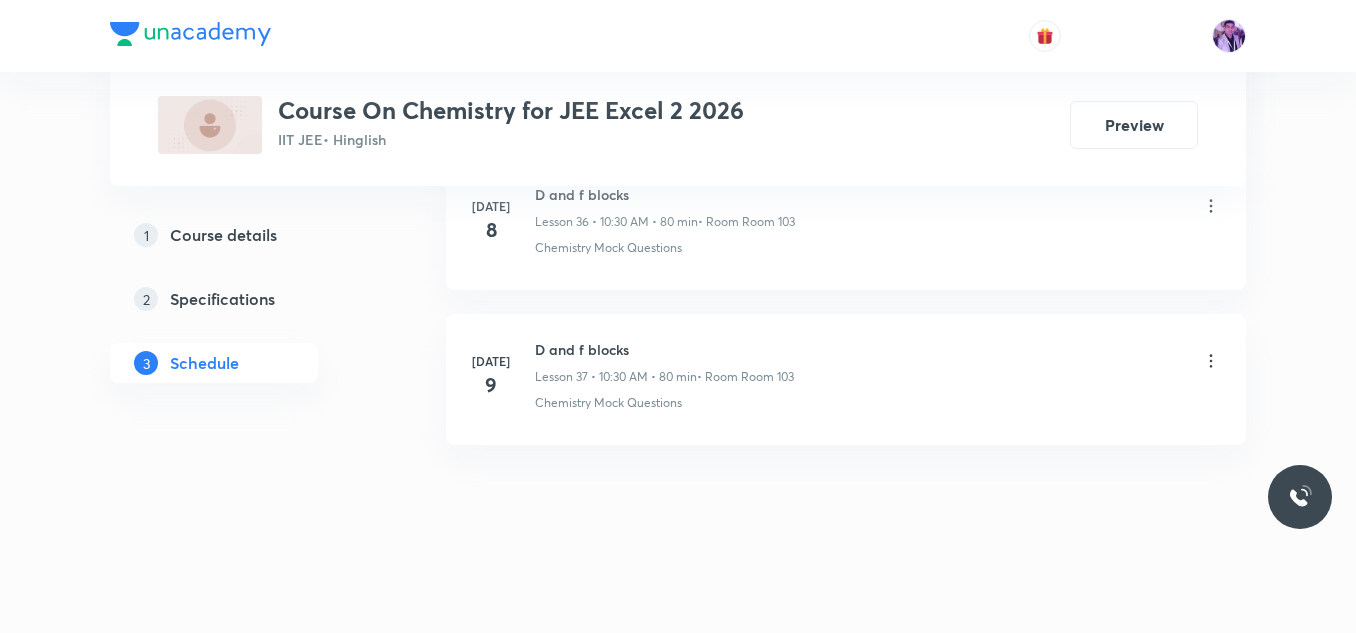scroll, scrollTop: 6705, scrollLeft: 0, axis: vertical 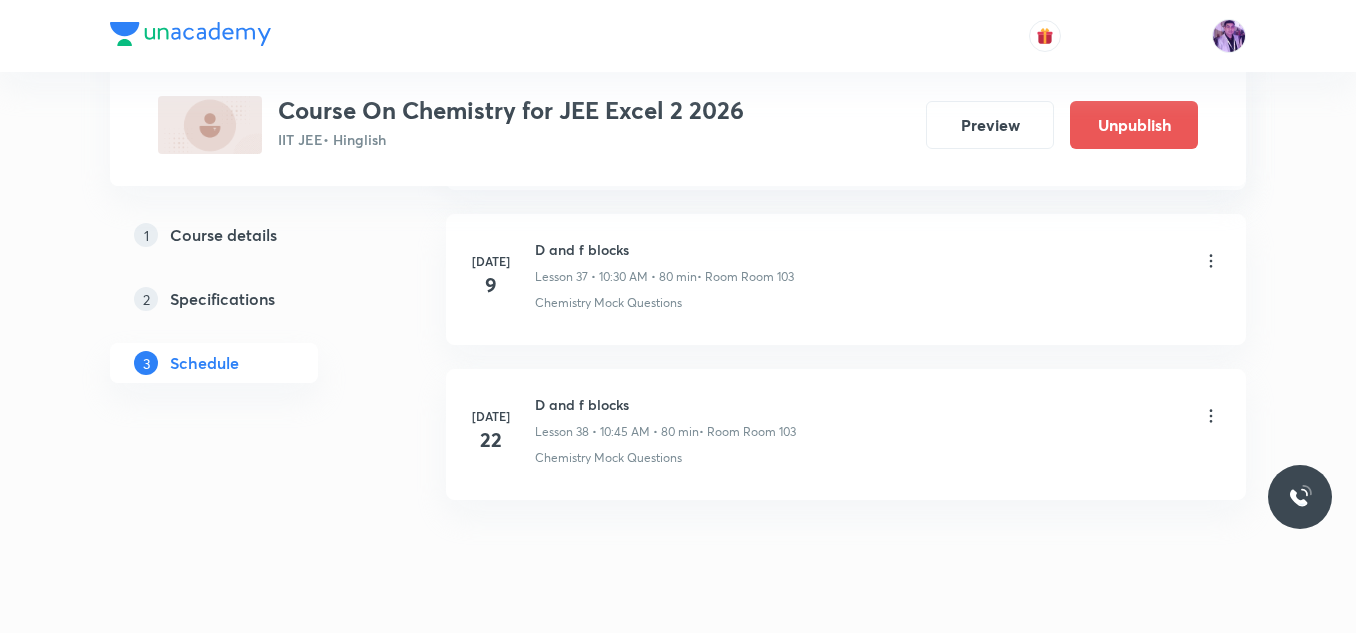 click 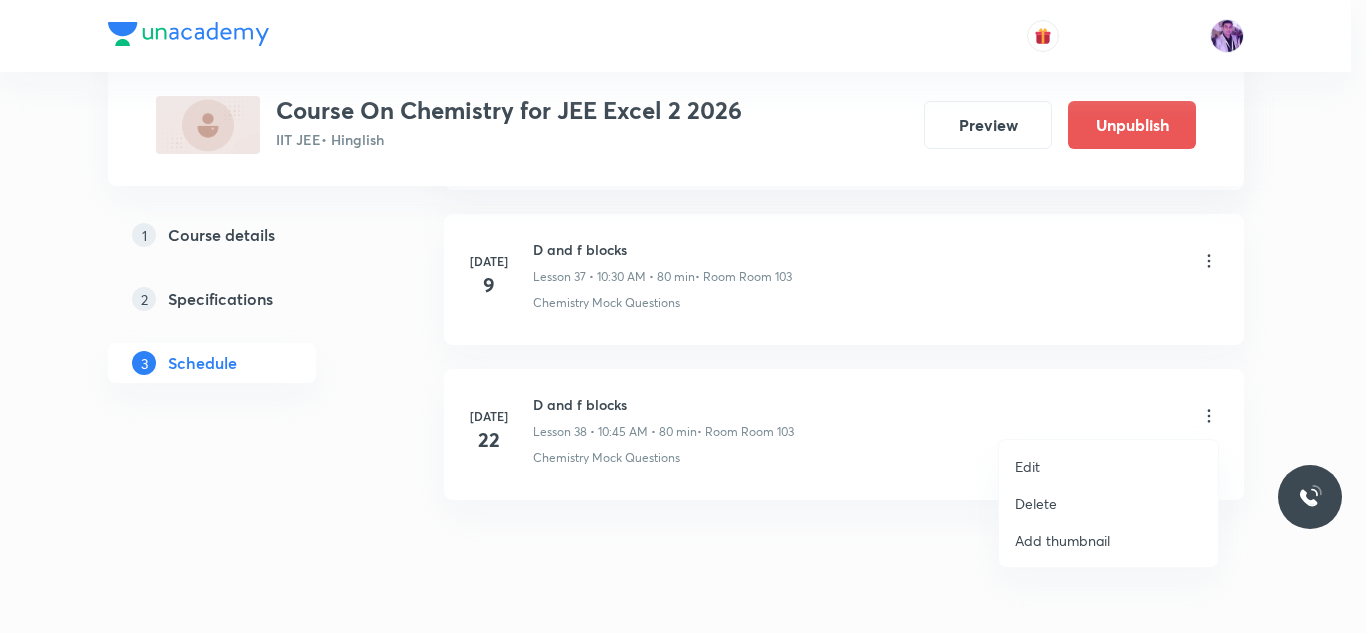 click on "Edit" at bounding box center [1108, 466] 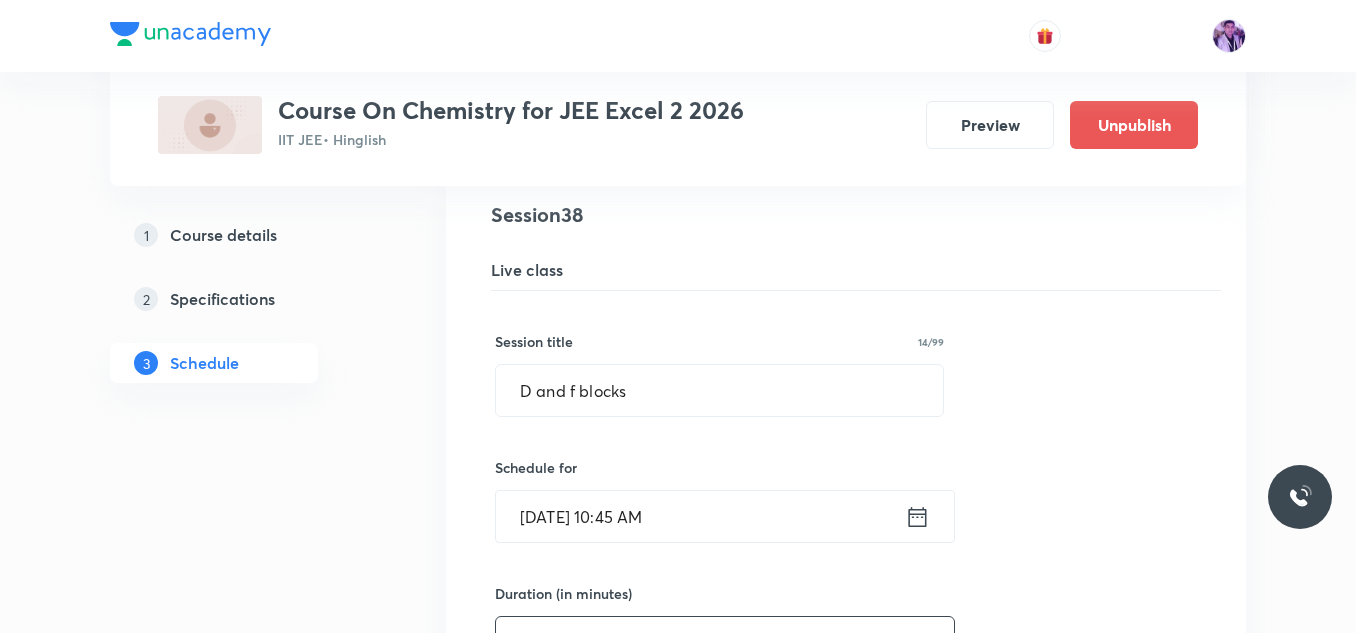 scroll, scrollTop: 6086, scrollLeft: 0, axis: vertical 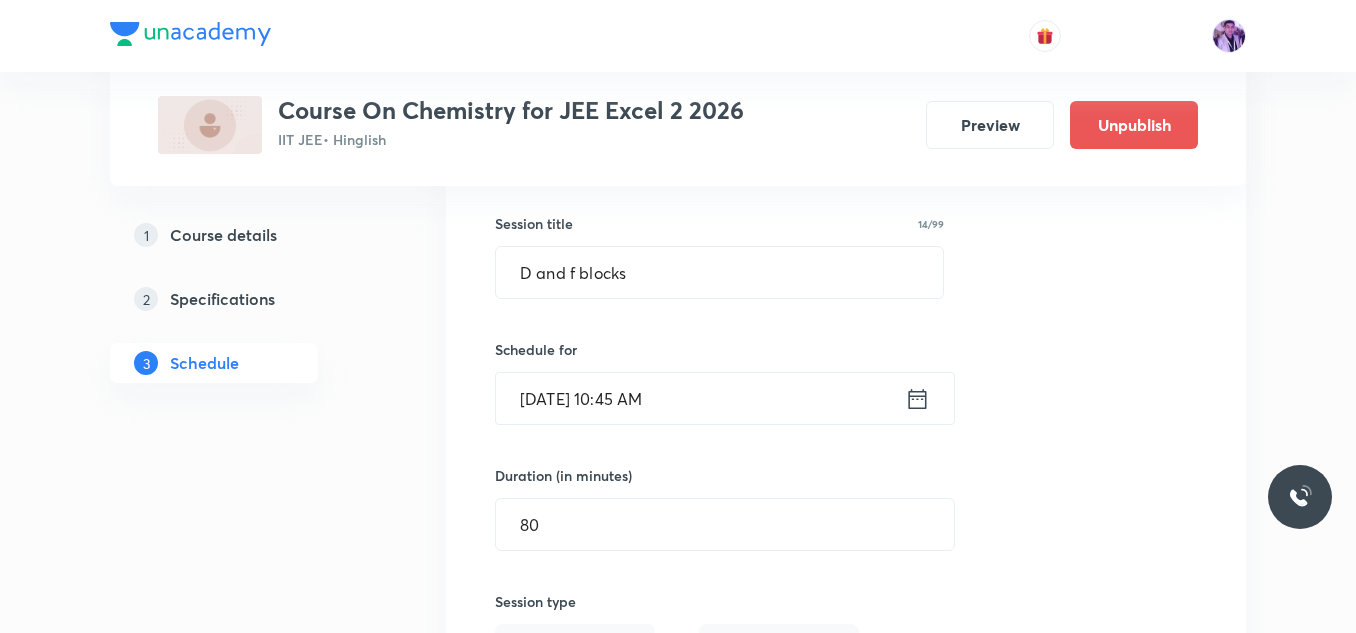 click on "Jul 22, 2025, 10:45 AM" at bounding box center (700, 398) 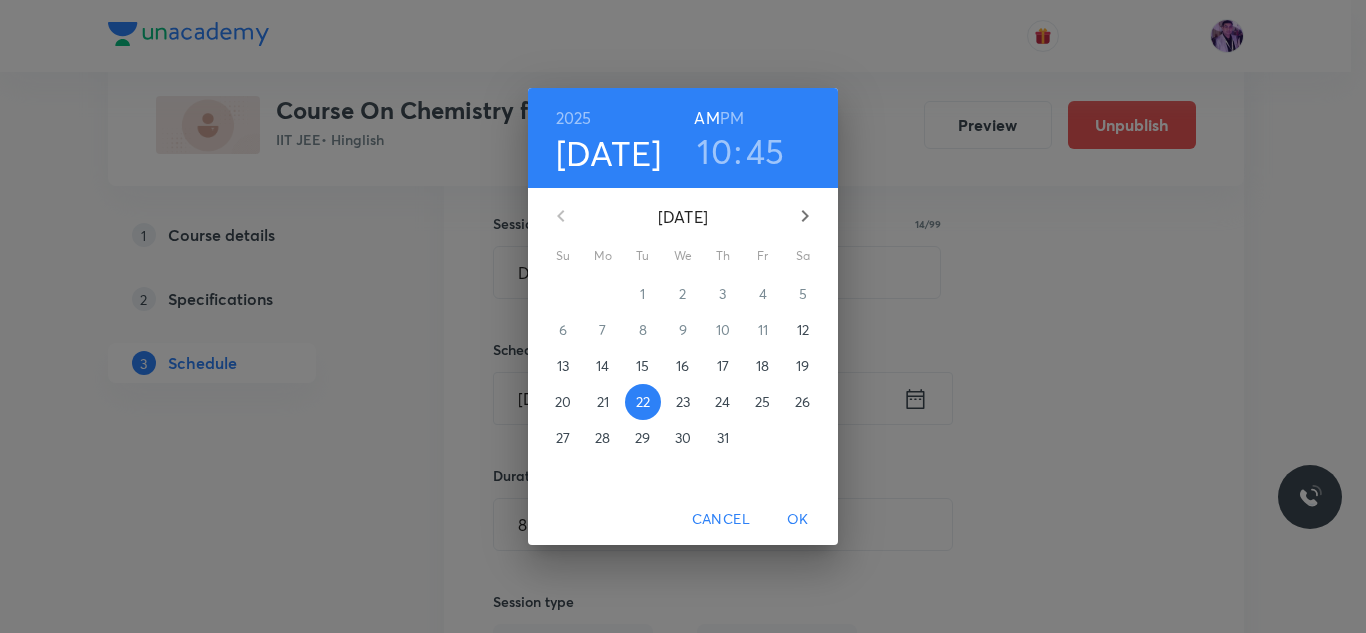 click on "12" at bounding box center [803, 330] 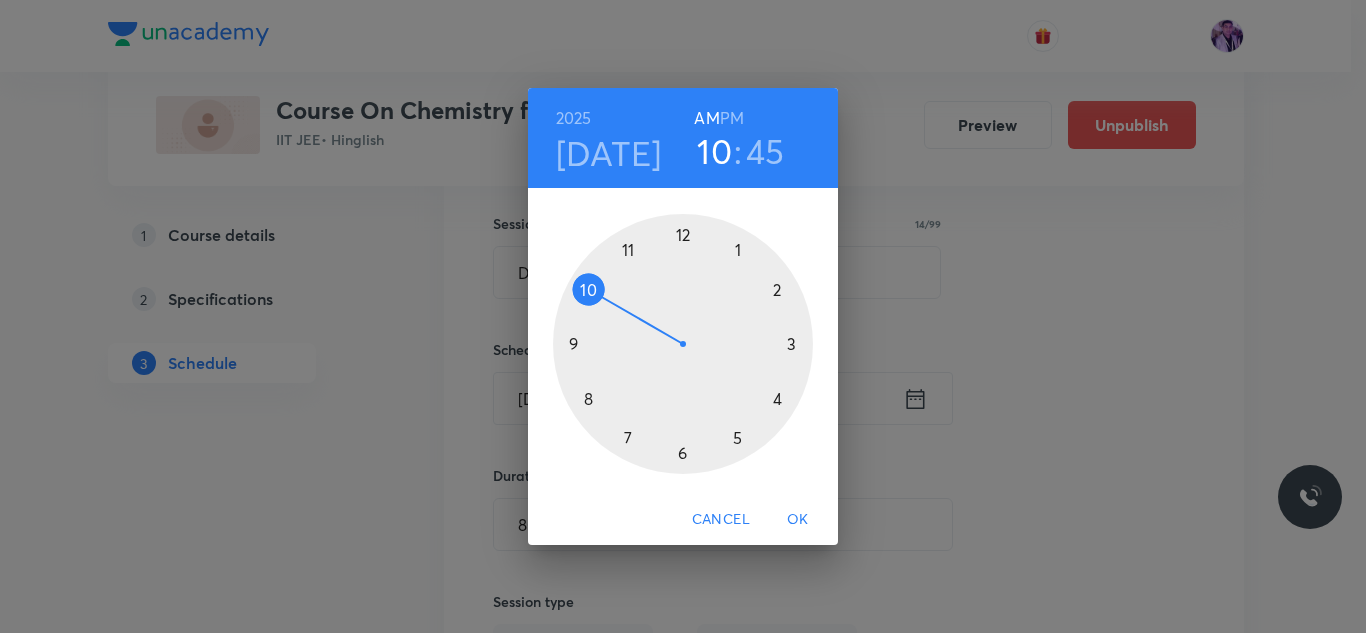 click on "OK" at bounding box center [798, 519] 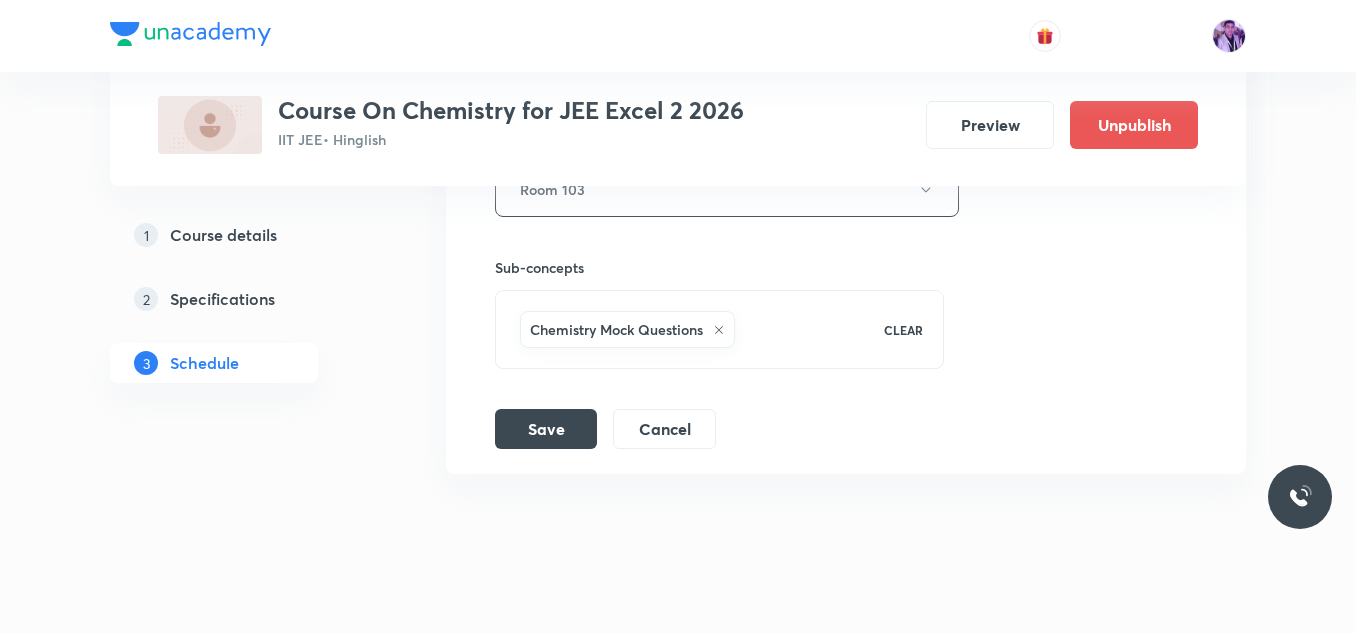 scroll, scrollTop: 6710, scrollLeft: 0, axis: vertical 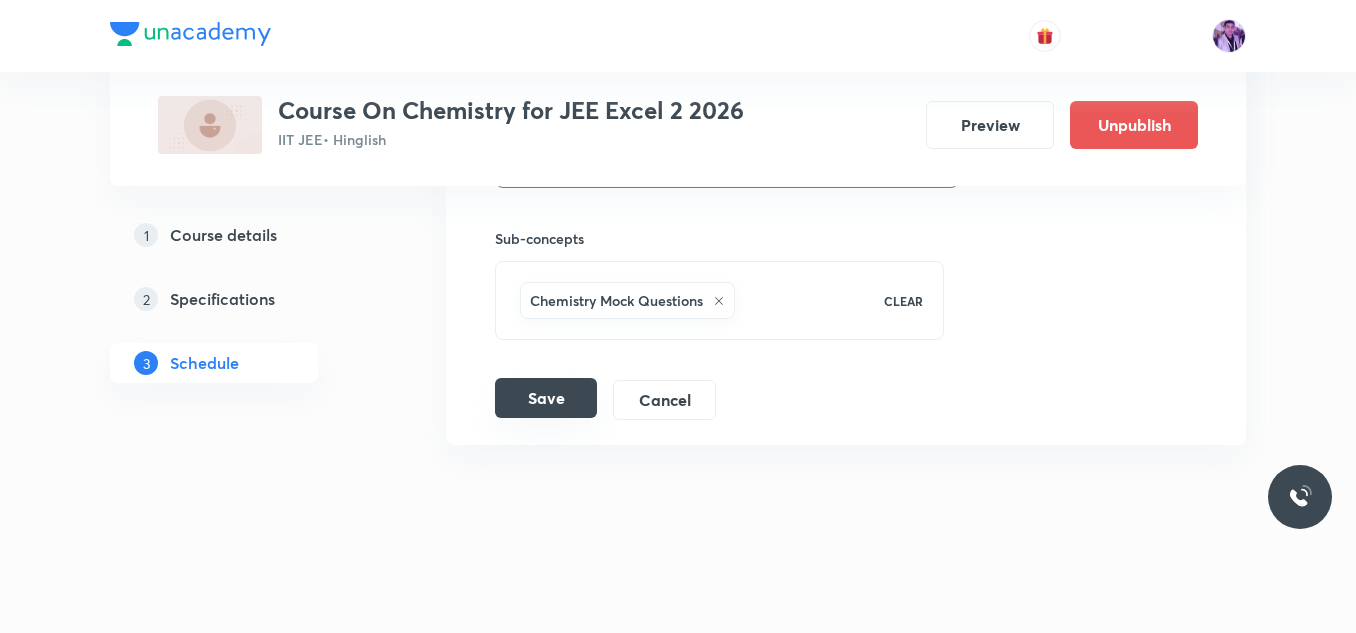 click on "Save" at bounding box center (546, 398) 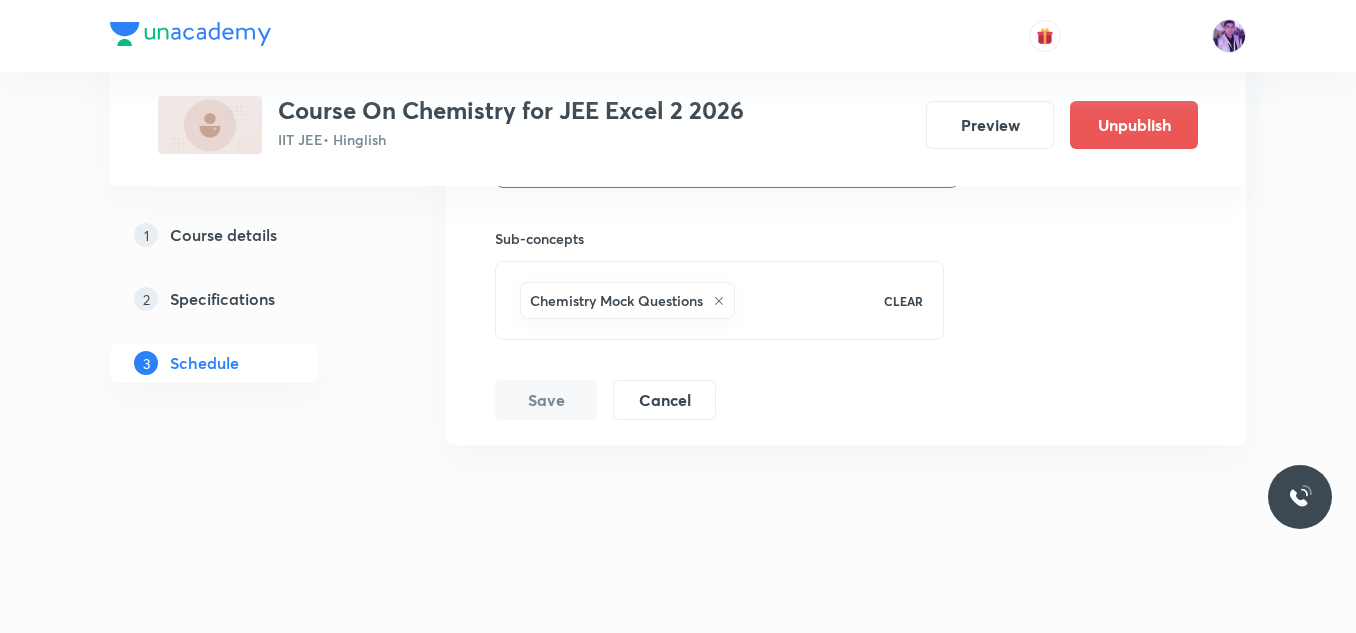 scroll, scrollTop: 5941, scrollLeft: 0, axis: vertical 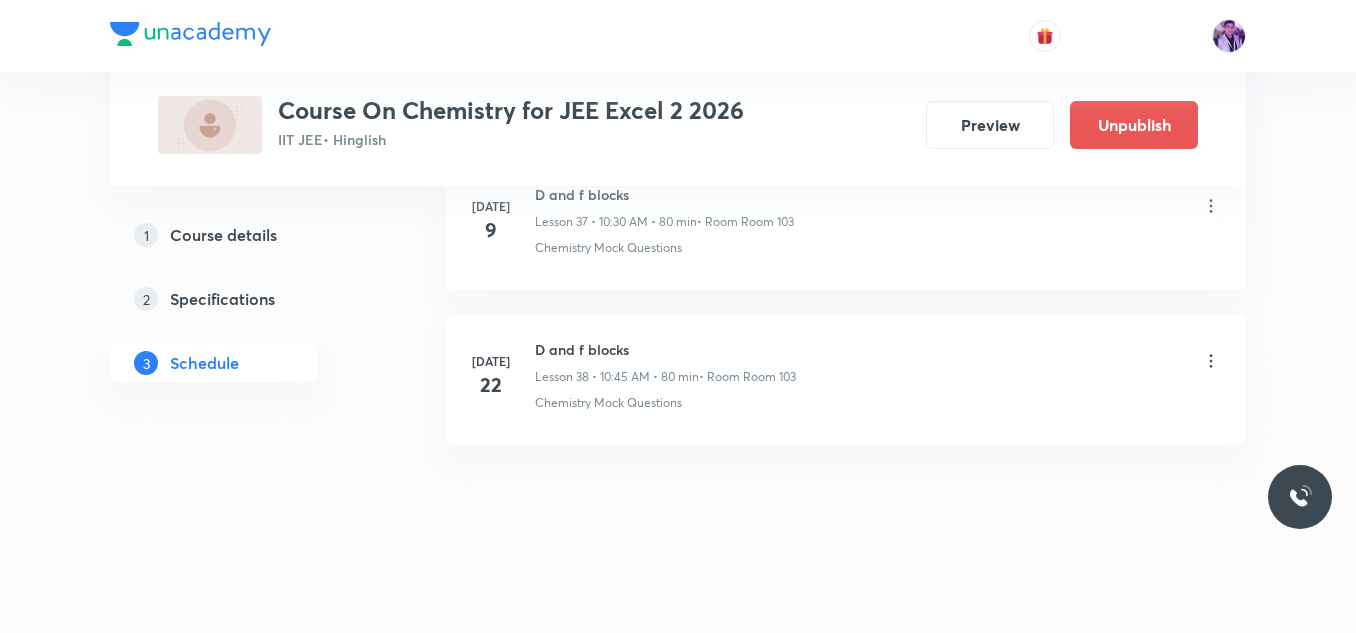 click 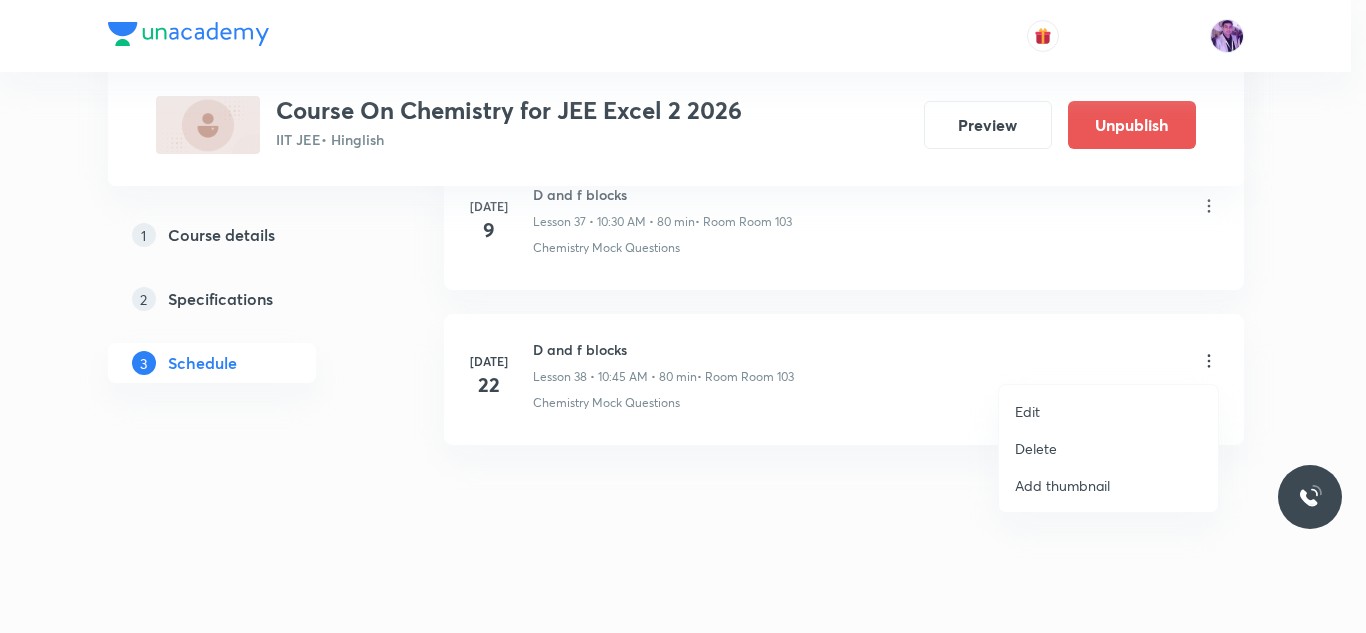 click on "Edit" at bounding box center (1108, 411) 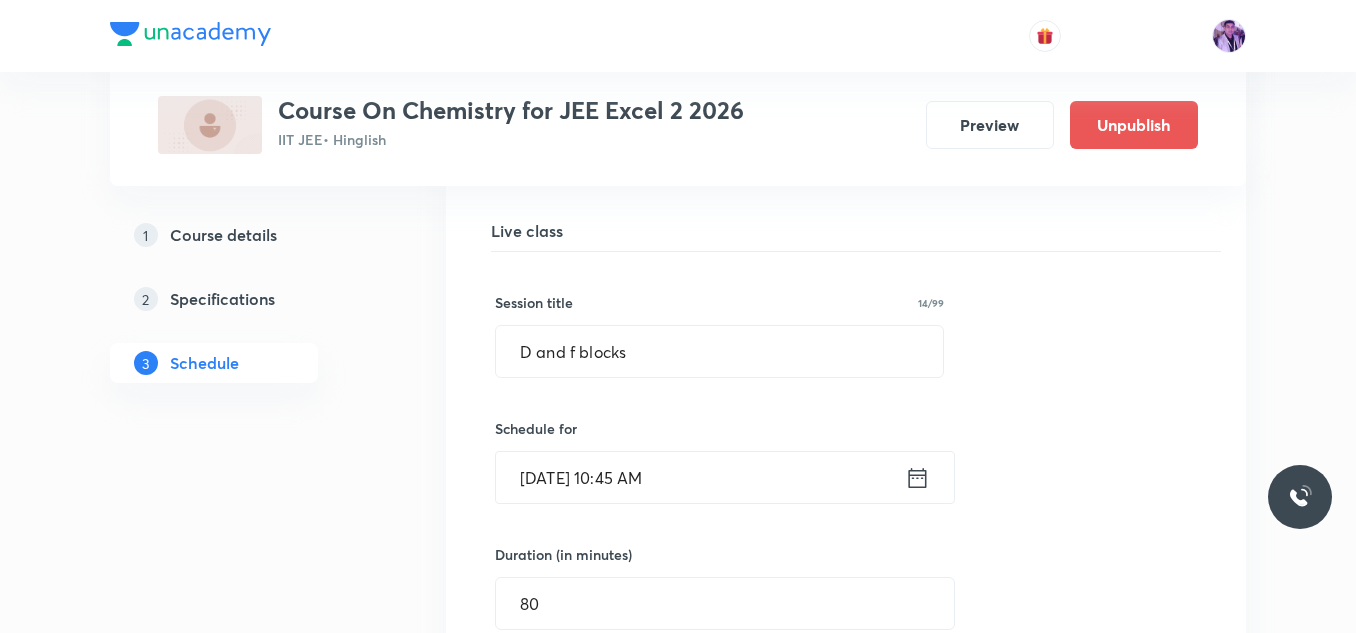 scroll, scrollTop: 6041, scrollLeft: 0, axis: vertical 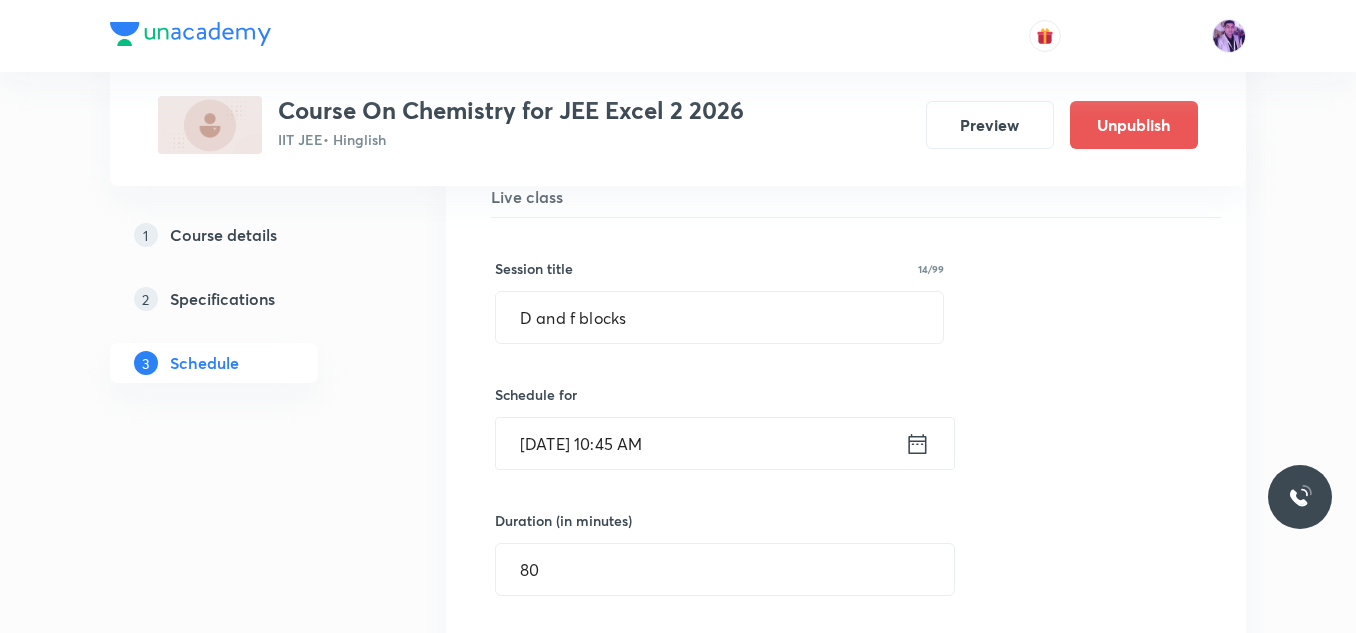 click on "Jul 22, 2025, 10:45 AM" at bounding box center (700, 443) 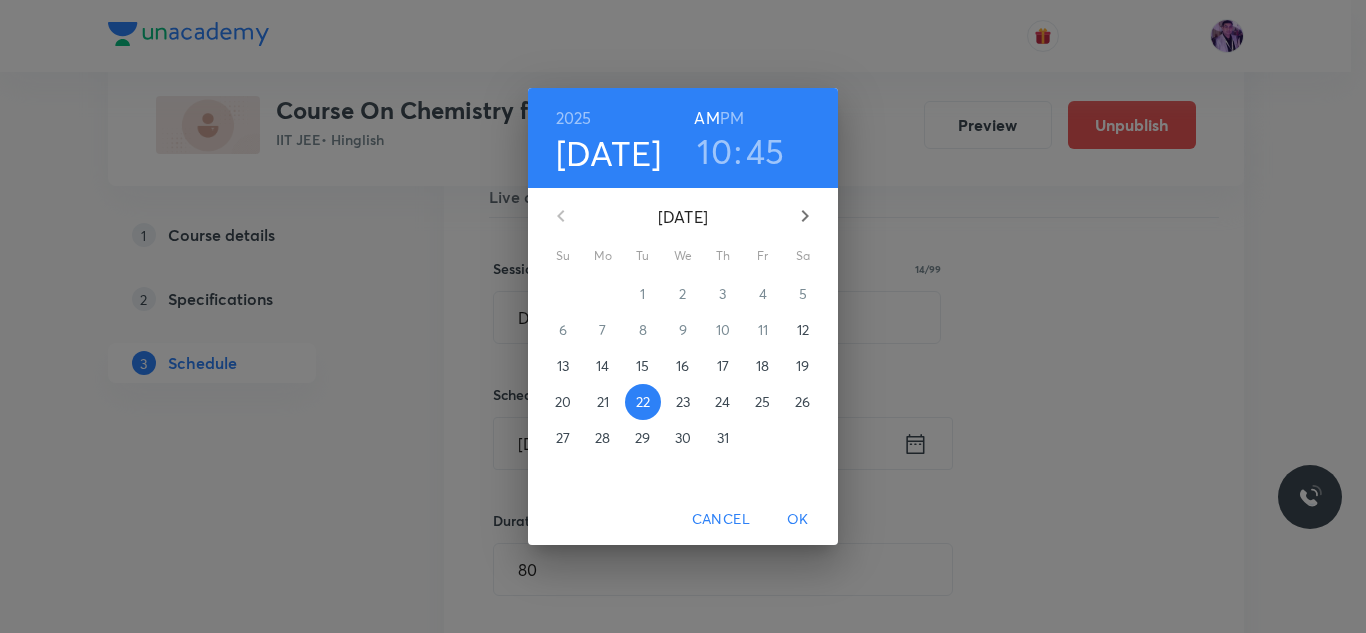 click on "12" at bounding box center (803, 330) 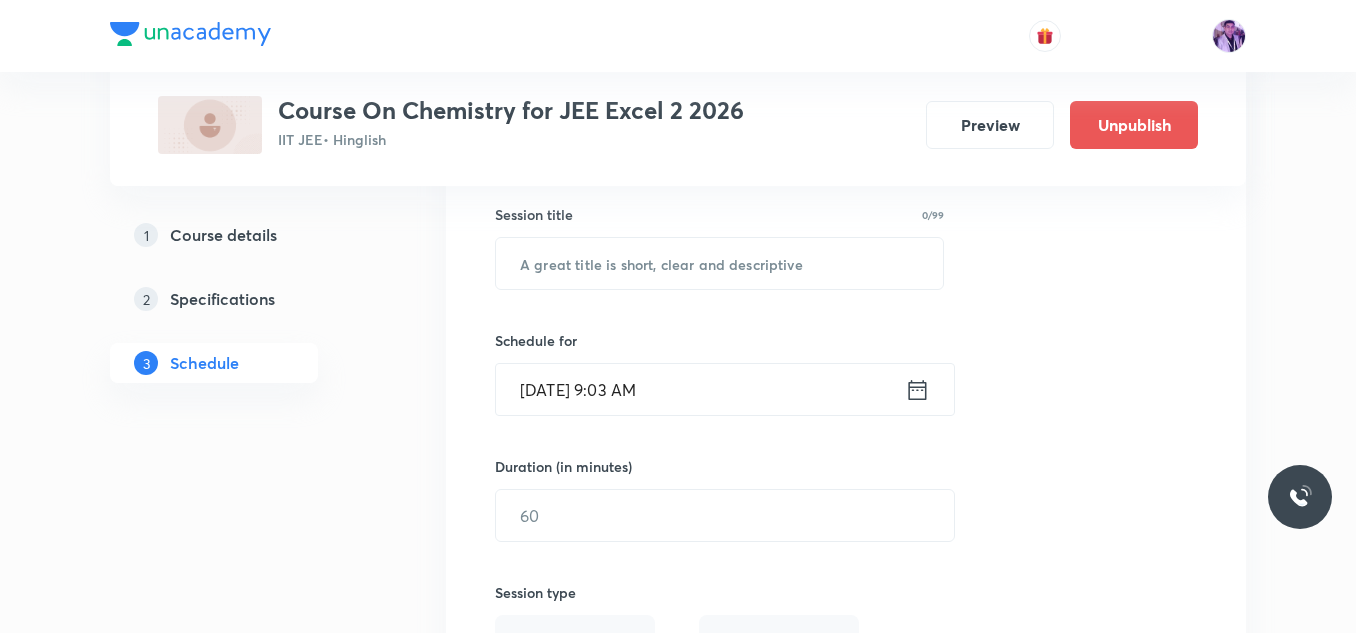 scroll, scrollTop: 6041, scrollLeft: 0, axis: vertical 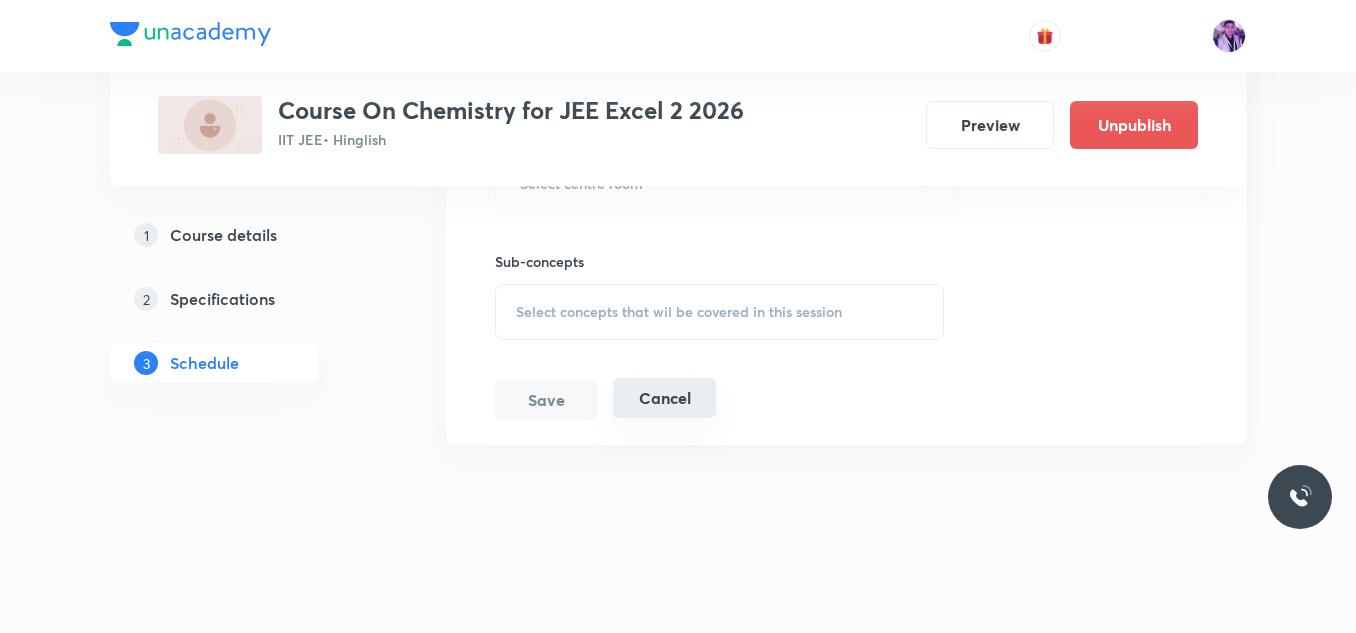 click on "Cancel" at bounding box center [664, 398] 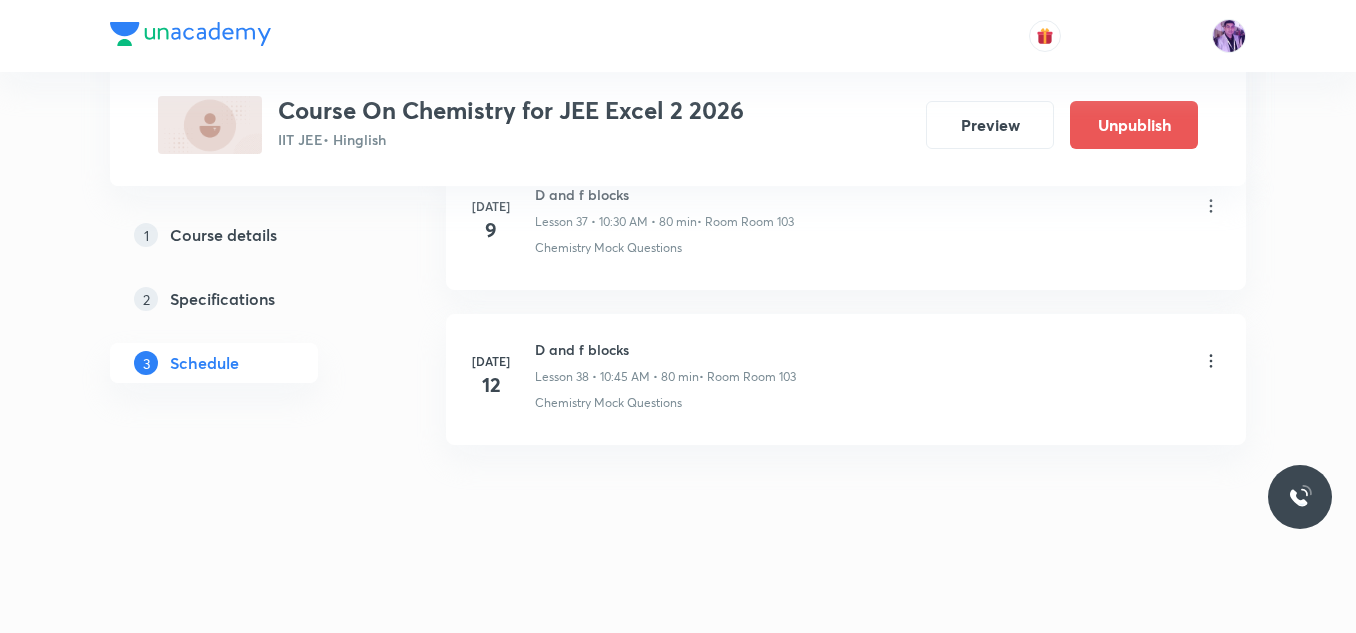 scroll, scrollTop: 5941, scrollLeft: 0, axis: vertical 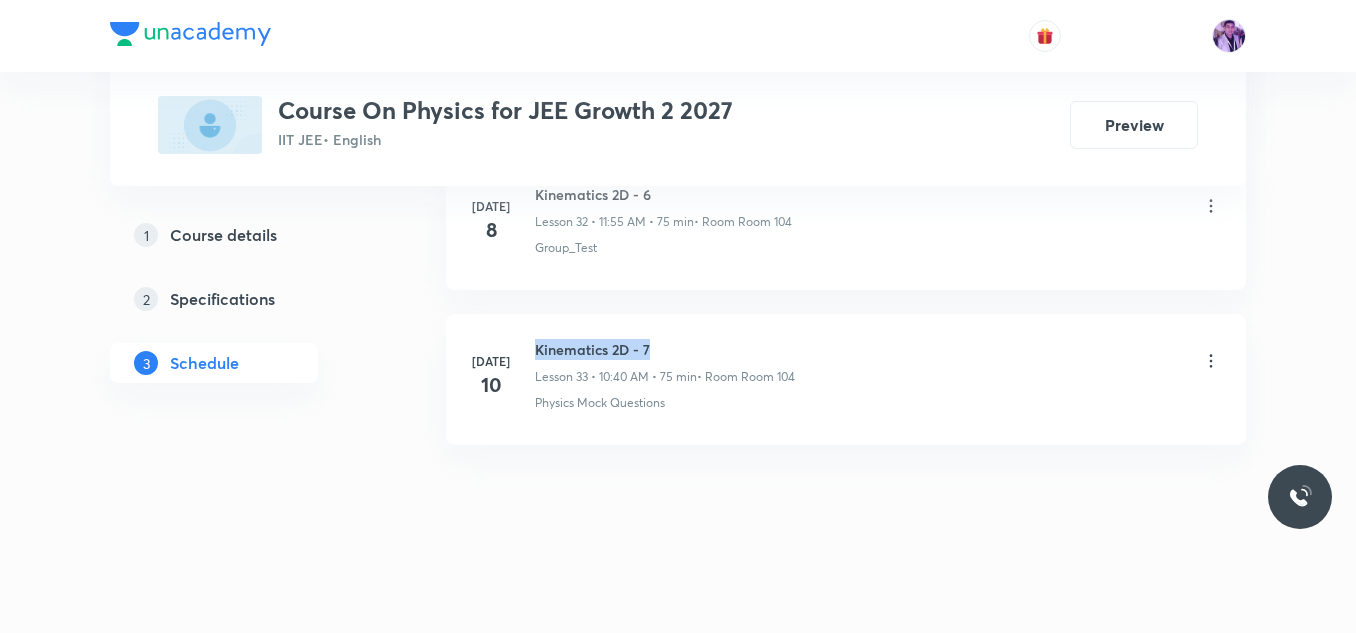 drag, startPoint x: 534, startPoint y: 348, endPoint x: 666, endPoint y: 343, distance: 132.09467 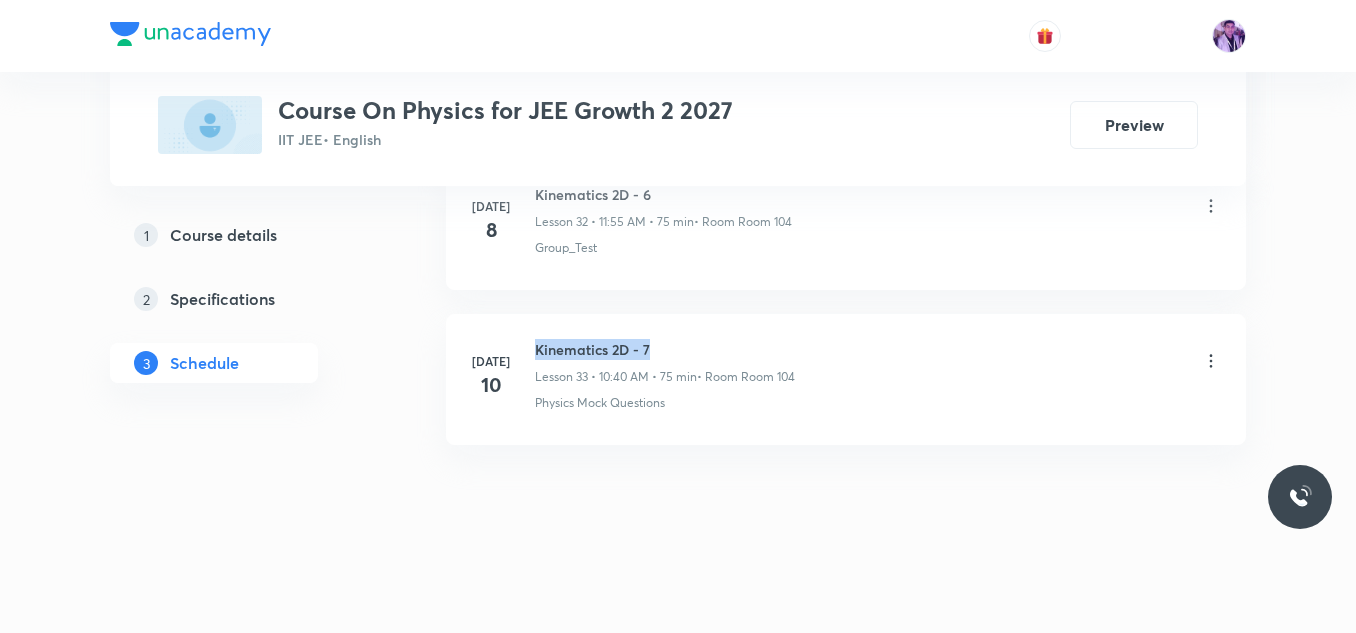 drag, startPoint x: 537, startPoint y: 348, endPoint x: 665, endPoint y: 349, distance: 128.0039 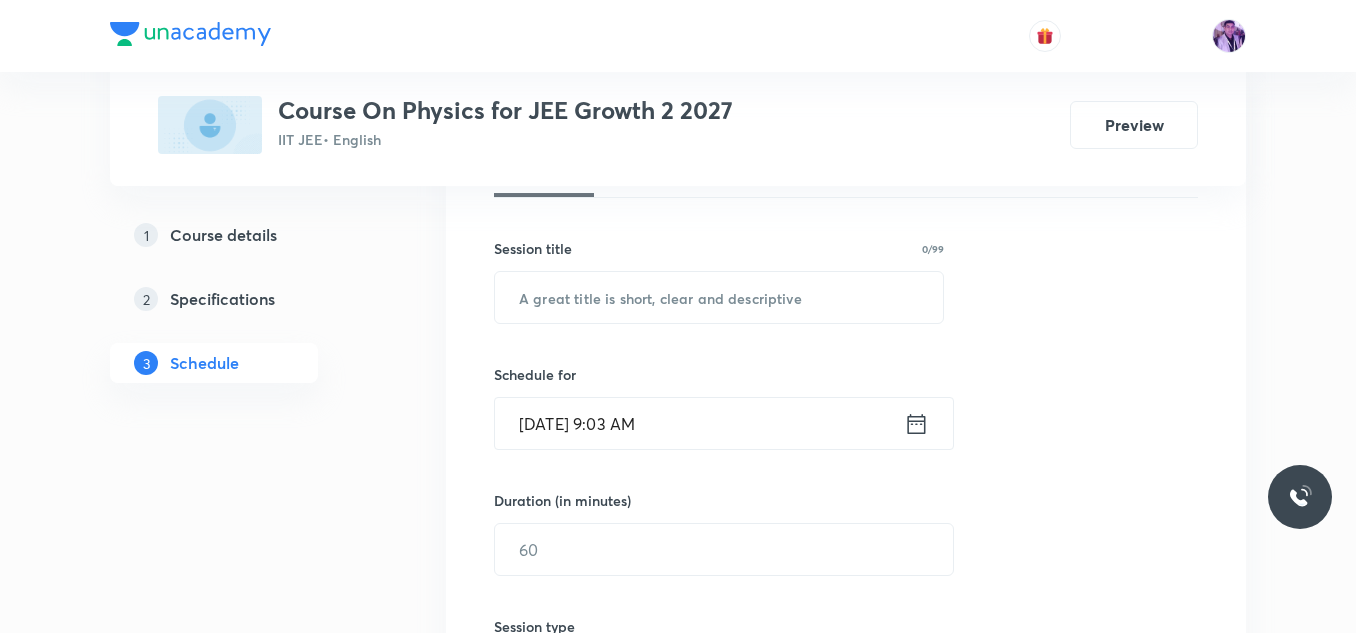 scroll, scrollTop: 266, scrollLeft: 0, axis: vertical 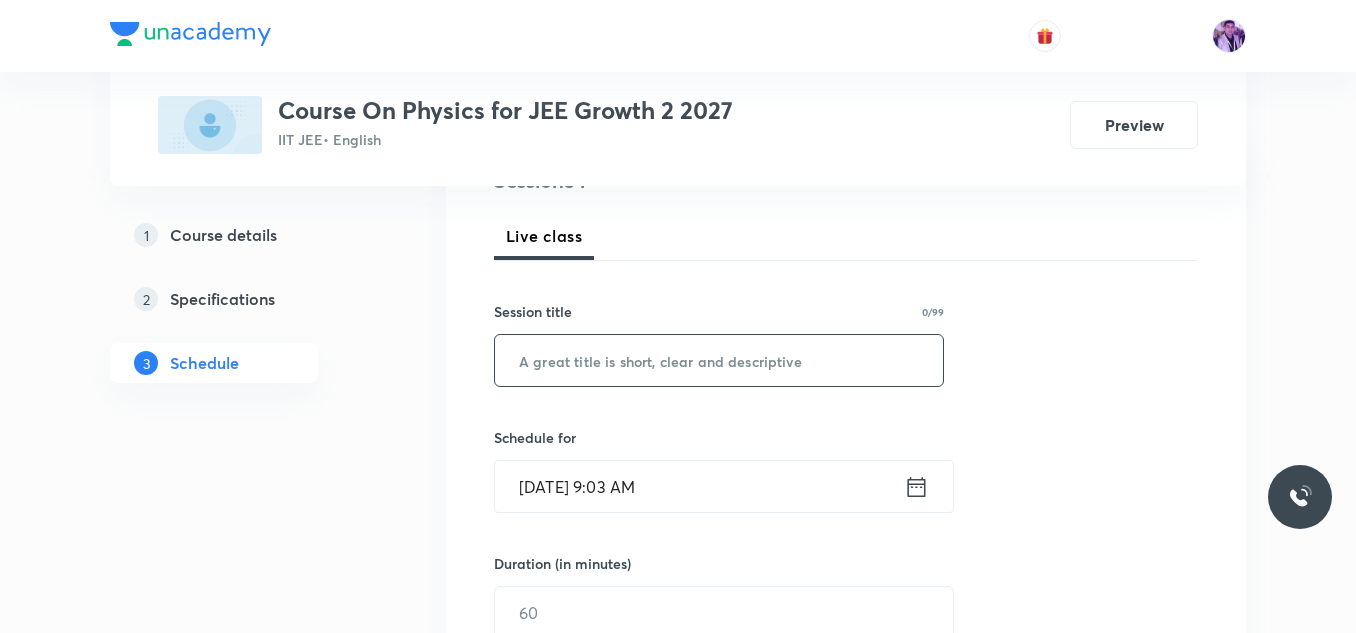 click at bounding box center (719, 360) 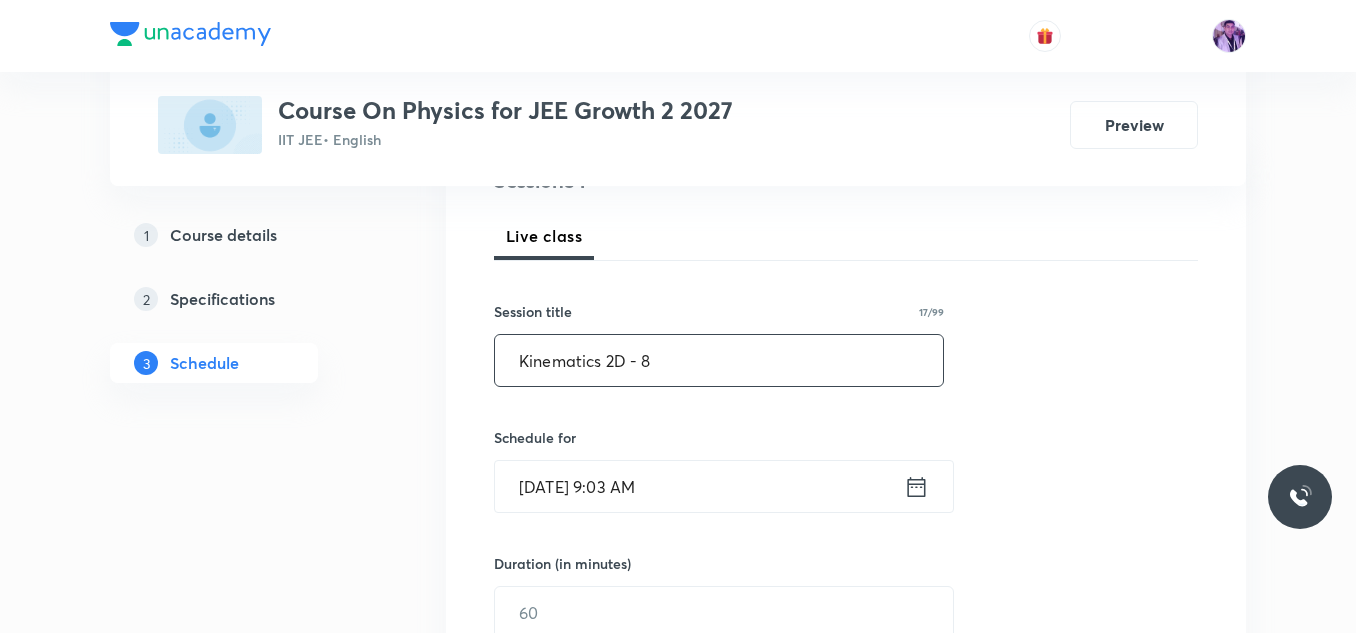 type on "Kinematics 2D - 8" 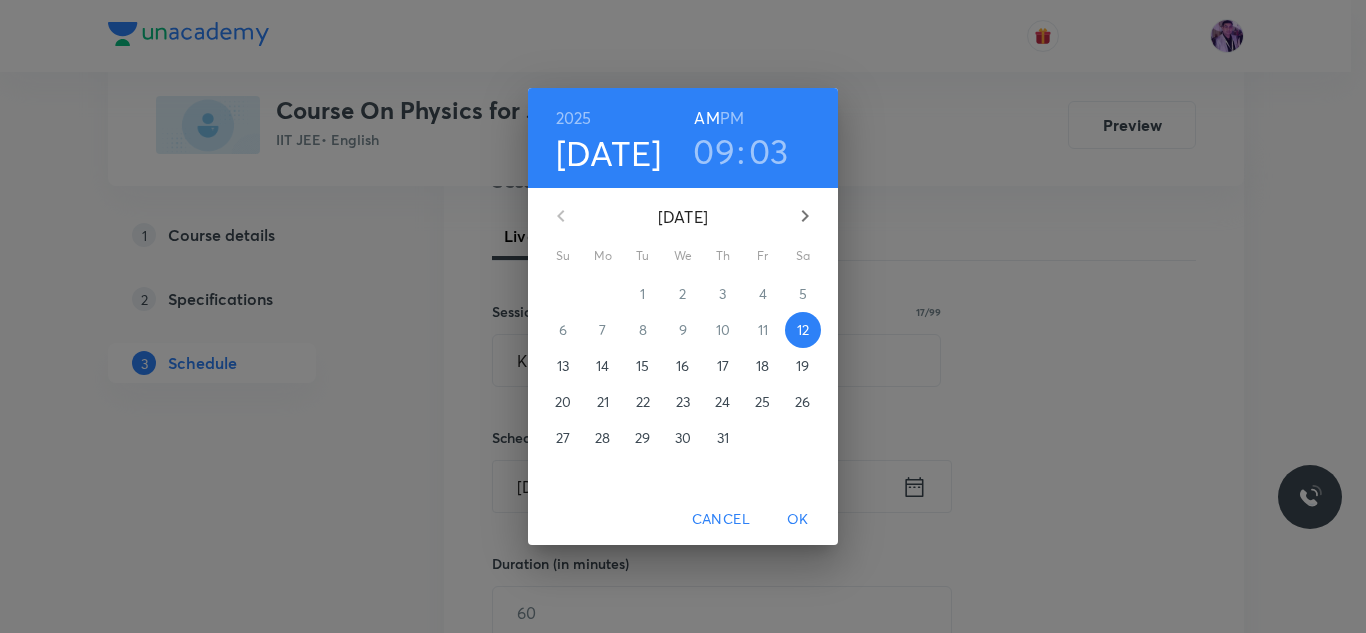 click on "09" at bounding box center (714, 151) 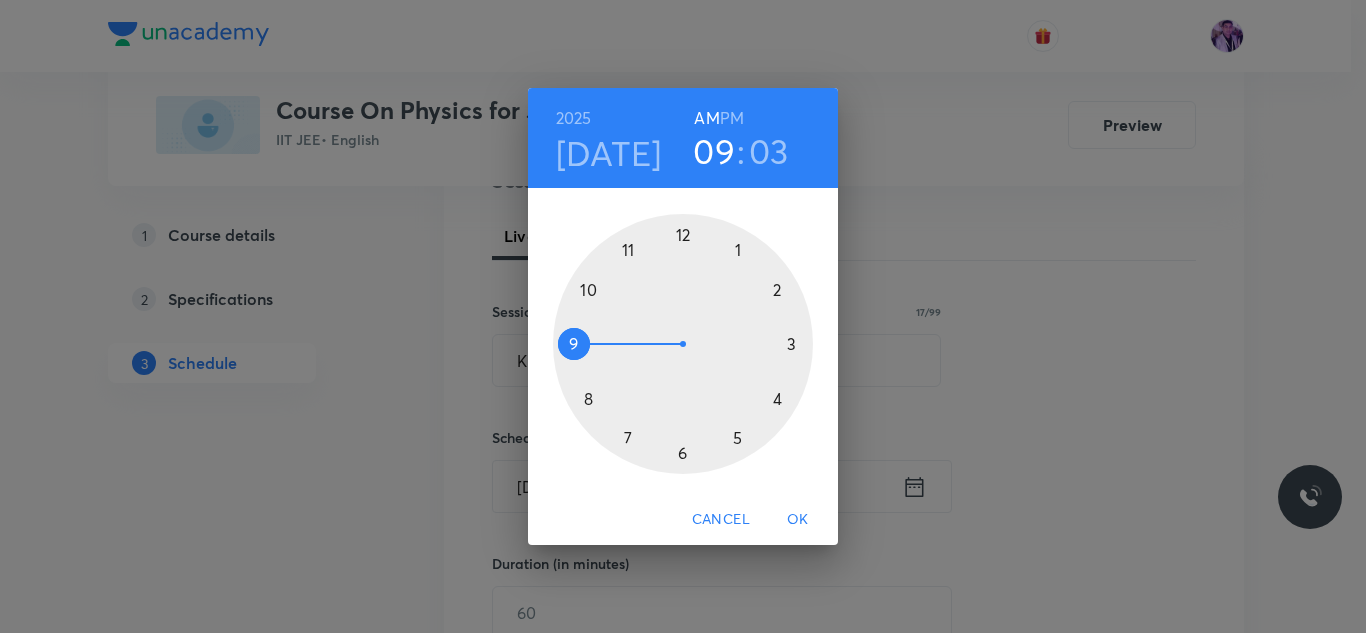 click on "09" at bounding box center (714, 151) 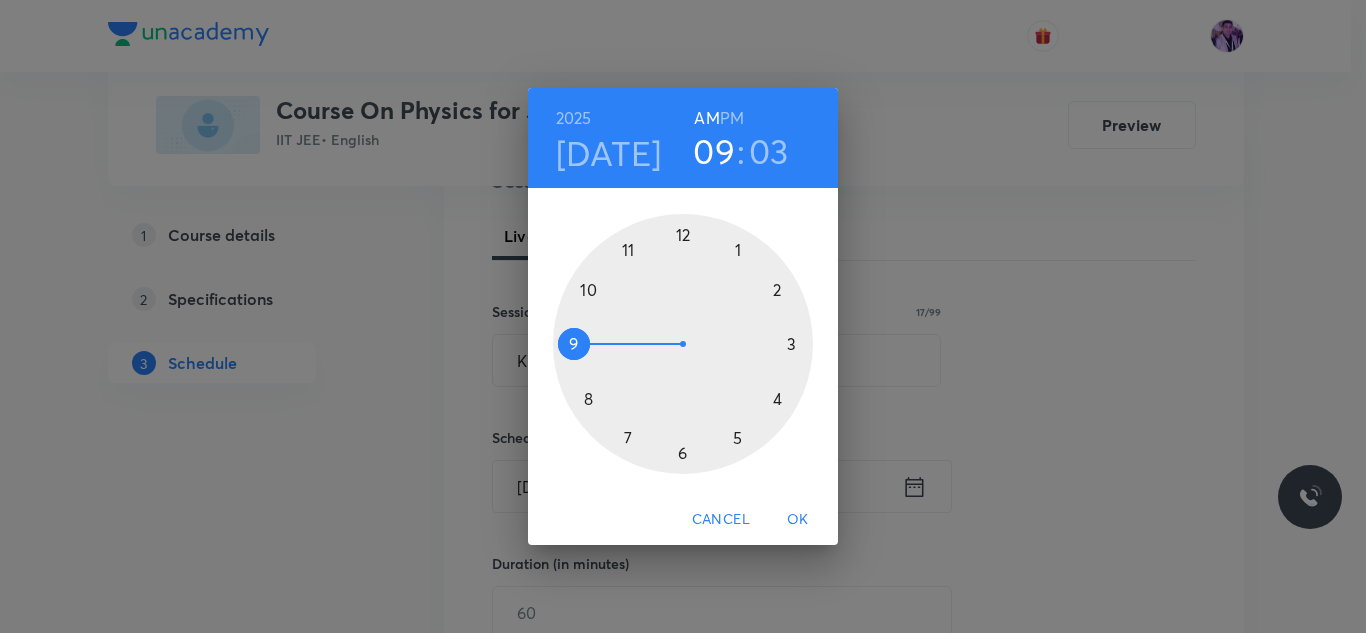click at bounding box center (683, 344) 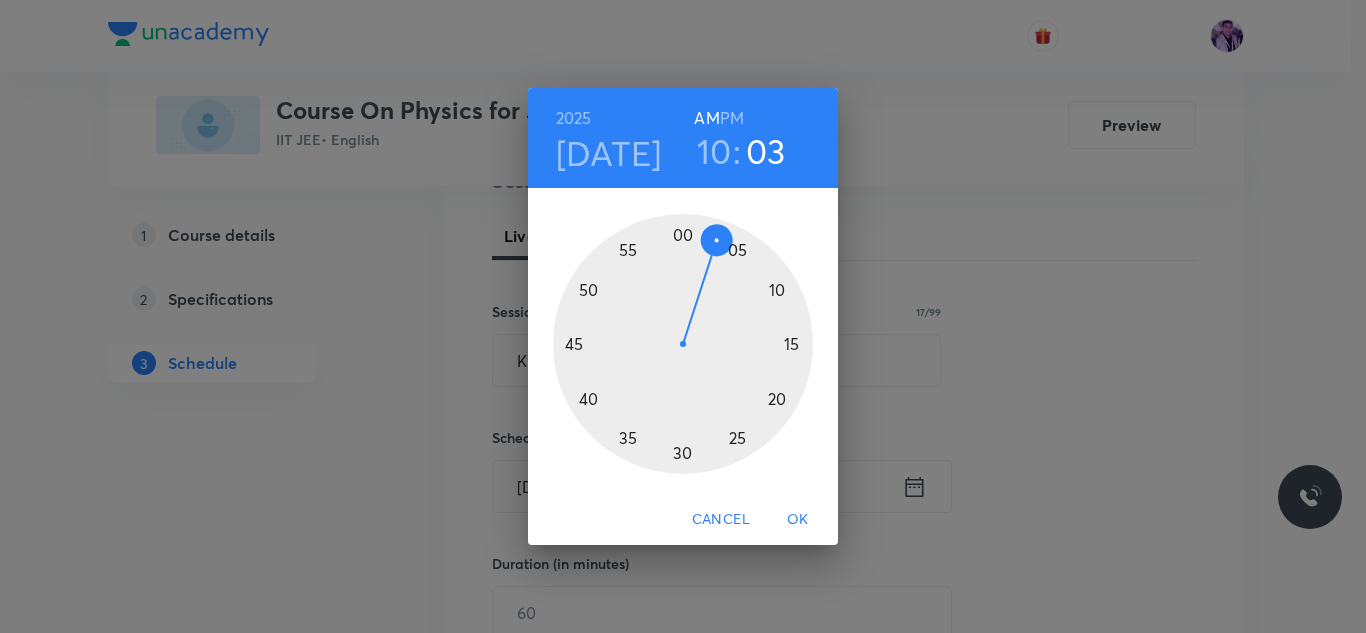 click at bounding box center [683, 344] 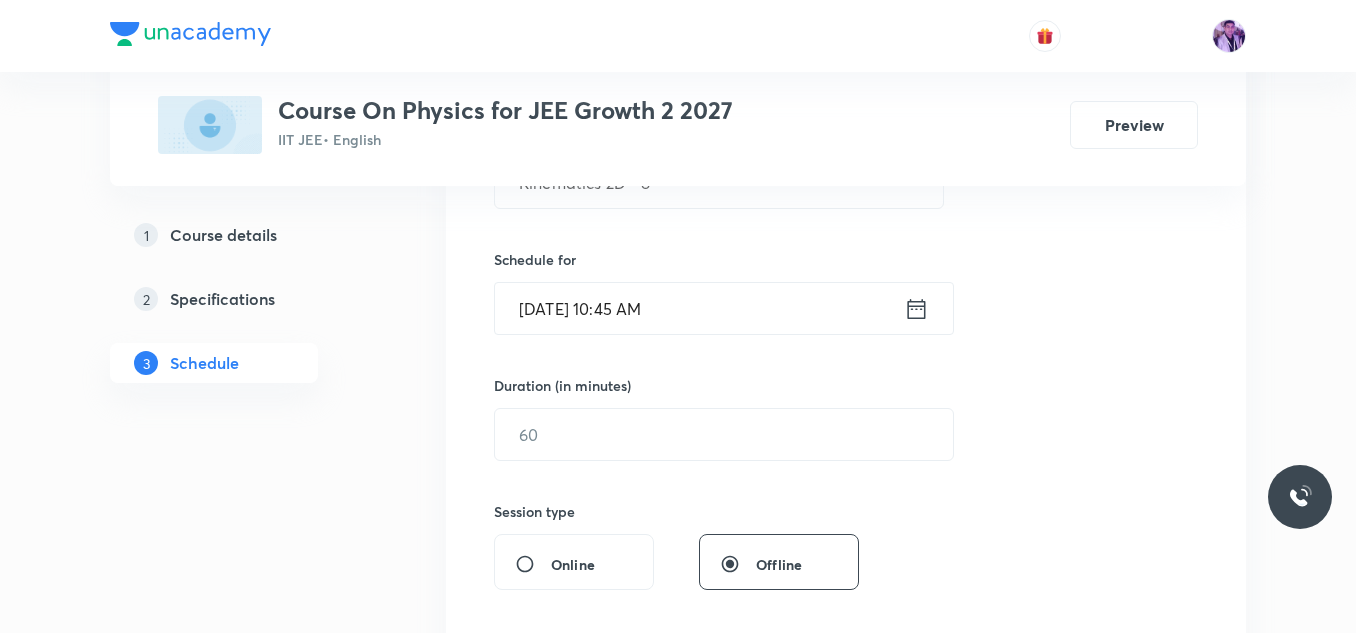 scroll, scrollTop: 466, scrollLeft: 0, axis: vertical 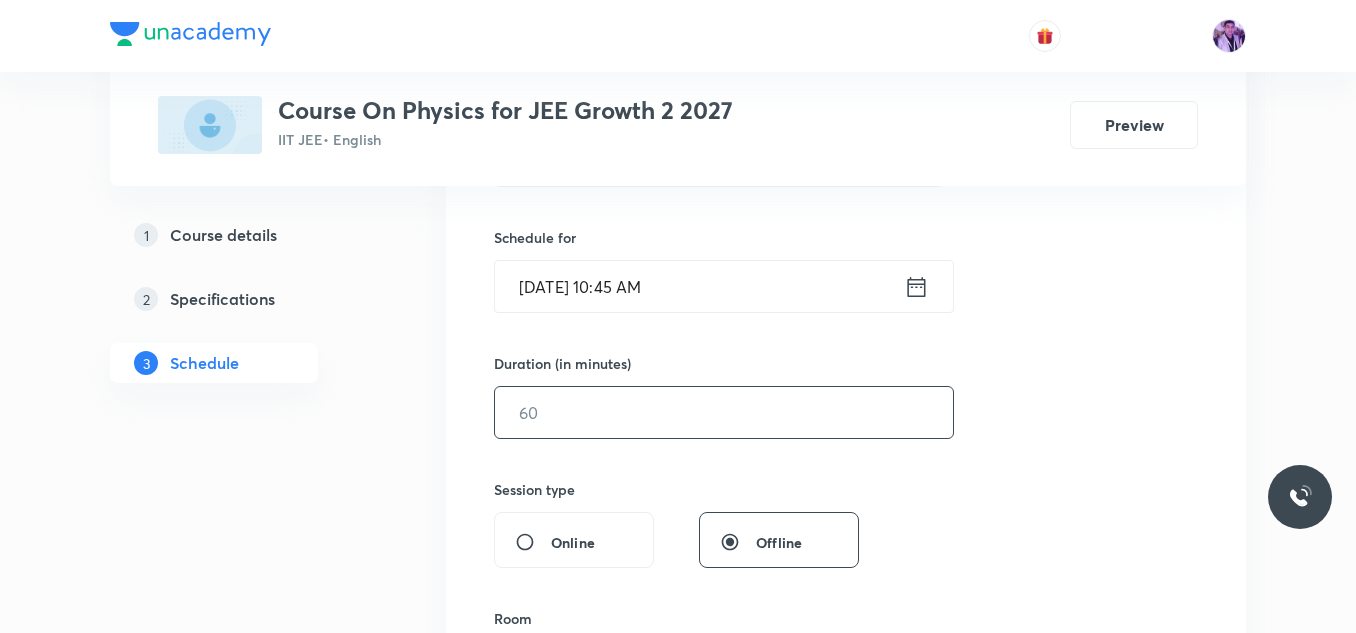 click at bounding box center (724, 412) 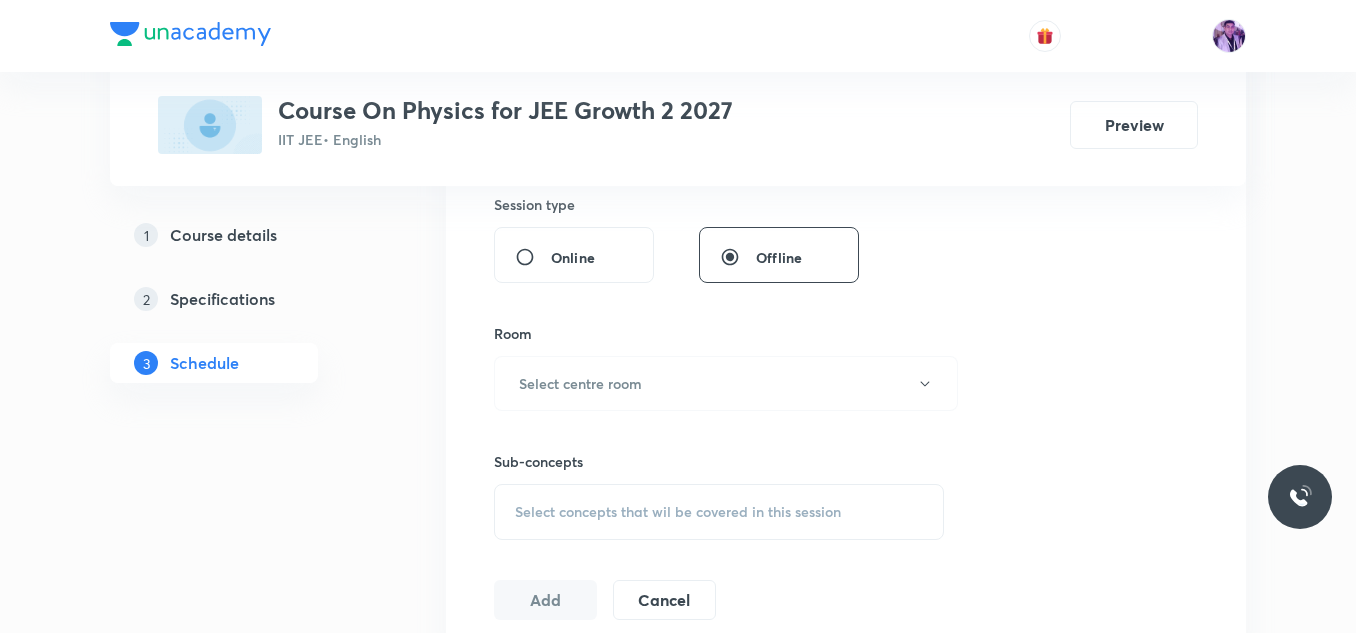 scroll, scrollTop: 766, scrollLeft: 0, axis: vertical 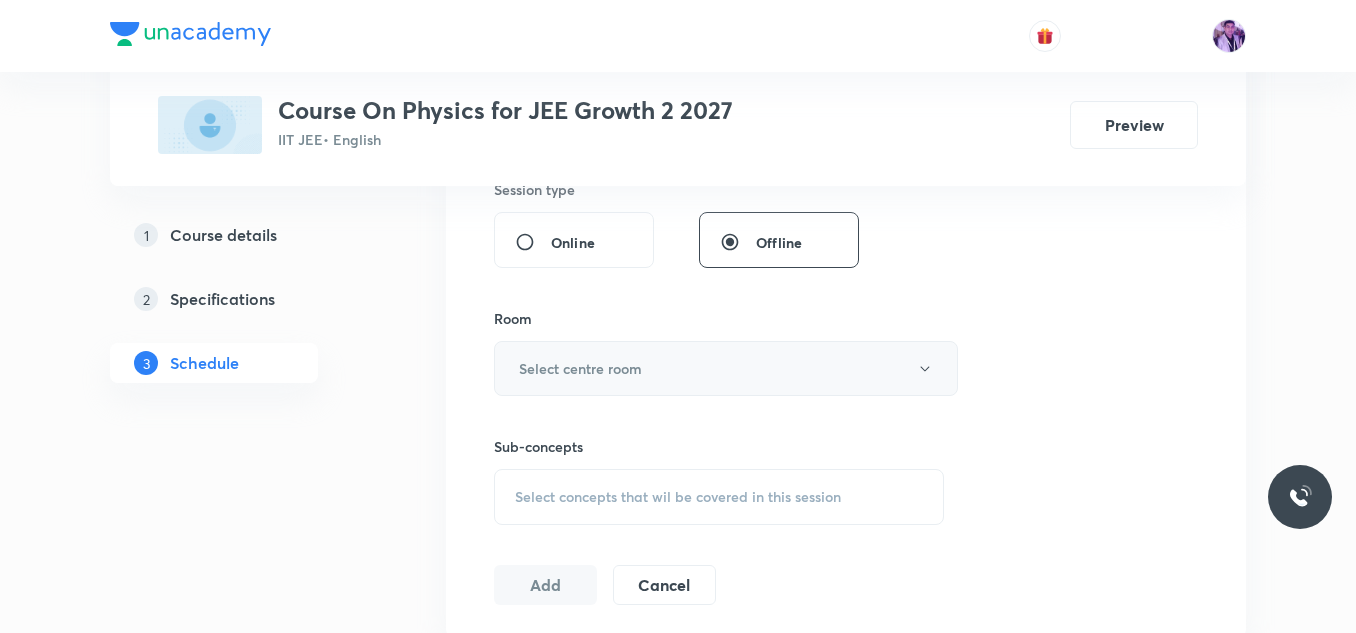 type on "80" 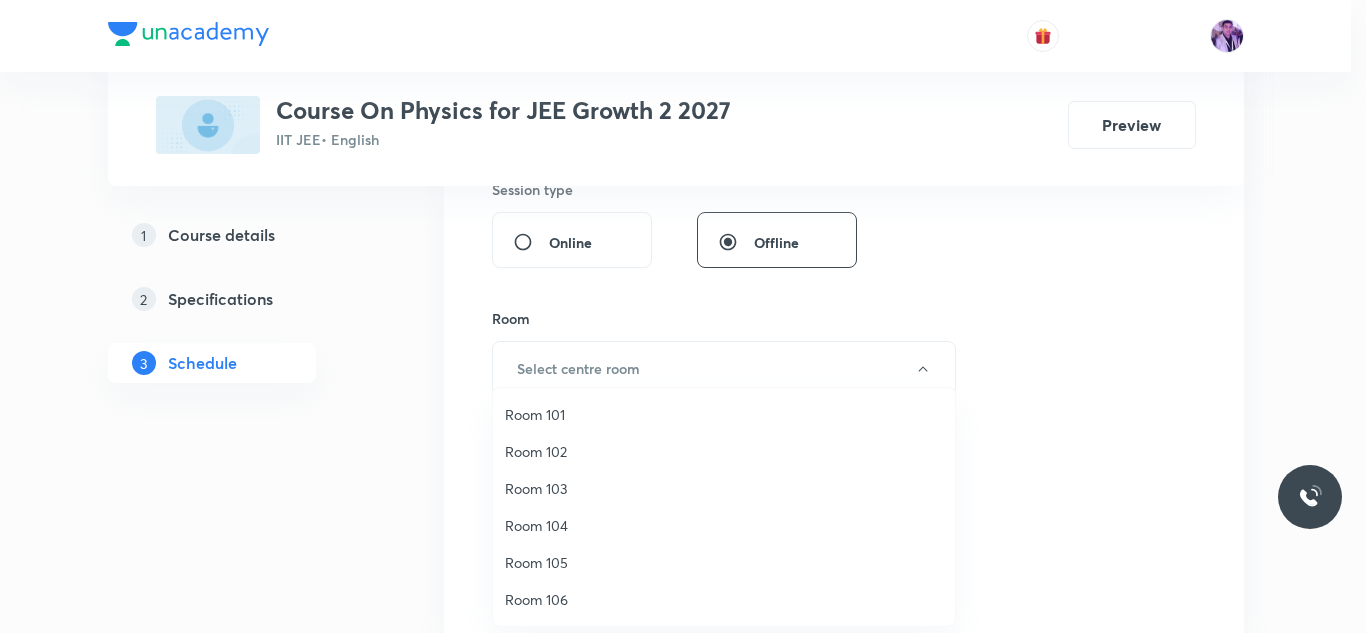 click on "Room 104" at bounding box center [724, 525] 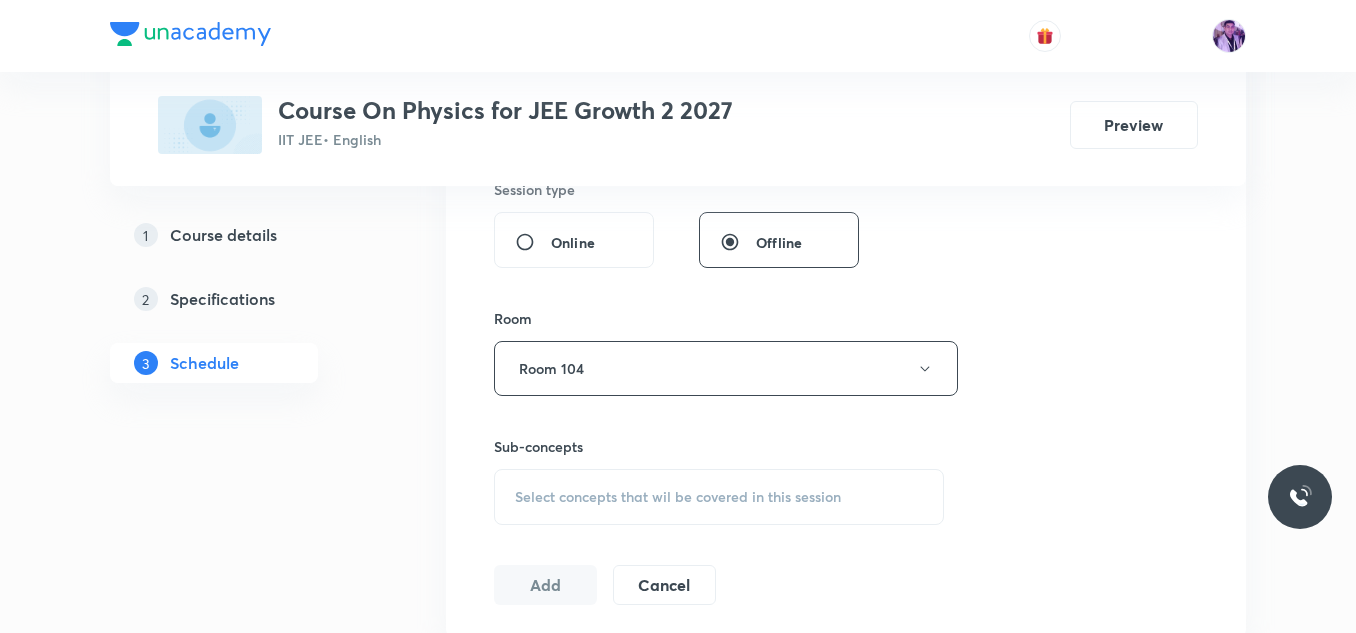 click on "Select concepts that wil be covered in this session" at bounding box center (678, 497) 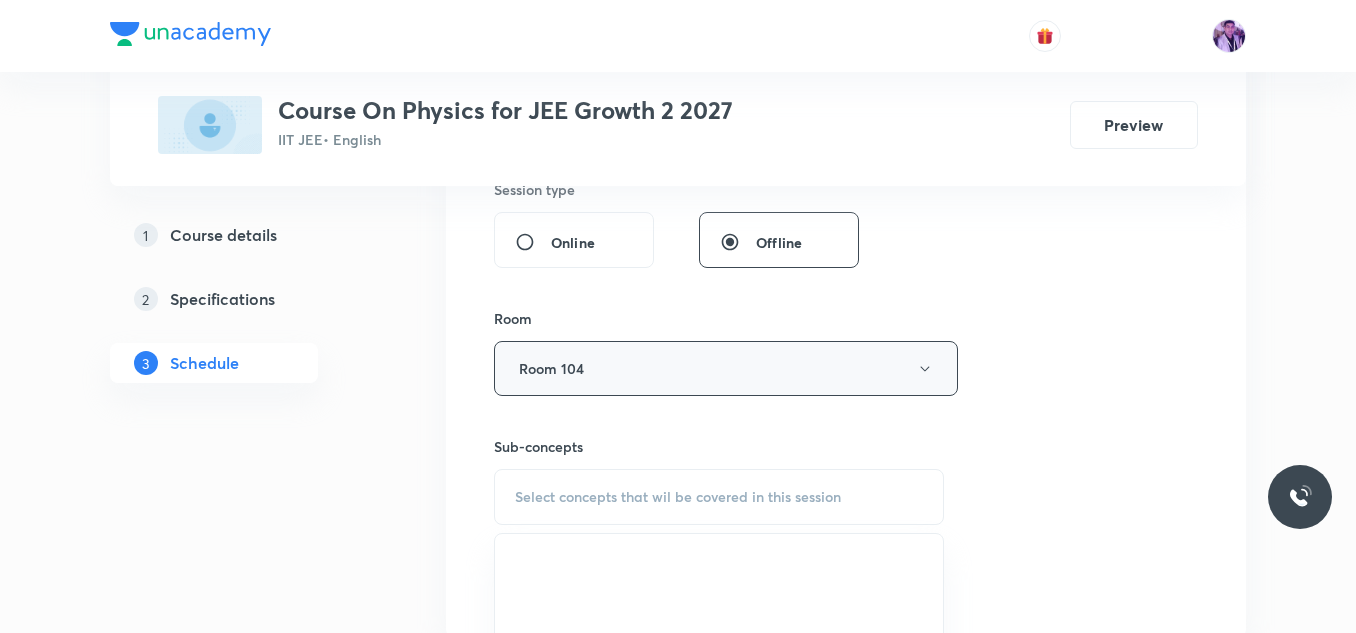 click on "Room 104" at bounding box center [726, 368] 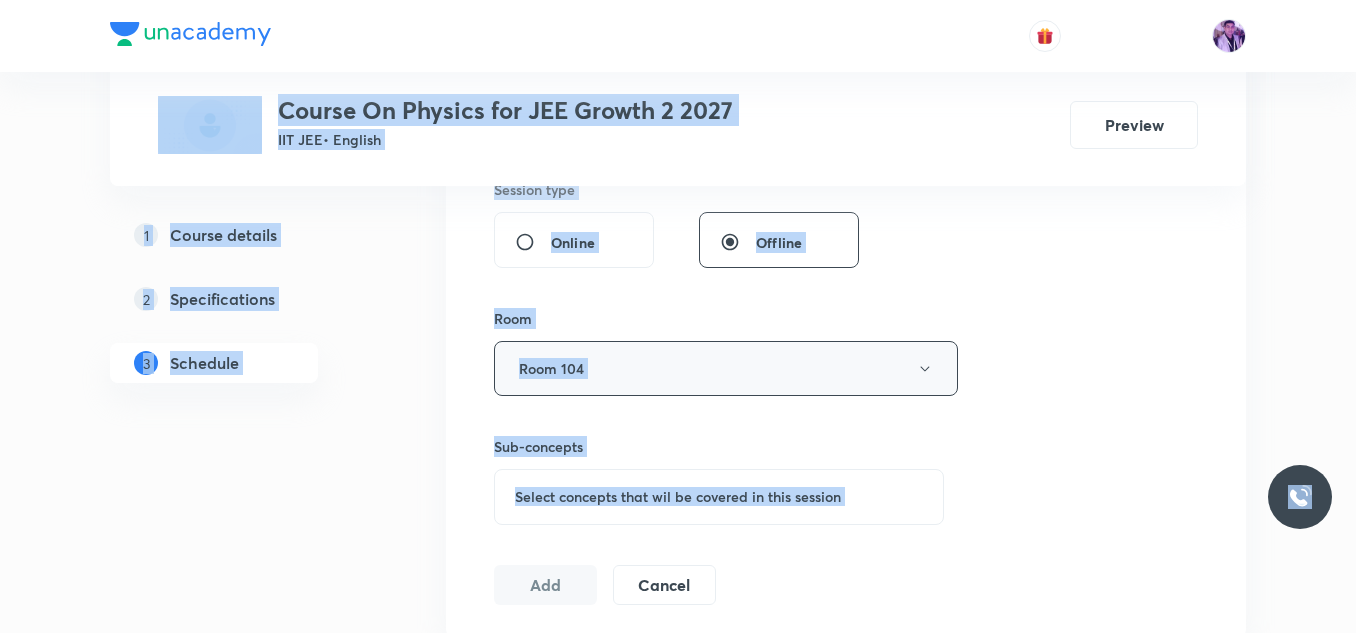 click on "Room 104" at bounding box center (726, 368) 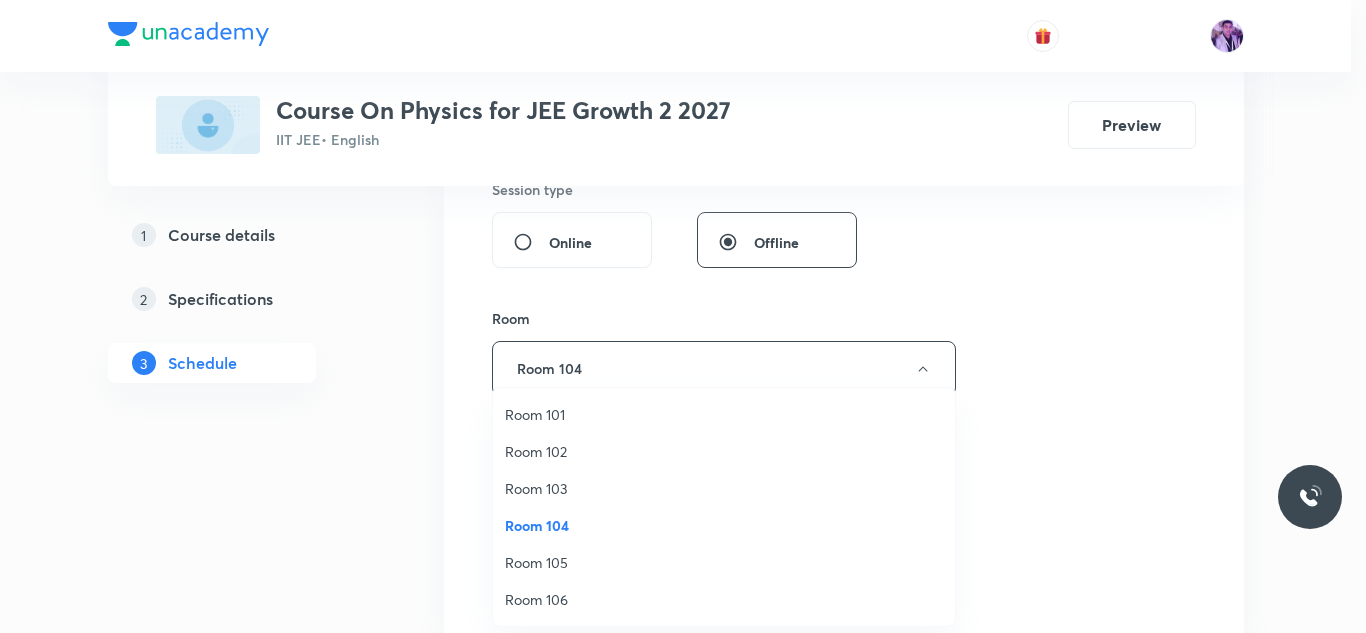 click on "Room 105" at bounding box center (724, 562) 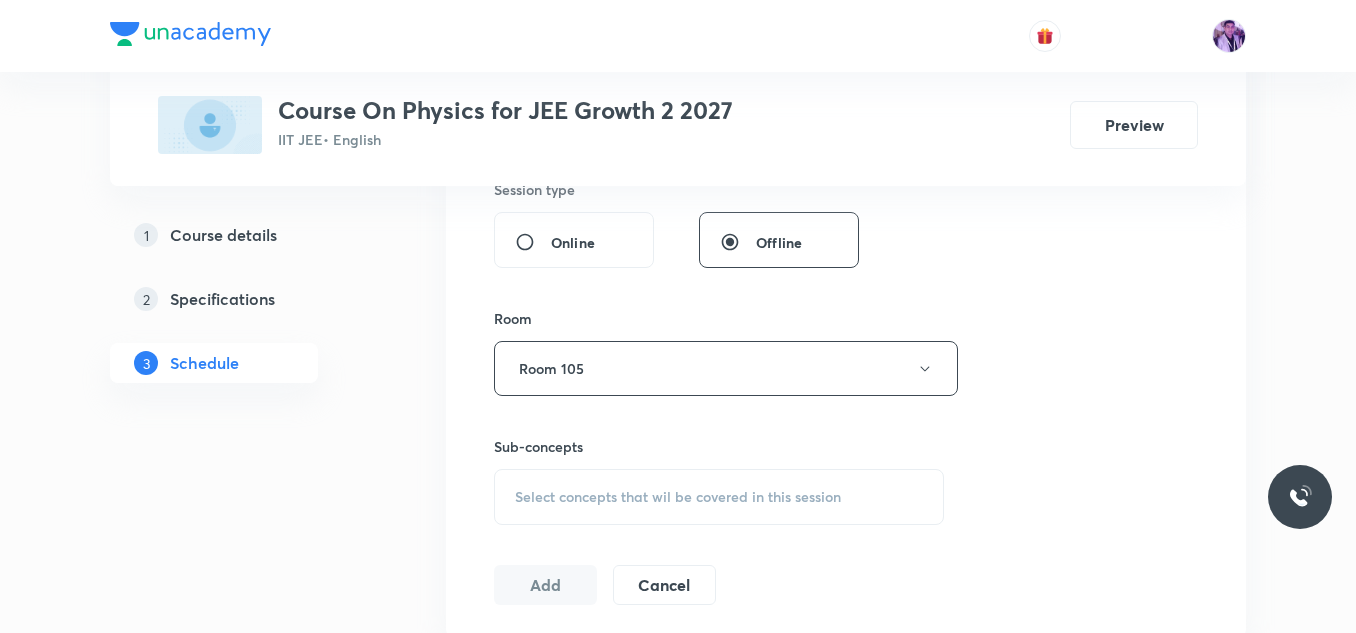 click on "Select concepts that wil be covered in this session" at bounding box center [719, 497] 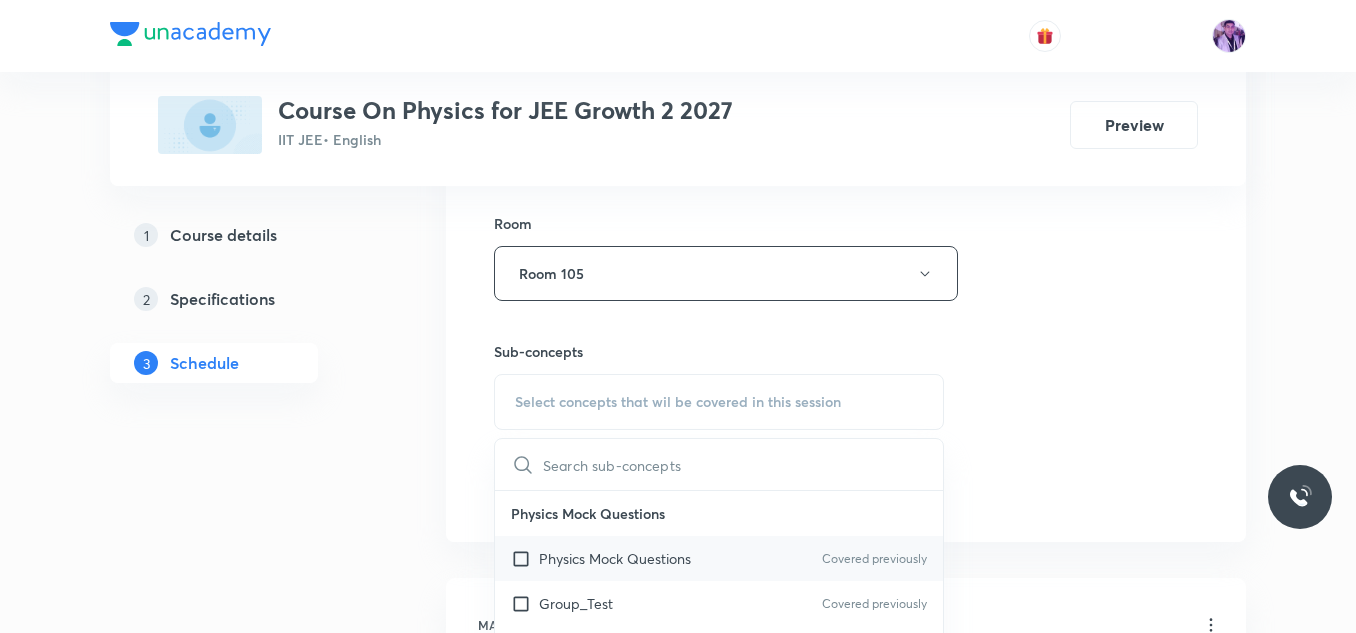 scroll, scrollTop: 866, scrollLeft: 0, axis: vertical 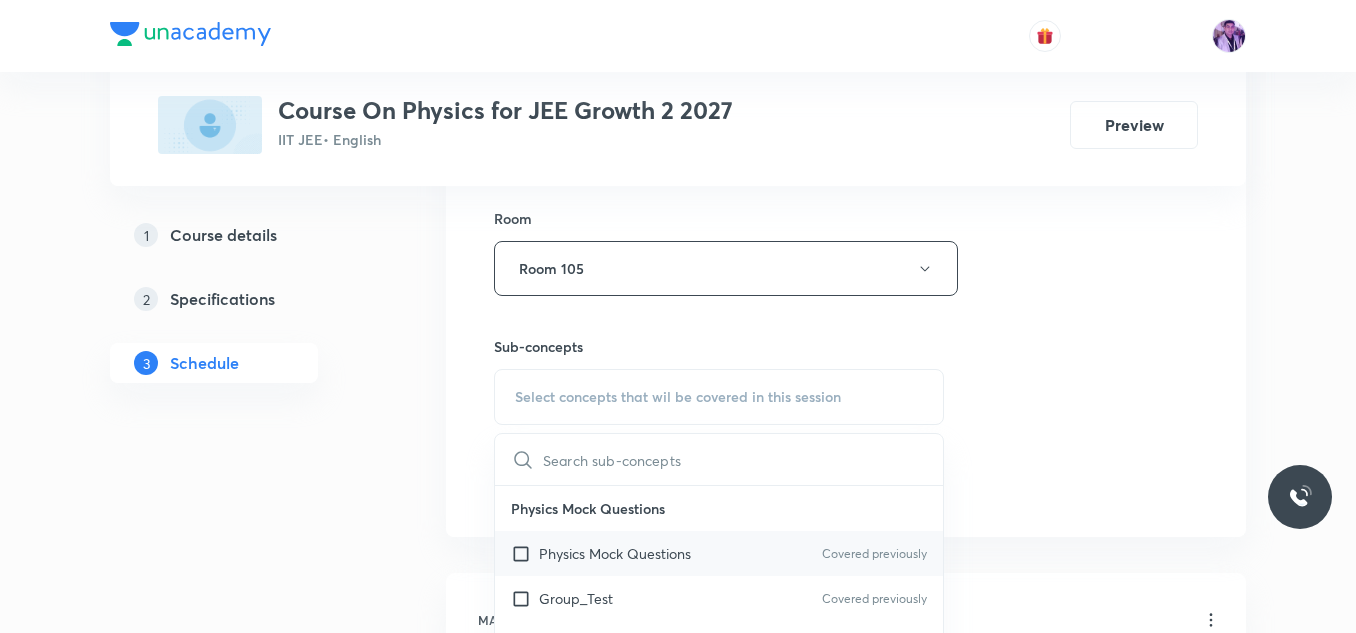 click on "Physics Mock Questions Covered previously" at bounding box center (719, 553) 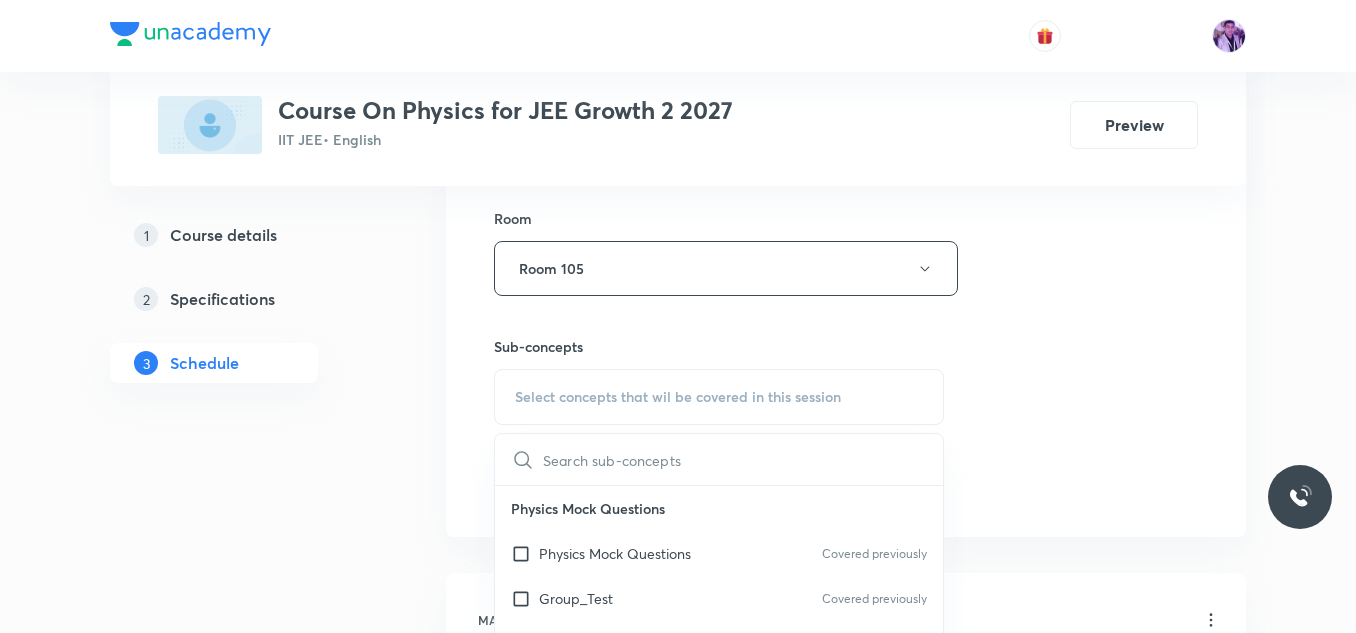 checkbox on "true" 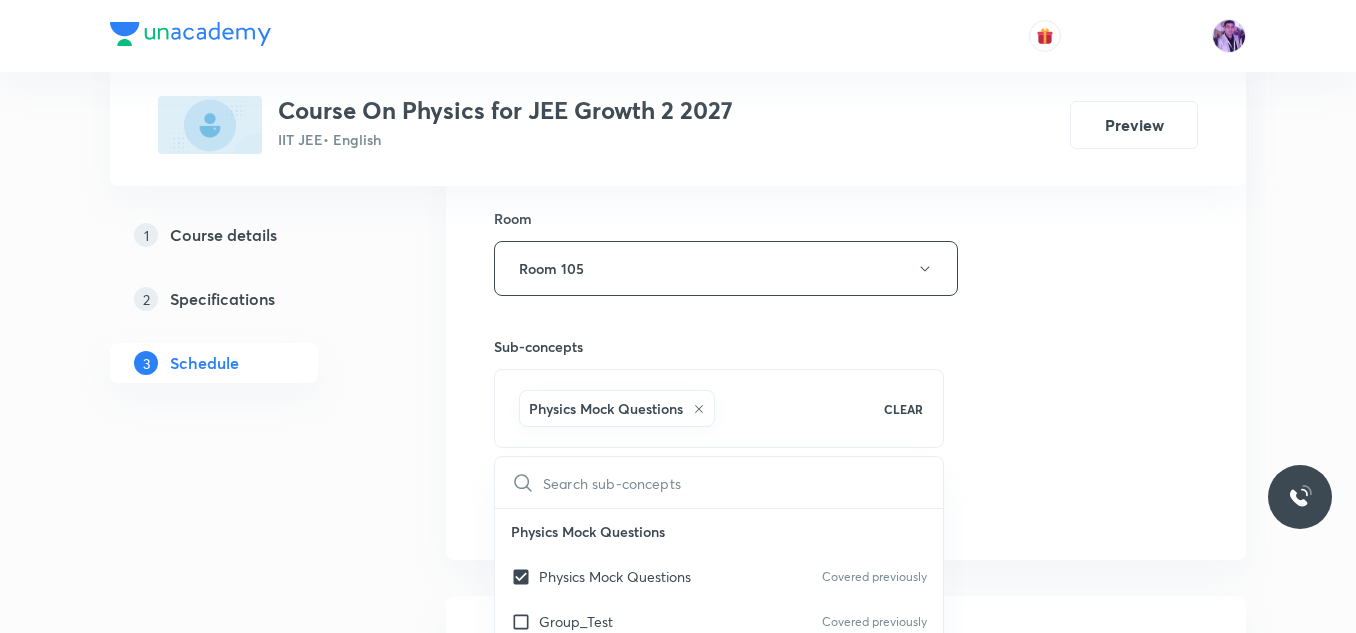 click on "1 Course details 2 Specifications 3 Schedule" at bounding box center [246, 311] 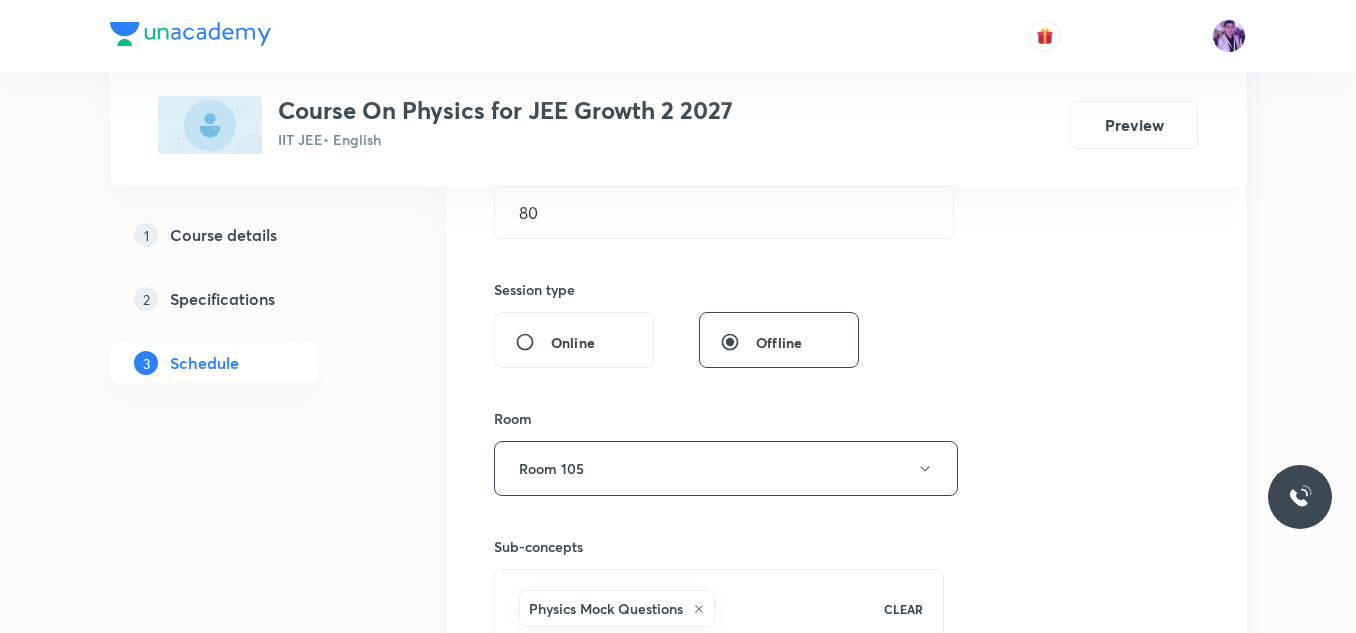 scroll, scrollTop: 766, scrollLeft: 0, axis: vertical 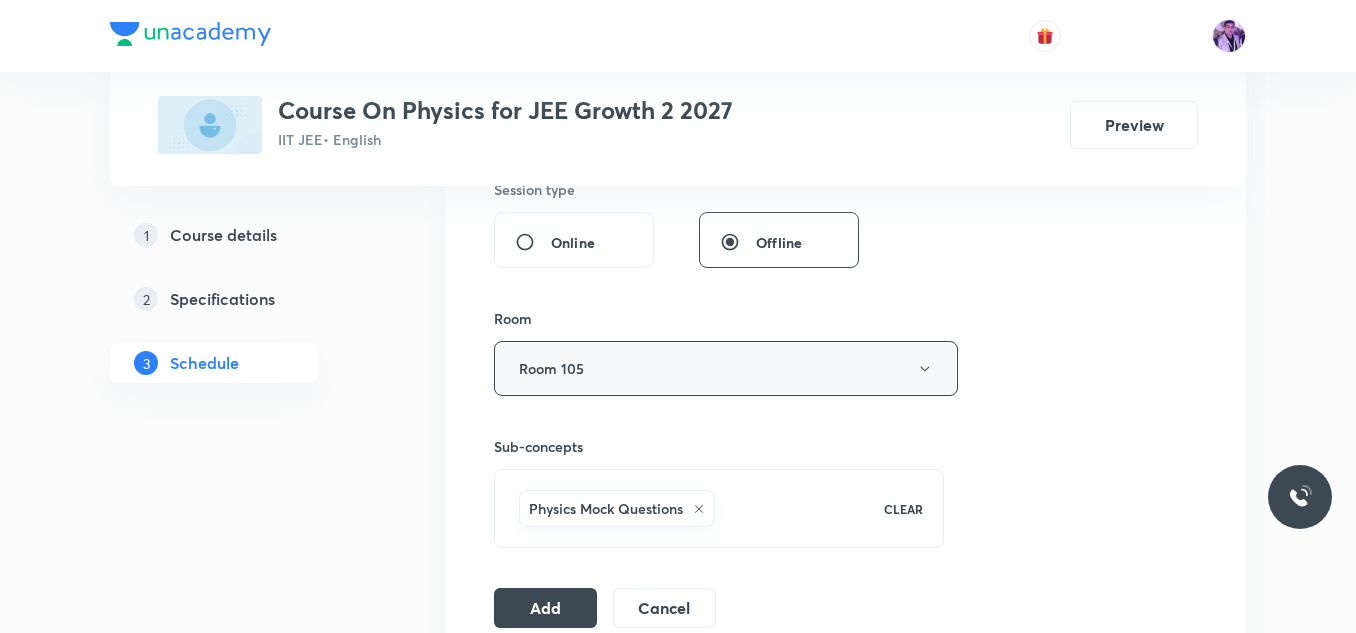 click on "Room 105" at bounding box center (726, 368) 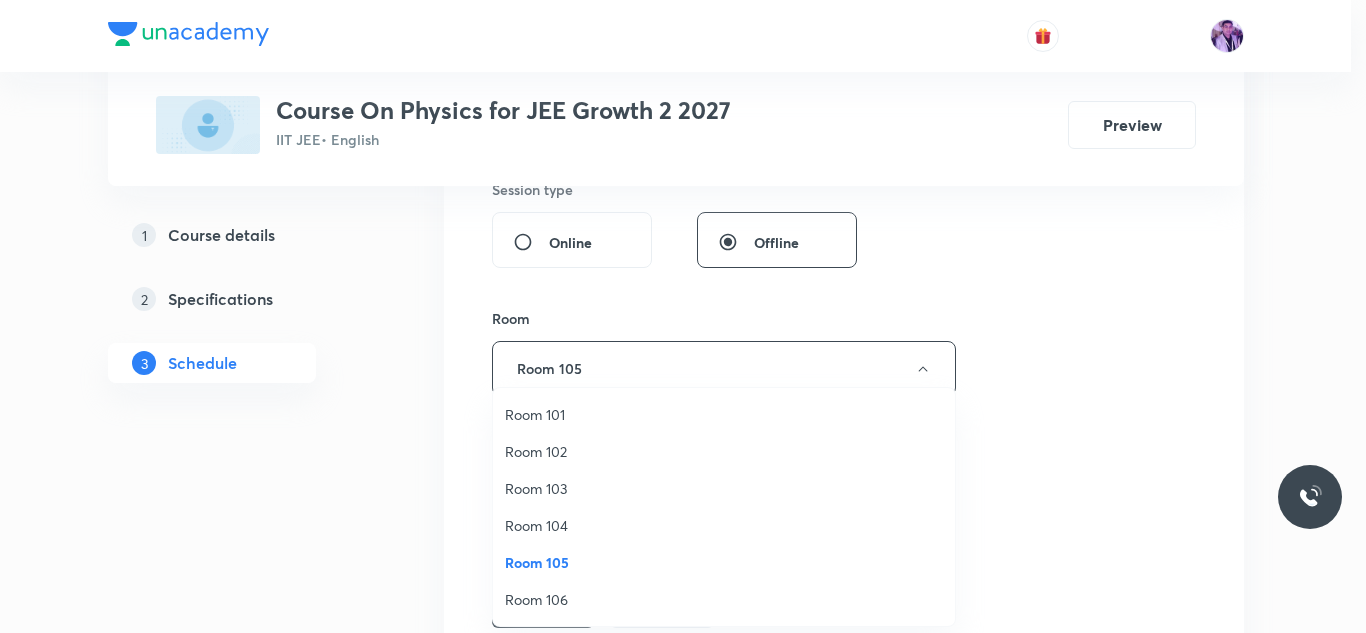 click on "Room 104" at bounding box center (724, 525) 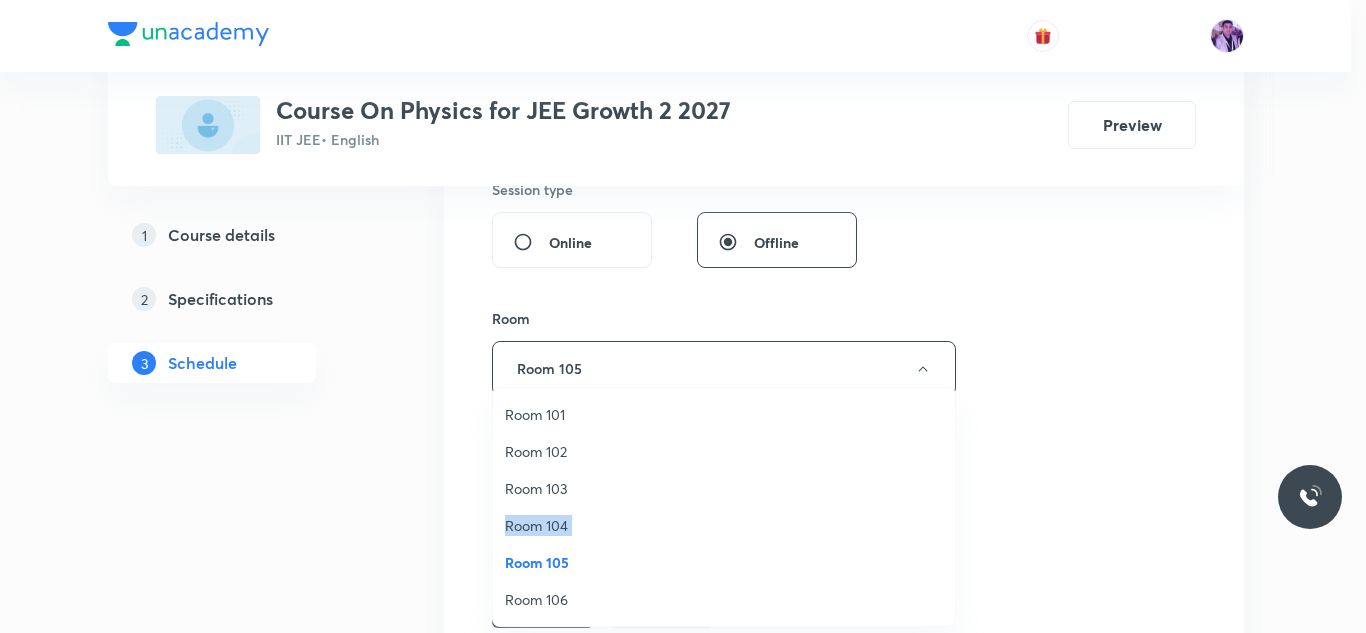 click on "Room 104" at bounding box center (724, 525) 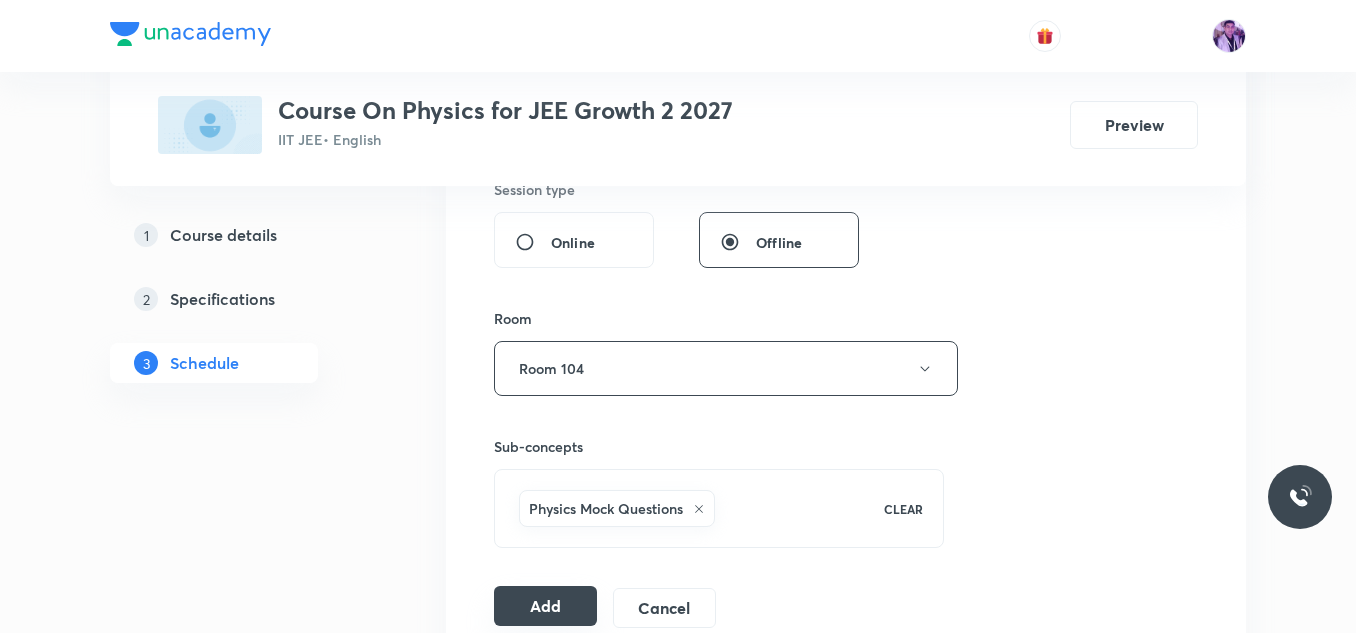 click on "Add" at bounding box center [545, 606] 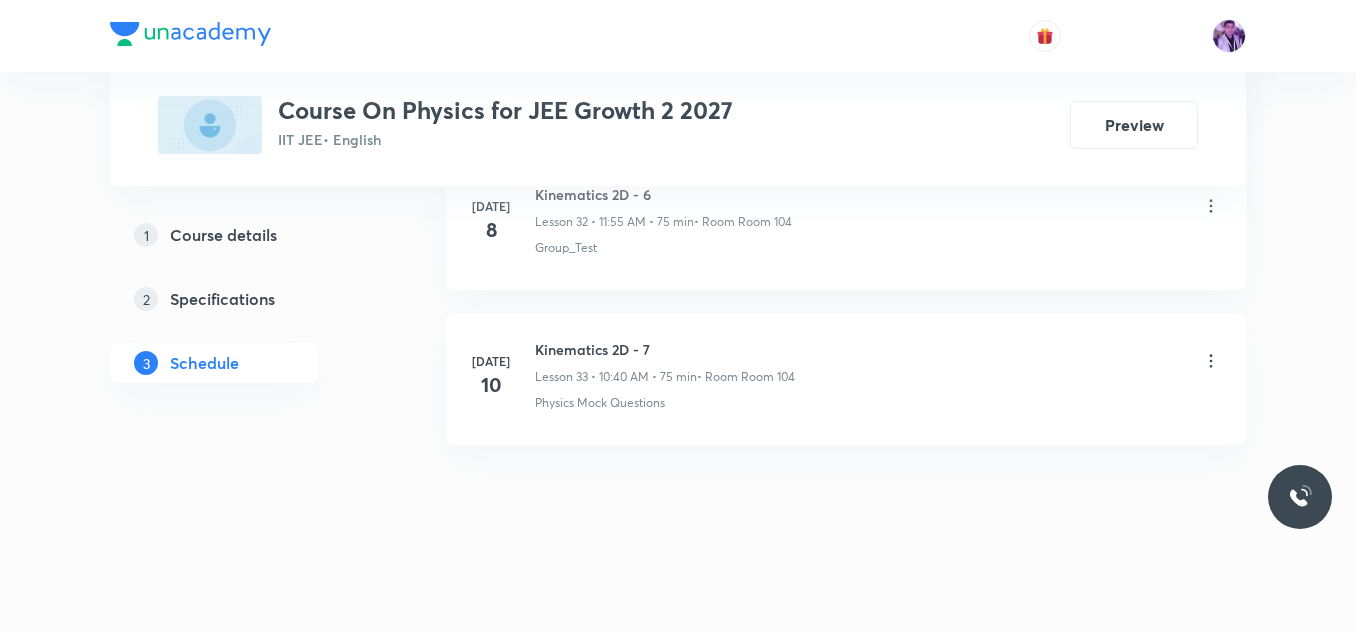 scroll, scrollTop: 5166, scrollLeft: 0, axis: vertical 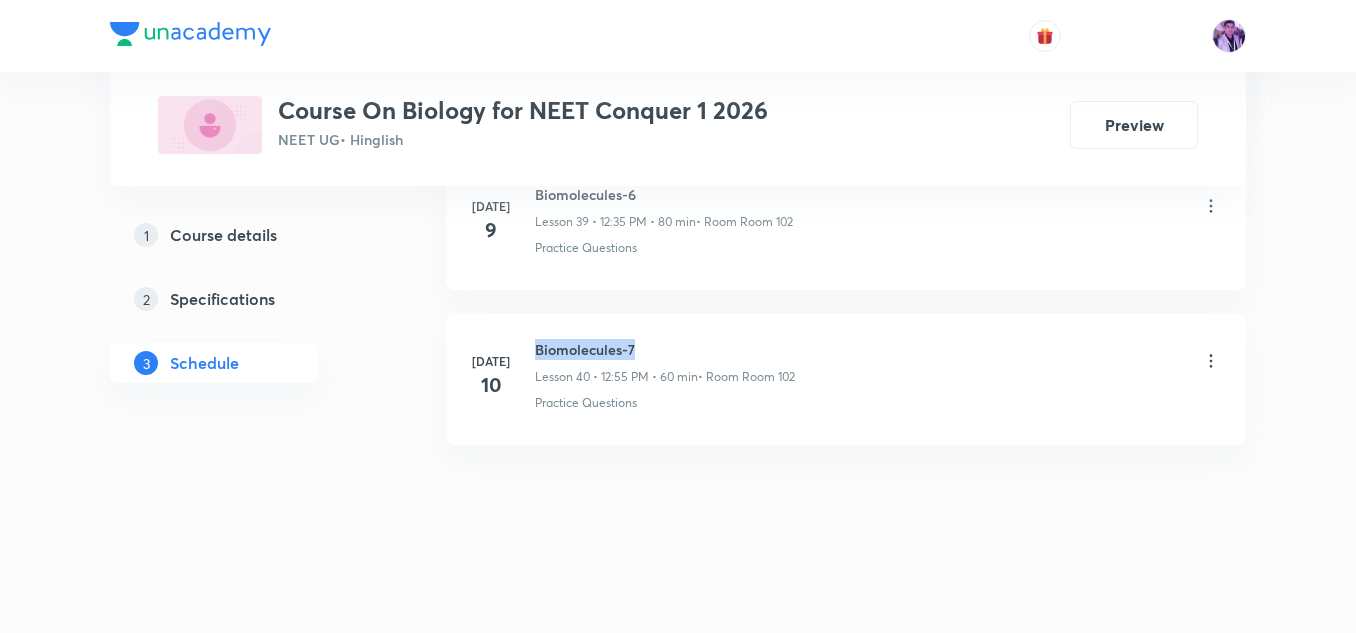 drag, startPoint x: 541, startPoint y: 344, endPoint x: 655, endPoint y: 340, distance: 114.07015 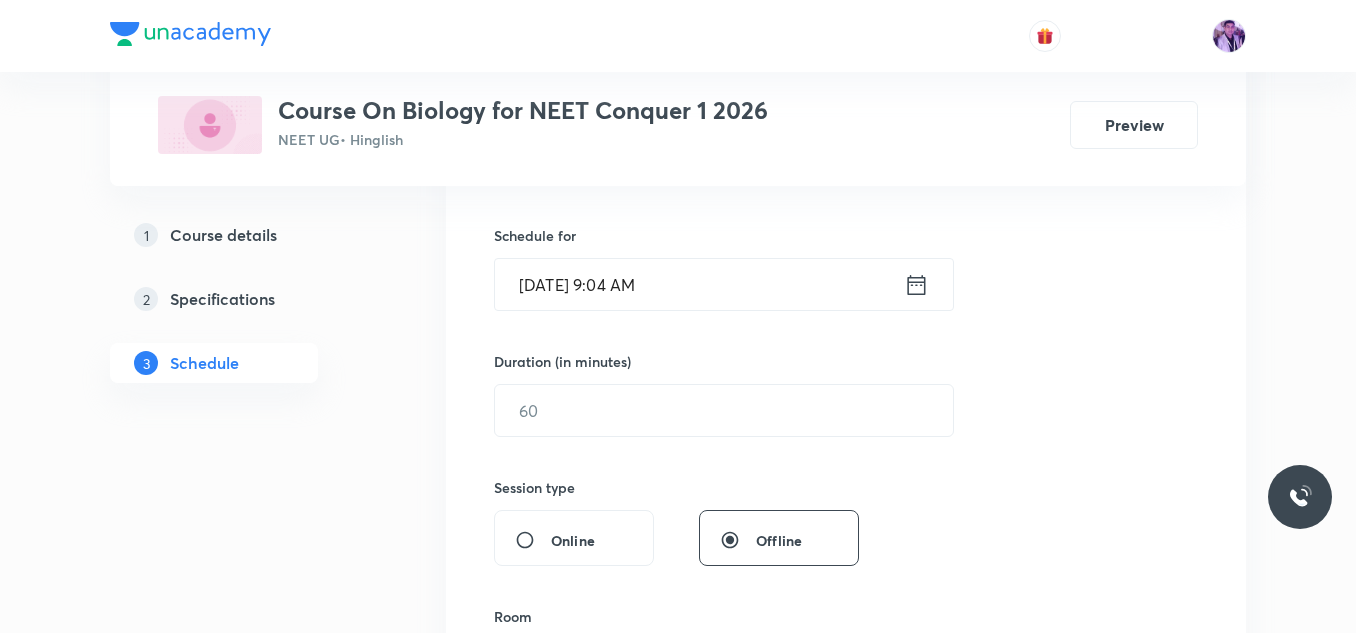 scroll, scrollTop: 406, scrollLeft: 0, axis: vertical 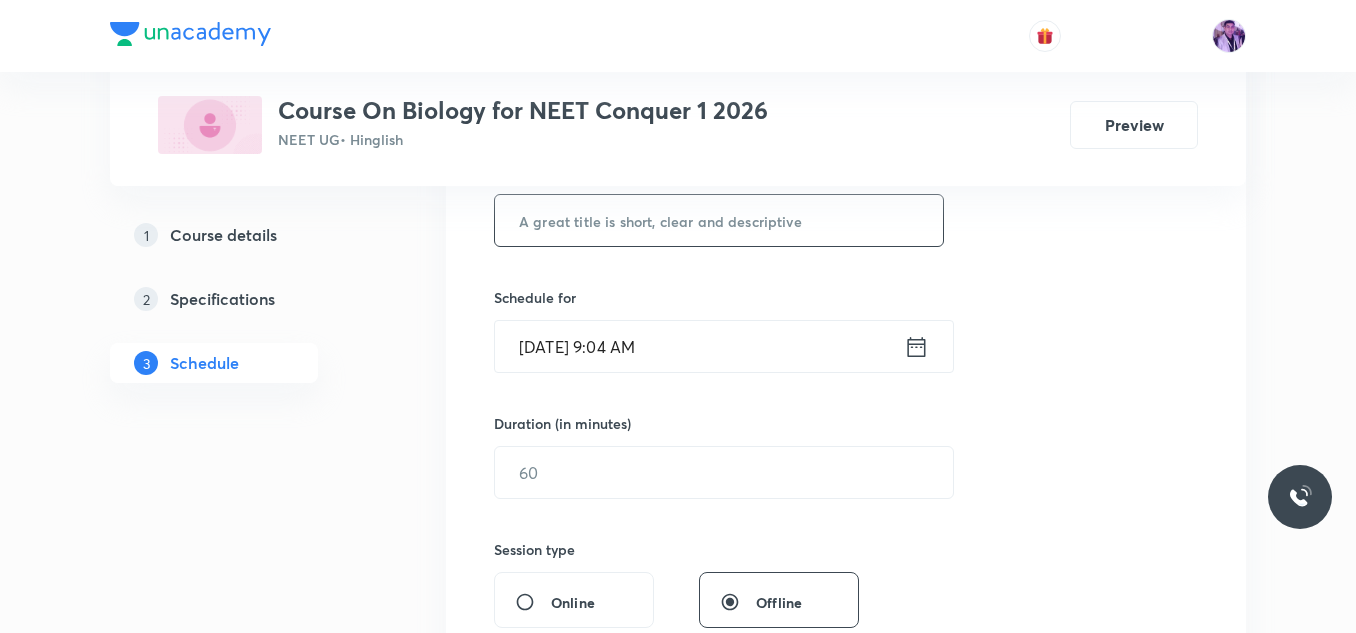 click at bounding box center [719, 220] 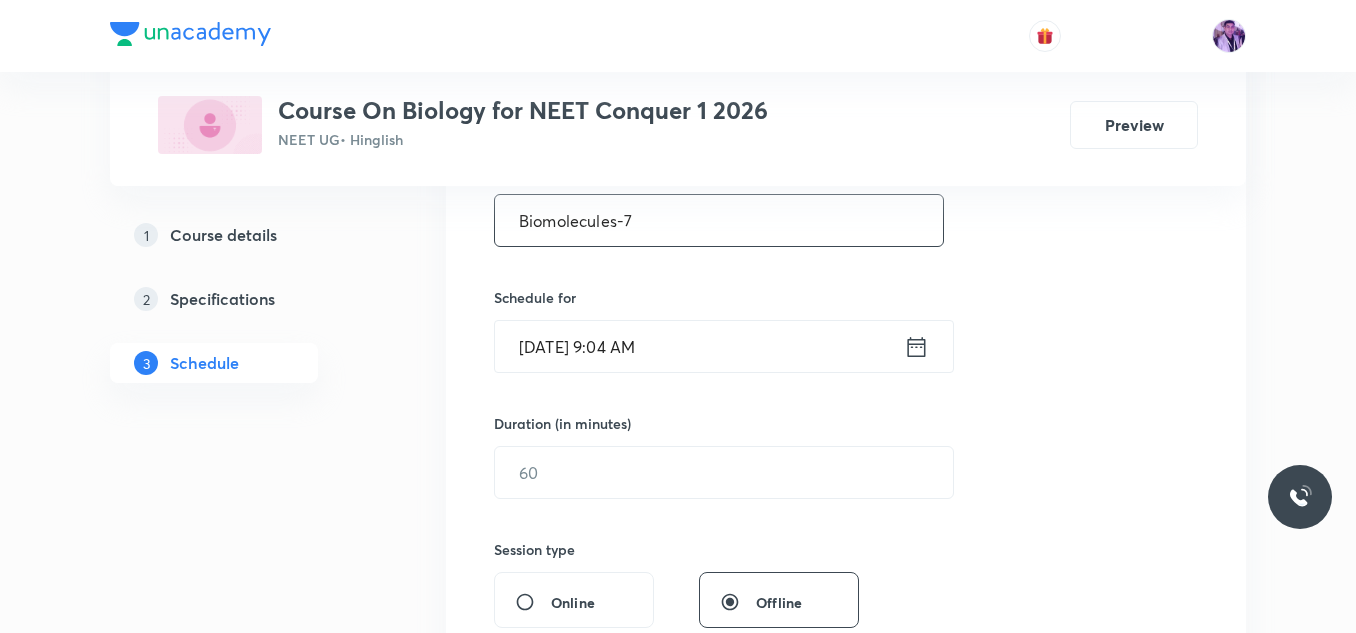 click on "Biomolecules-7" at bounding box center [719, 220] 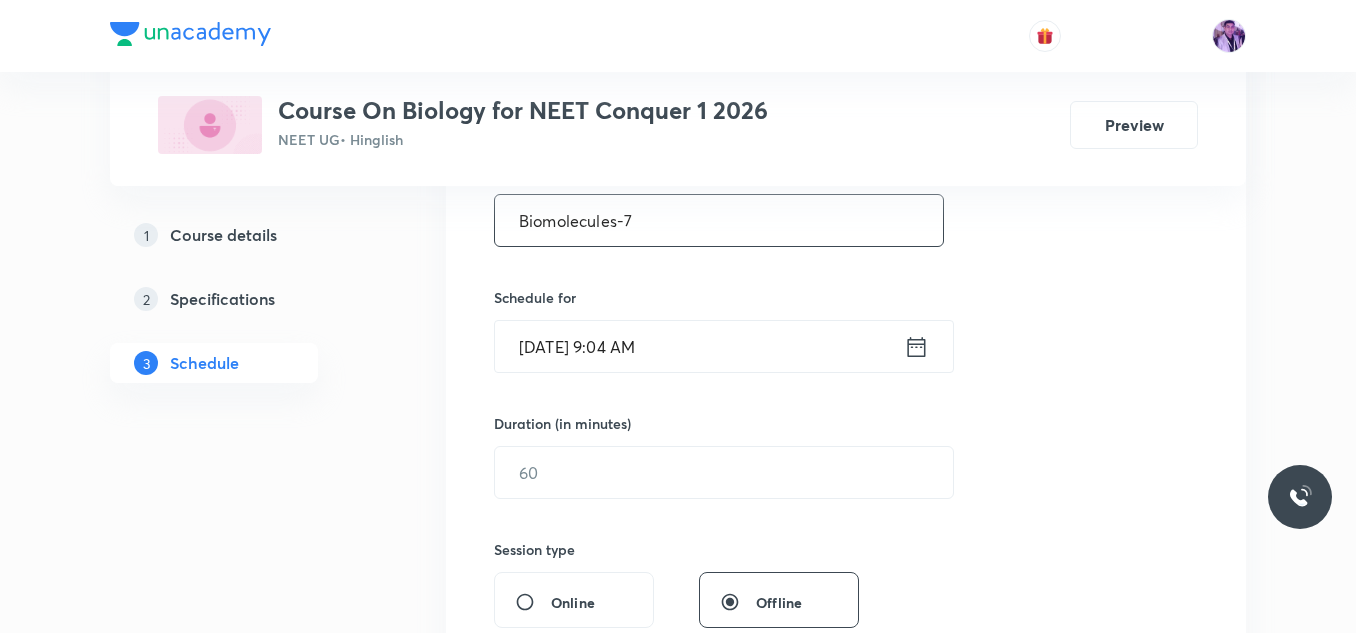 click on "Biomolecules-7" at bounding box center [719, 220] 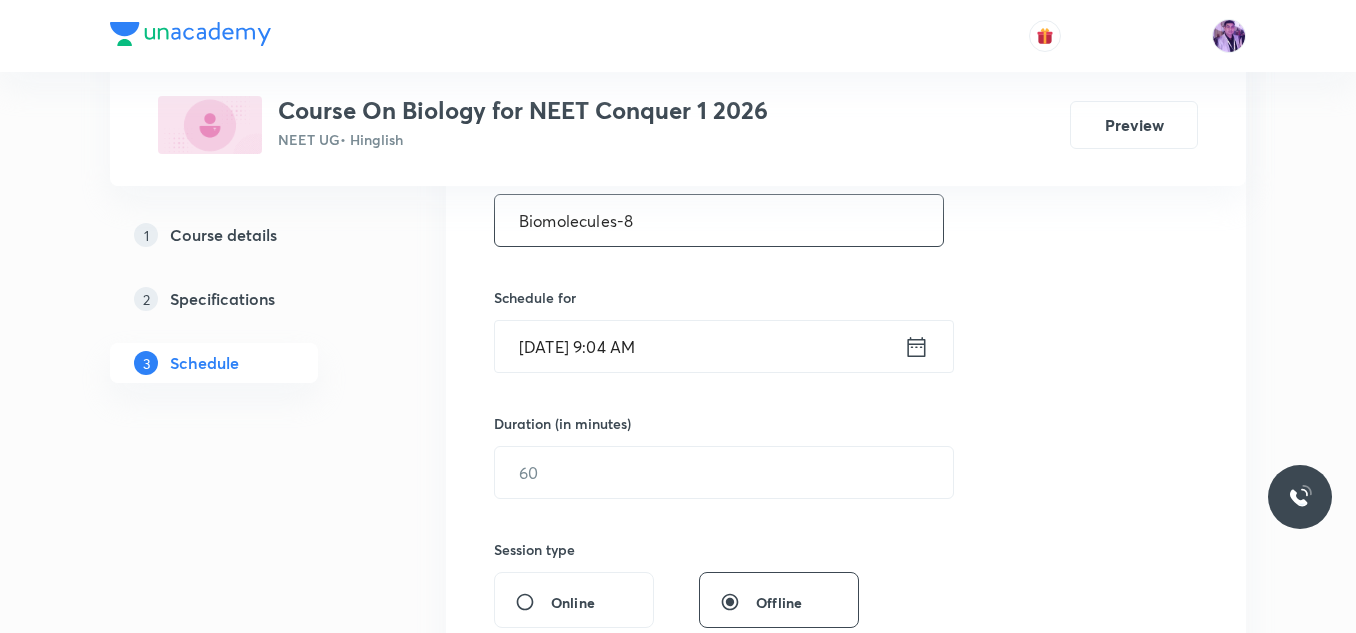 drag, startPoint x: 675, startPoint y: 230, endPoint x: 765, endPoint y: 272, distance: 99.31767 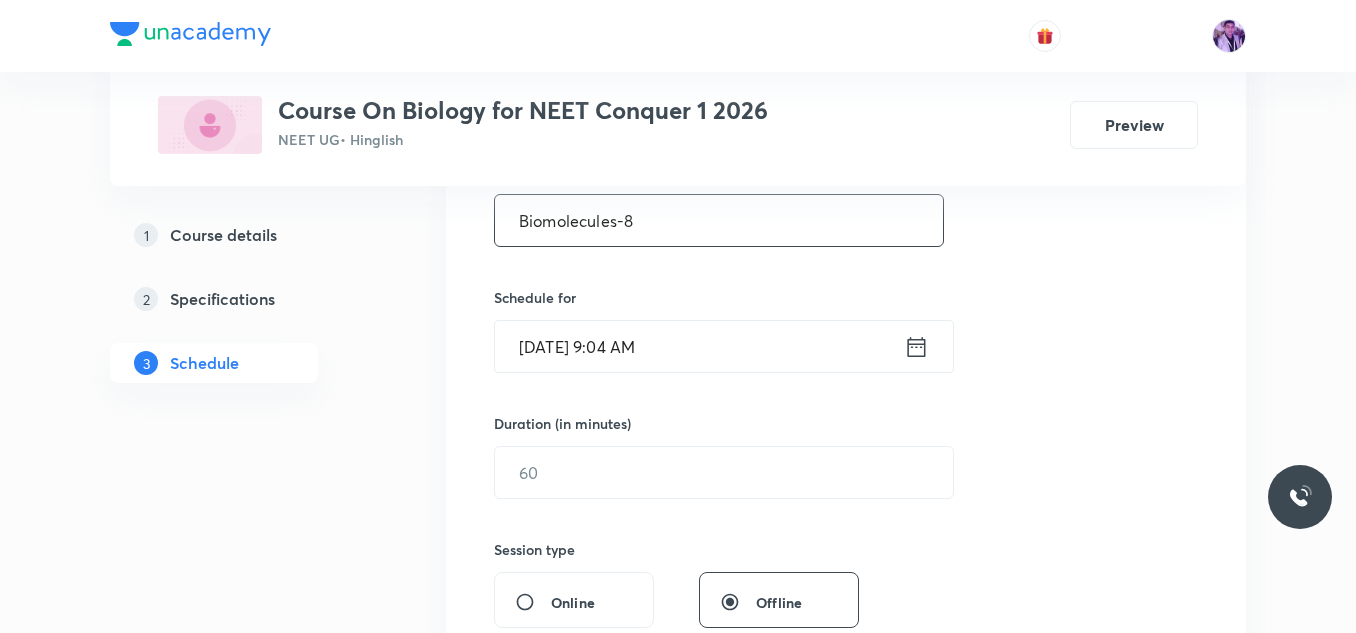 type on "Biomolecules-8" 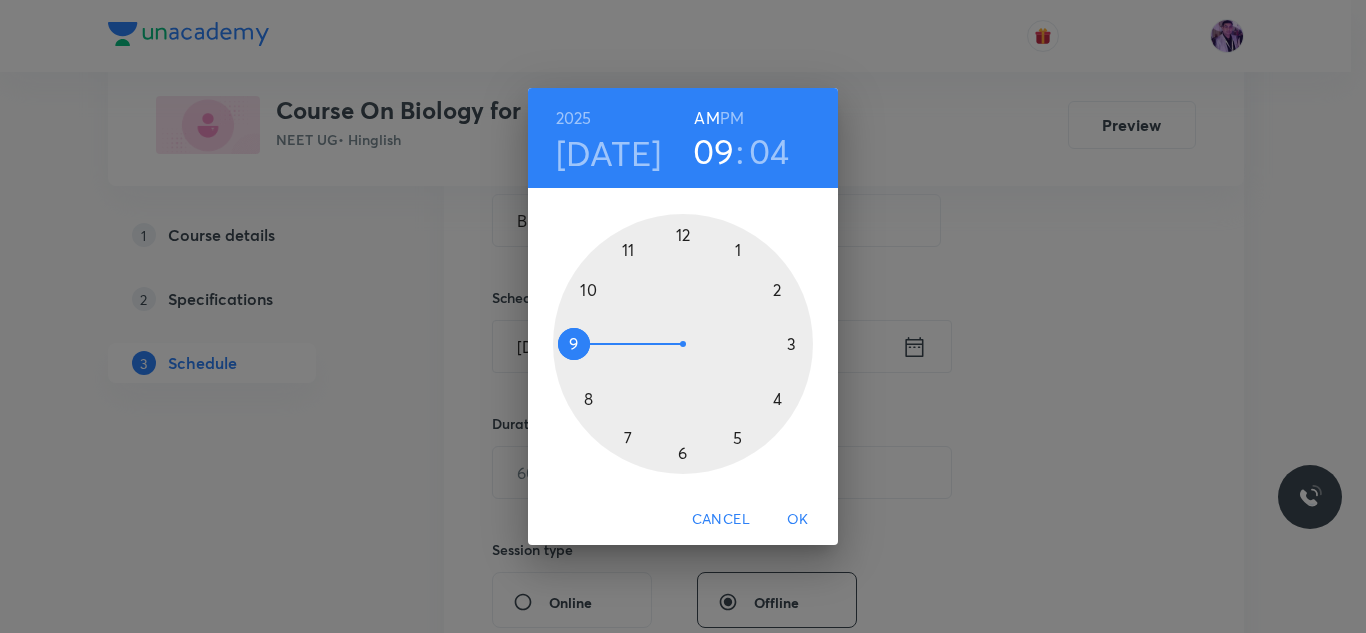 click at bounding box center [683, 344] 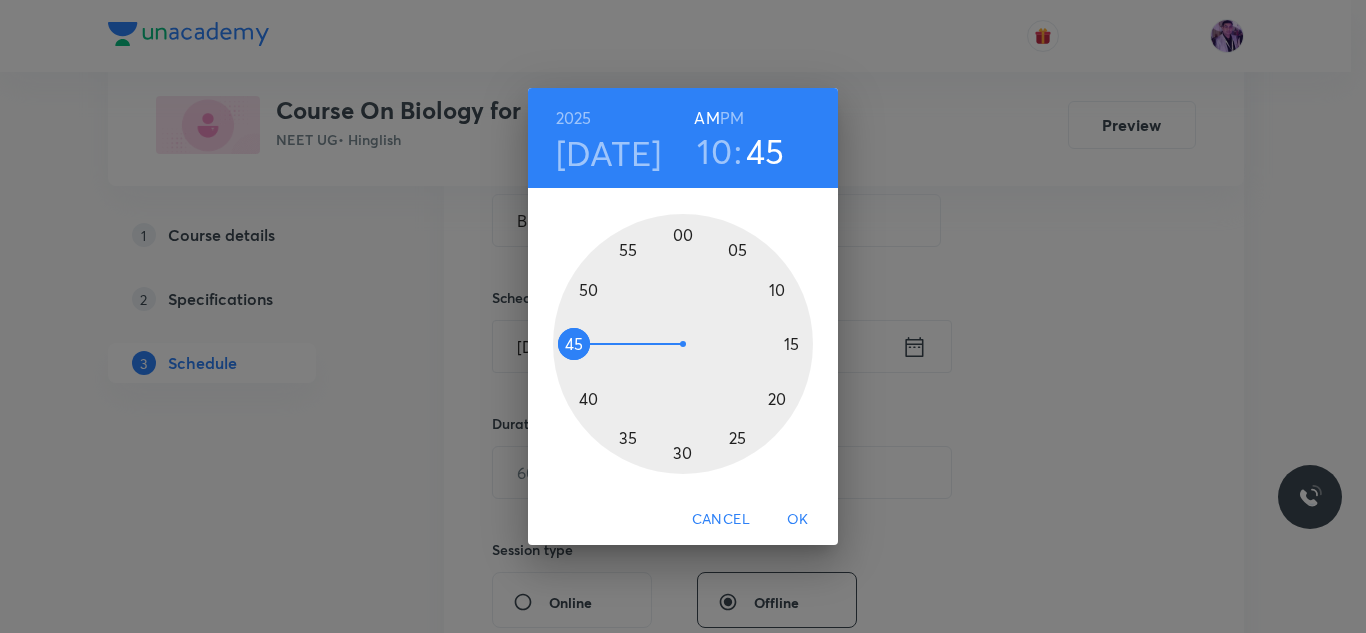 click at bounding box center (683, 344) 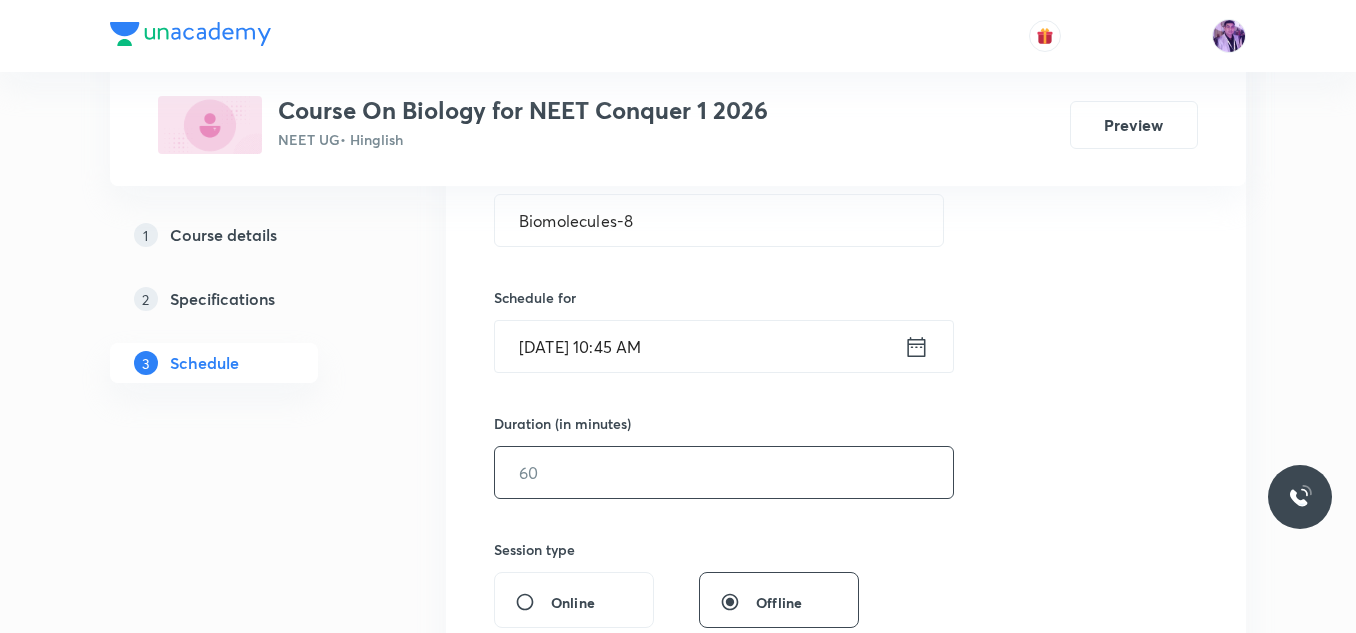 click at bounding box center (724, 472) 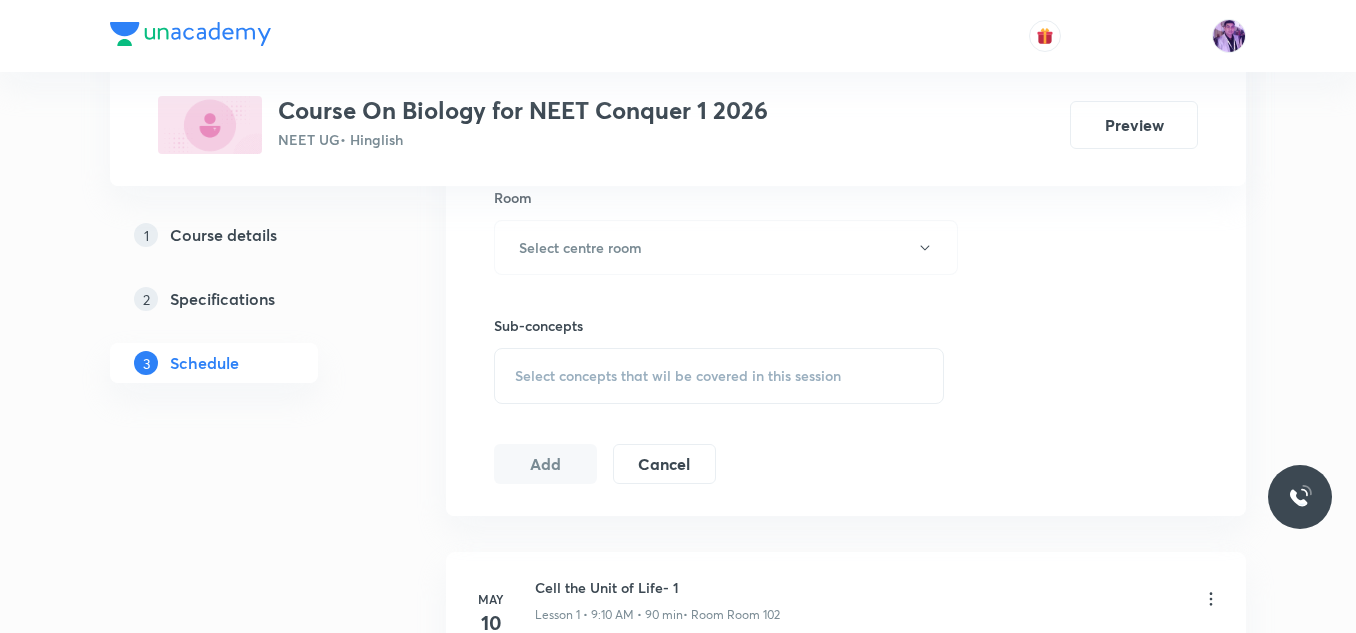 scroll, scrollTop: 906, scrollLeft: 0, axis: vertical 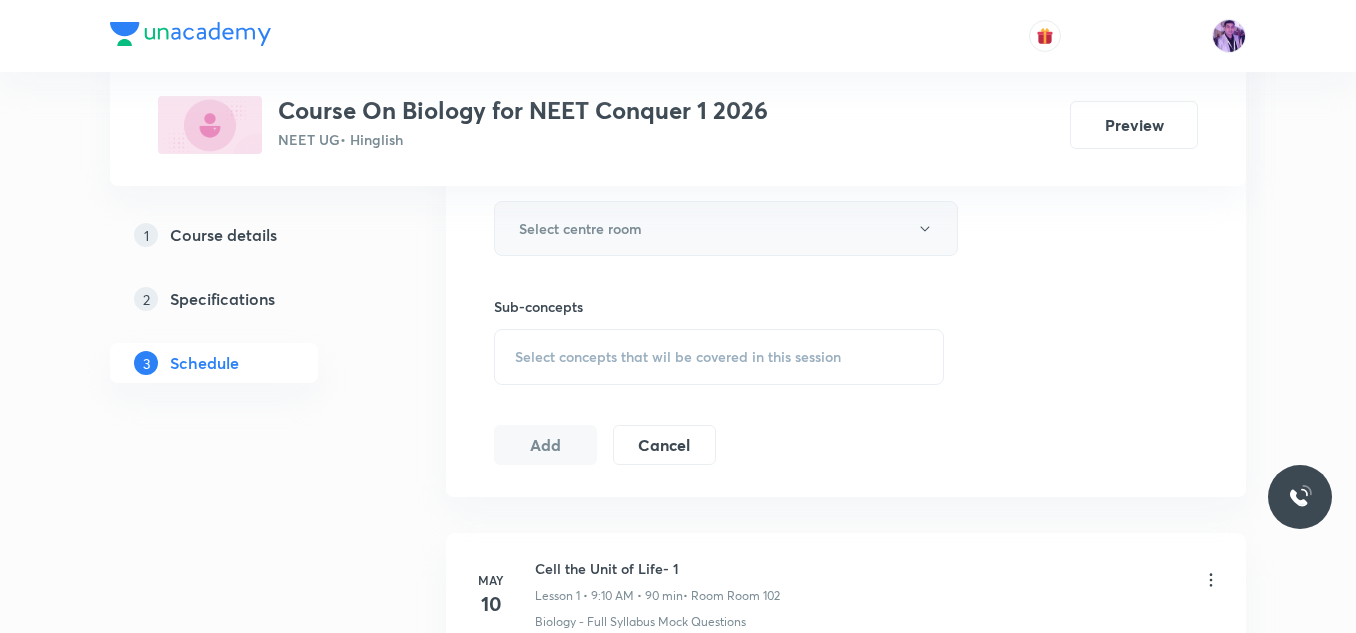 type on "120" 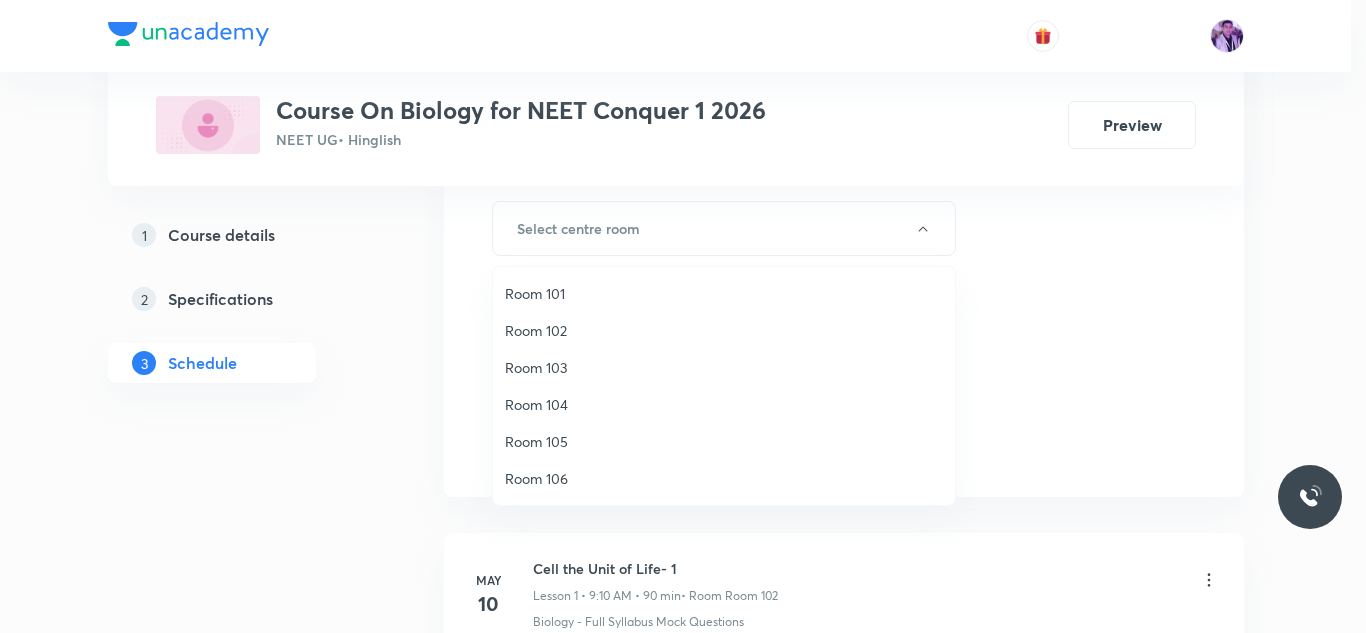 click on "Room 102" at bounding box center [724, 330] 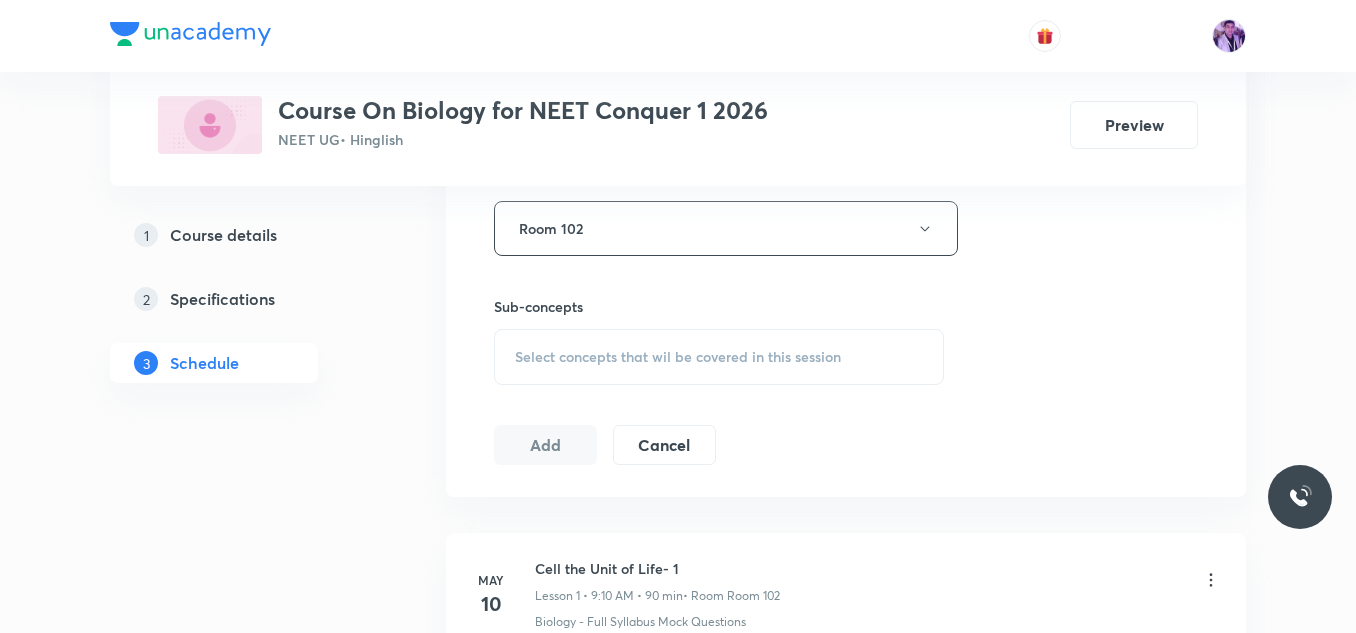 click on "Select concepts that wil be covered in this session" at bounding box center (719, 357) 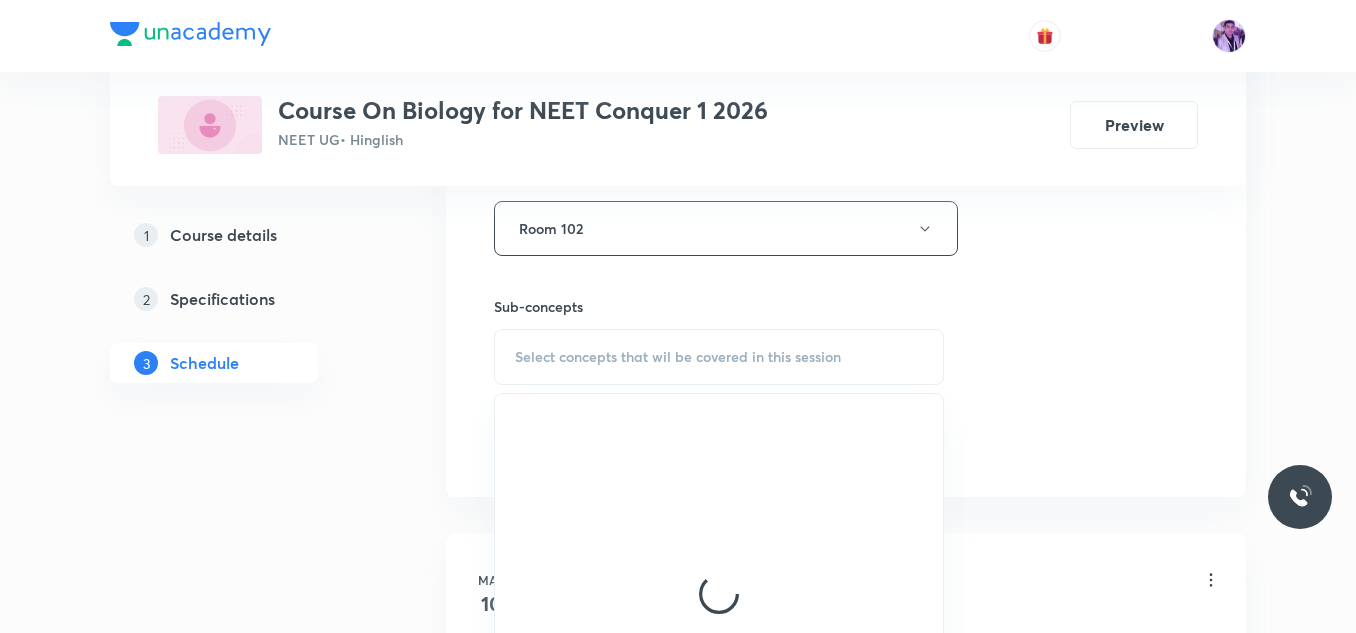 scroll, scrollTop: 1006, scrollLeft: 0, axis: vertical 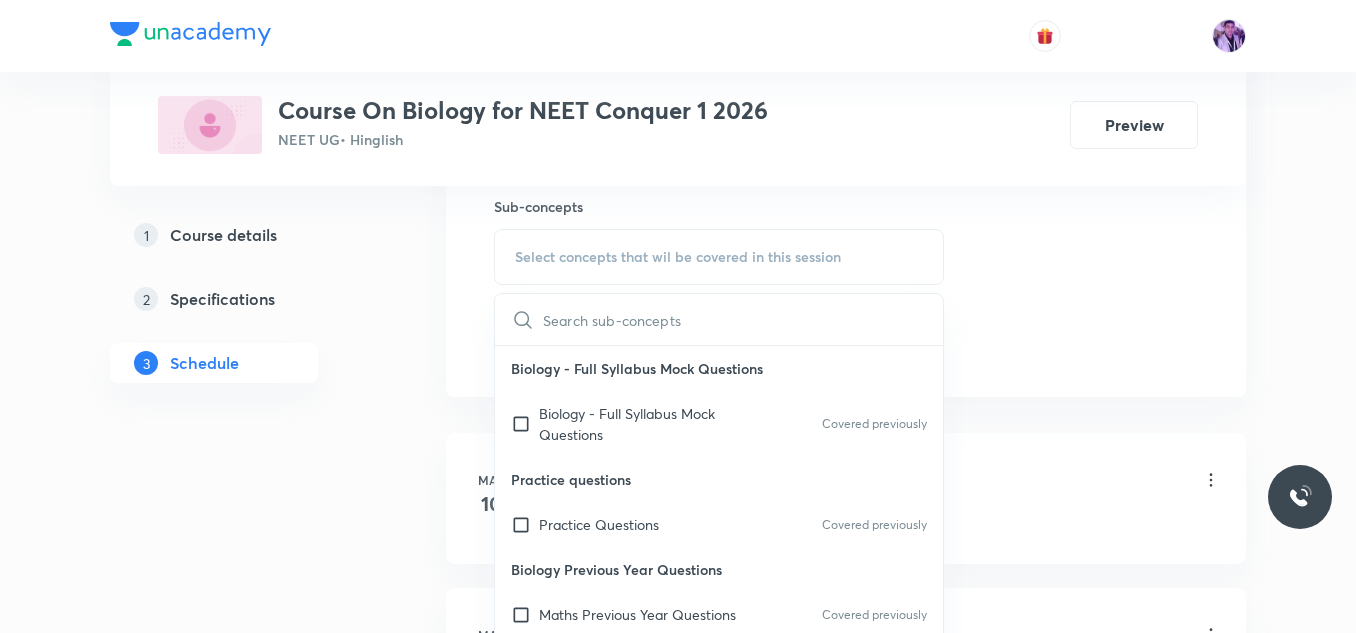 click on "Practice Questions" at bounding box center (599, 524) 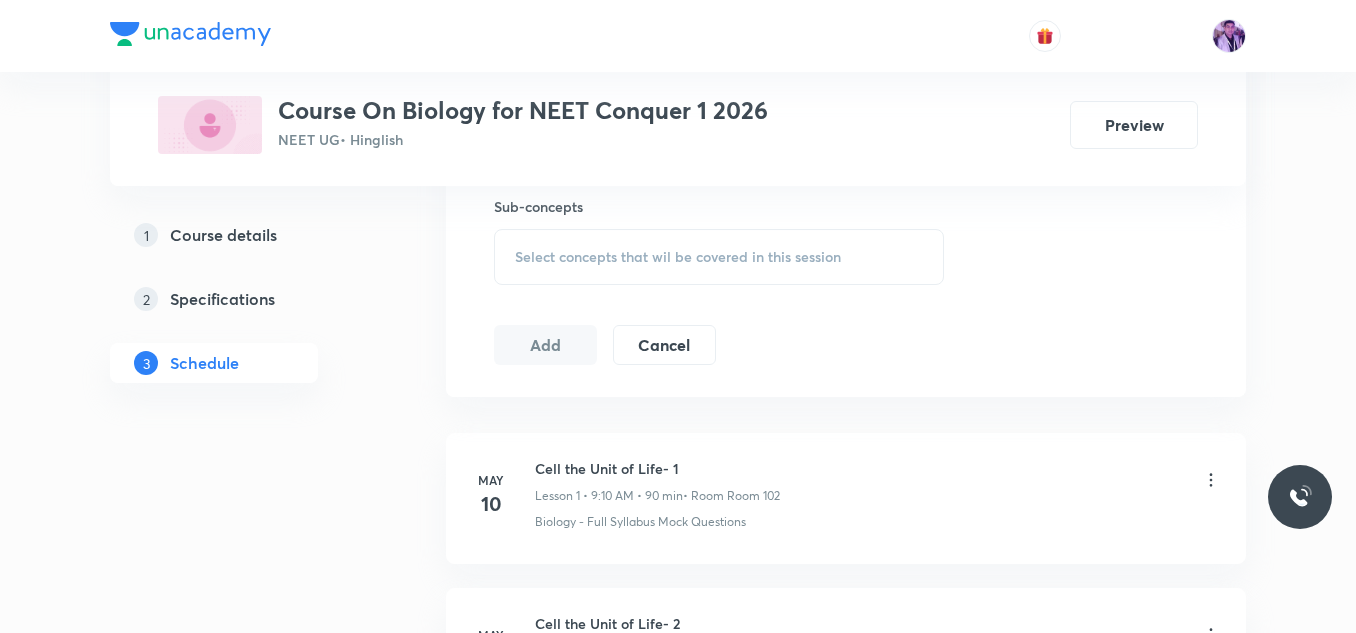 click on "Select concepts that wil be covered in this session" at bounding box center [678, 257] 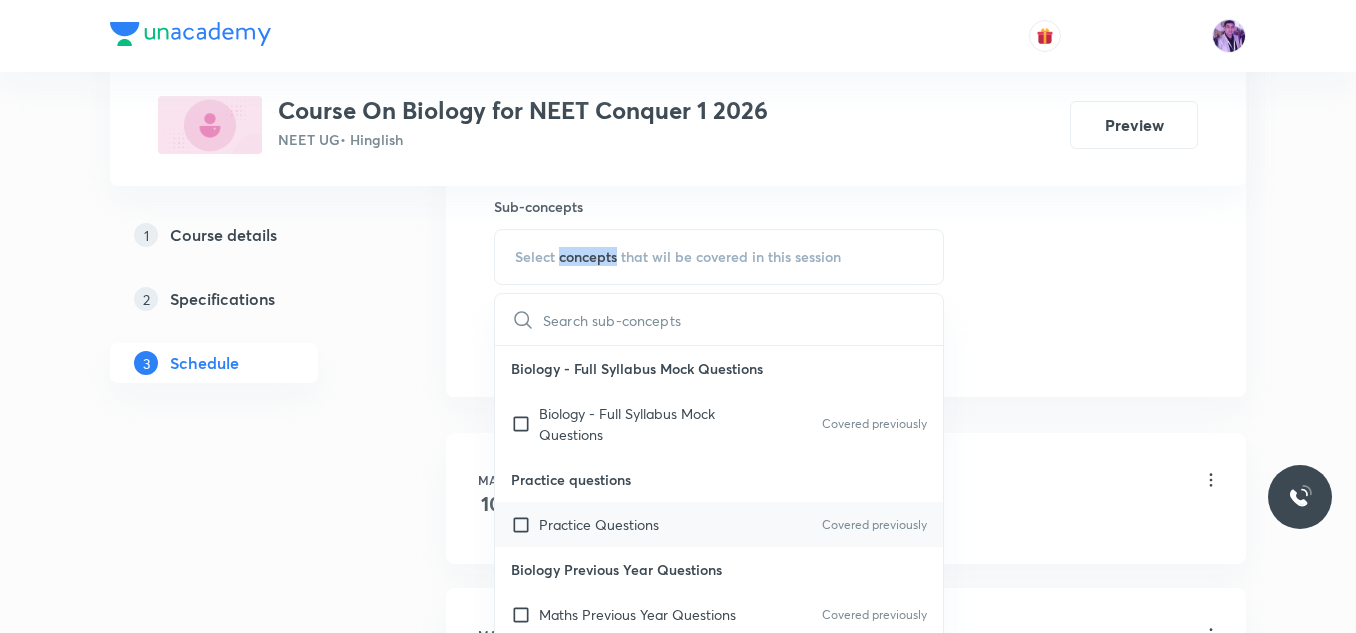 click at bounding box center (525, 524) 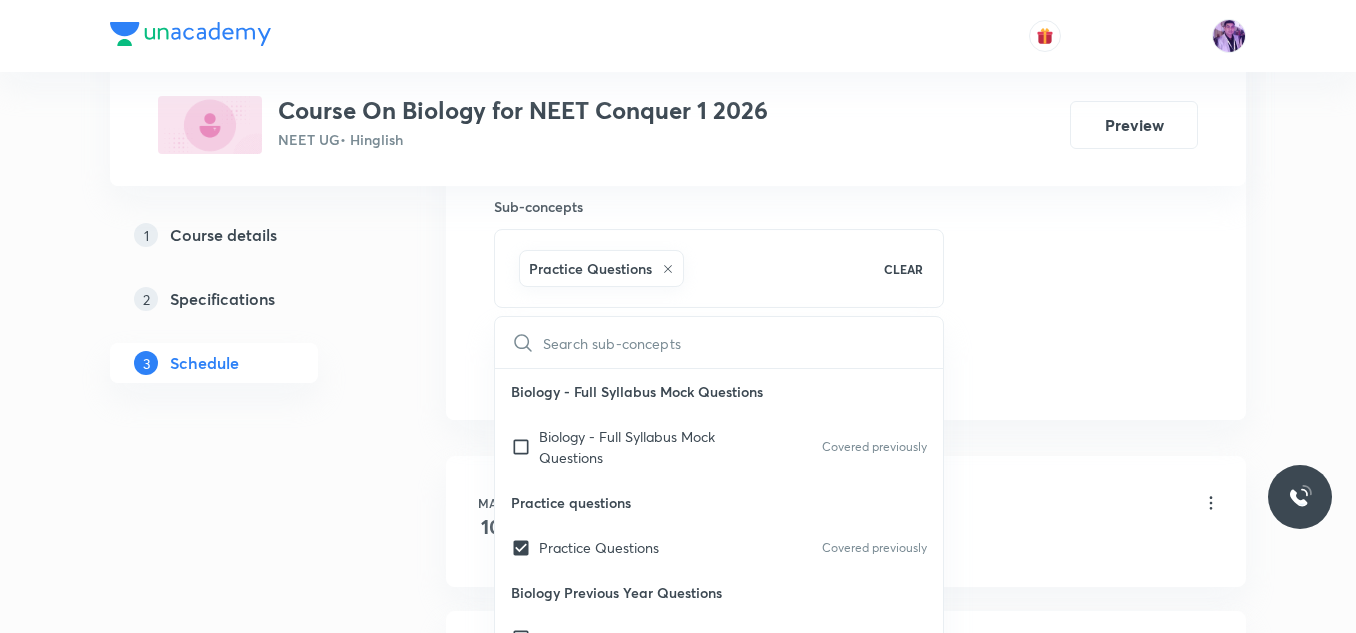 click on "Plus Courses Course On Biology for NEET Conquer 1 2026 NEET UG  • Hinglish Preview 1 Course details 2 Specifications 3 Schedule Schedule 40  classes Session  41 Live class Session title 14/99 Biomolecules-8 ​ Schedule for [DATE] 10:45 AM ​ Duration (in minutes) 120 ​   Session type Online Offline Room Room 102 Sub-concepts Practice Questions CLEAR ​ Biology - Full Syllabus Mock Questions Biology - Full Syllabus Mock Questions Covered previously Practice questions Practice Questions Covered previously Biology Previous Year Questions Maths Previous Year Questions Covered previously Living World What Is Living? Covered previously Diversity In The Living World Systematics Types Of Taxonomy Fundamental Components Of Taxonomy Taxonomic Categories Covered previously Taxonomical Aids The Three Domains Of Life Biological Nomenclature  Biological Classification System Of Classification Kingdom Monera Kingdom [MEDICAL_DATA] Kingdom Fungi Kingdom Plantae Kingdom Animalia Linchens Mycorrhiza Virus [MEDICAL_DATA] Algae" at bounding box center (678, 2945) 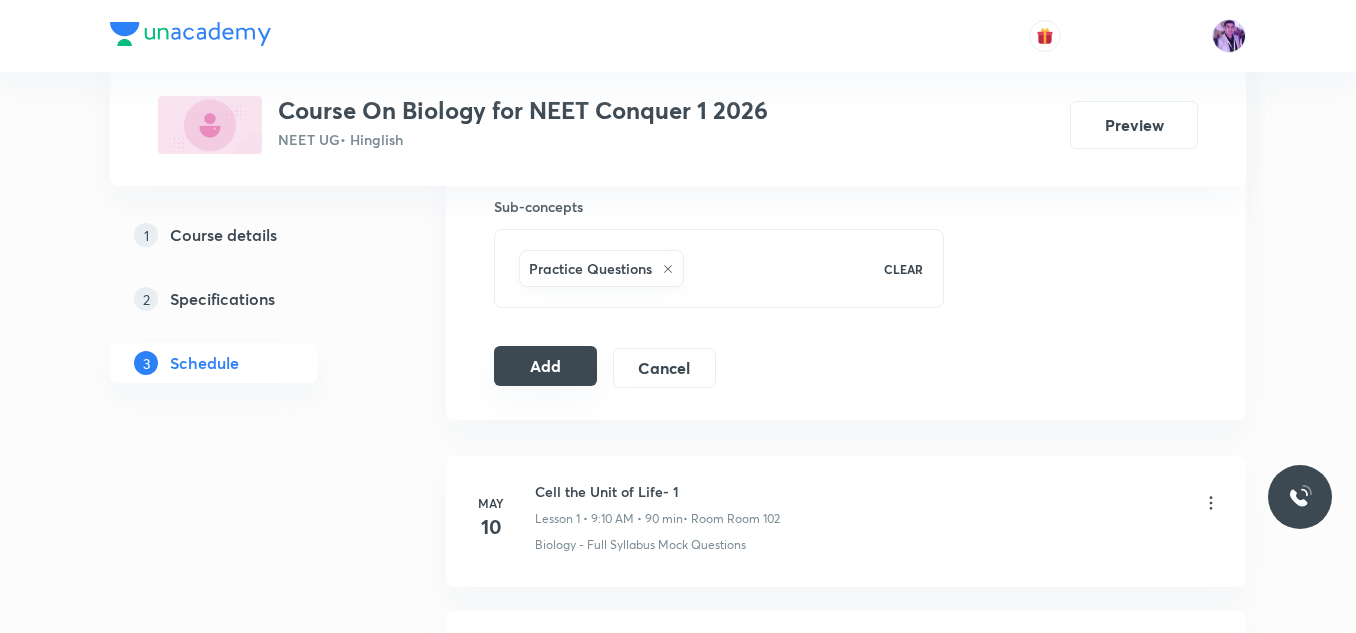 click on "Add" at bounding box center [545, 366] 